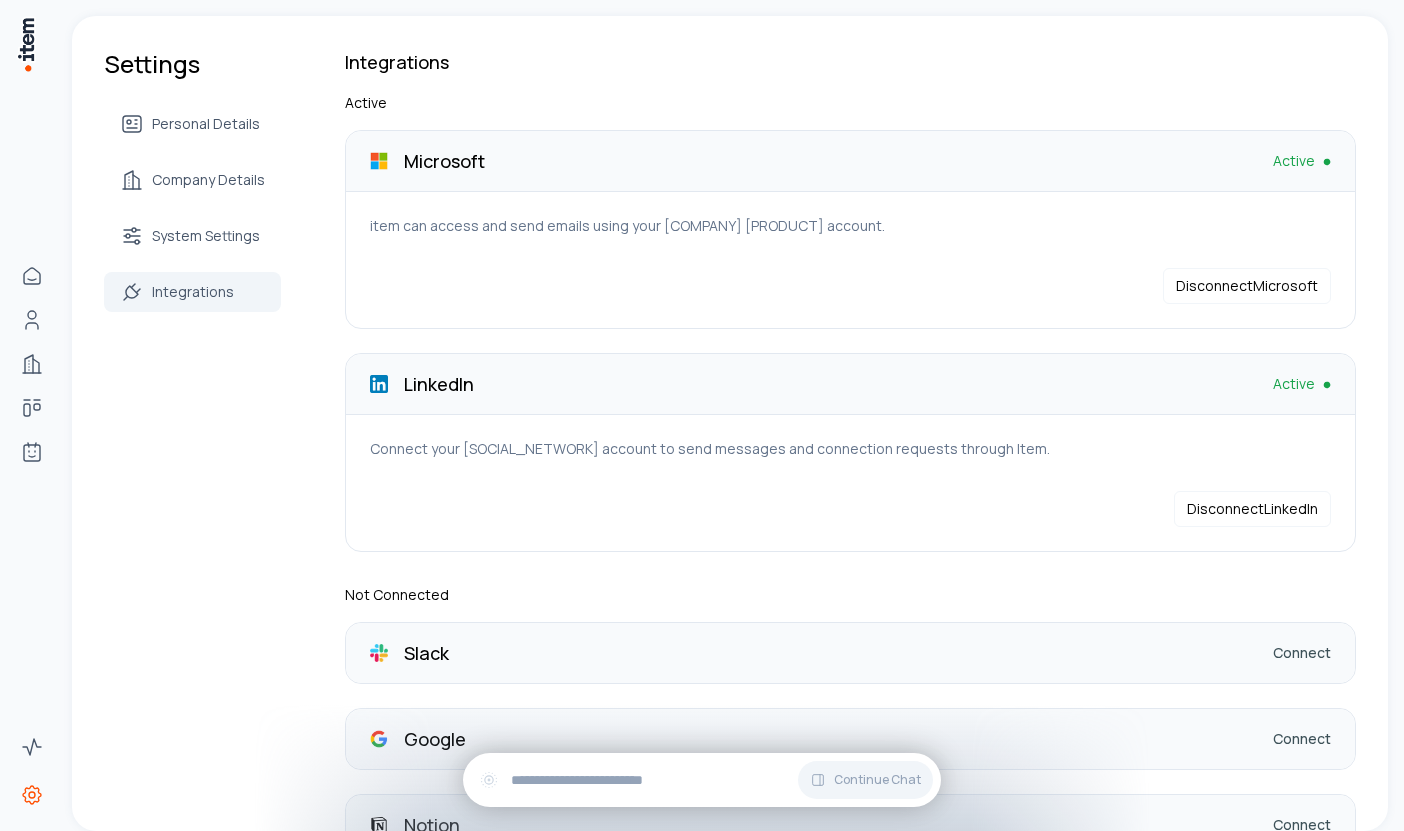 scroll, scrollTop: 0, scrollLeft: 0, axis: both 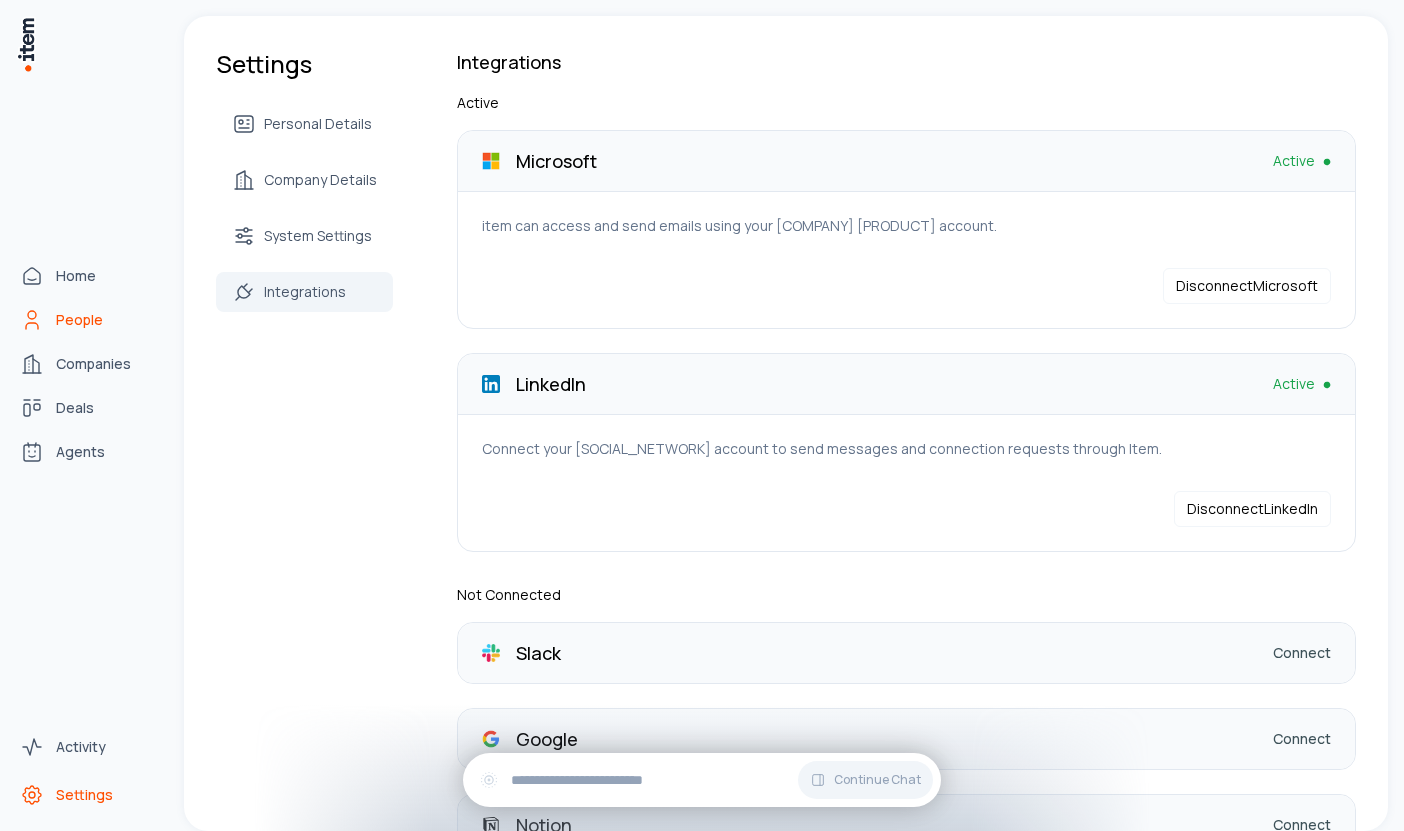 click 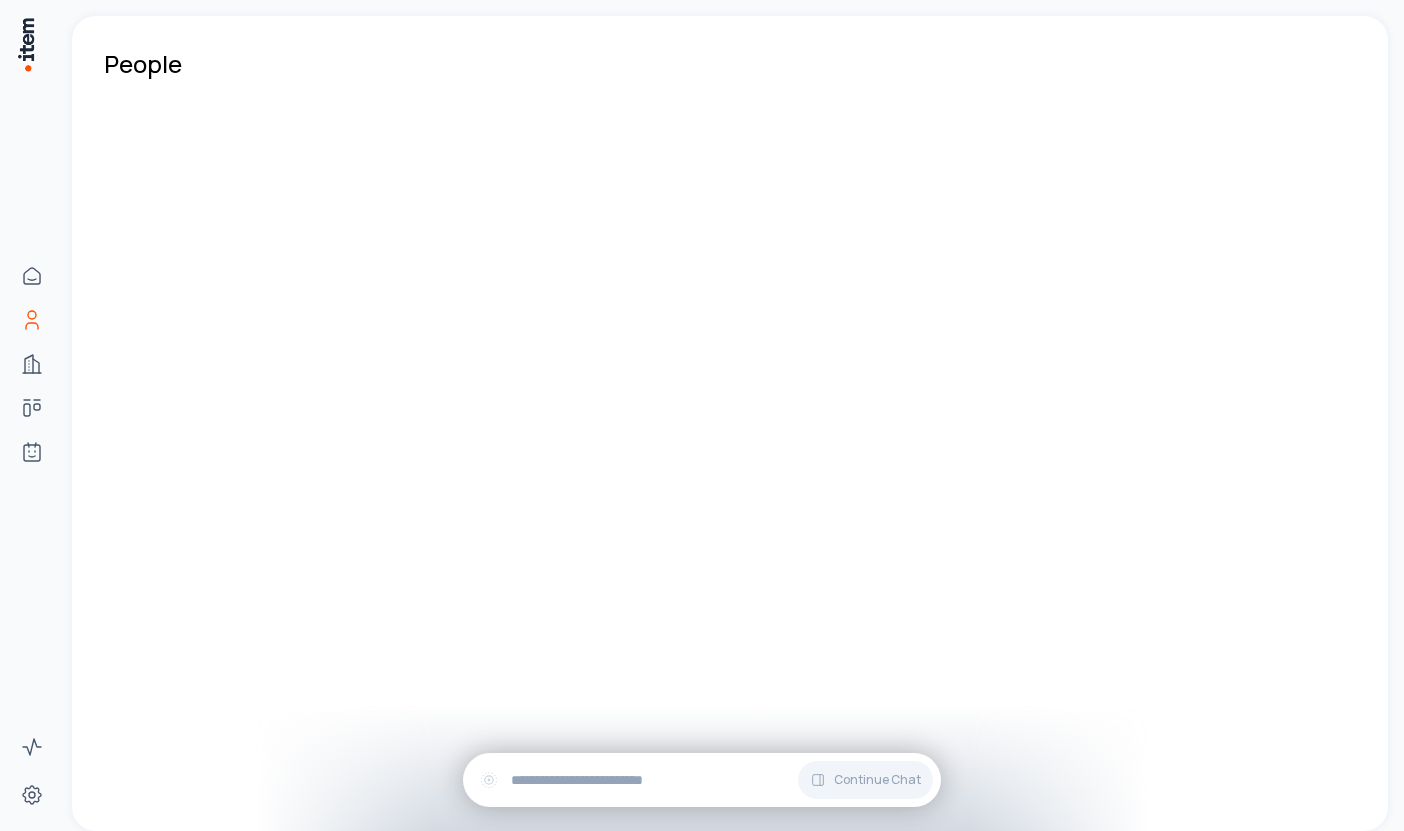 scroll, scrollTop: 0, scrollLeft: 0, axis: both 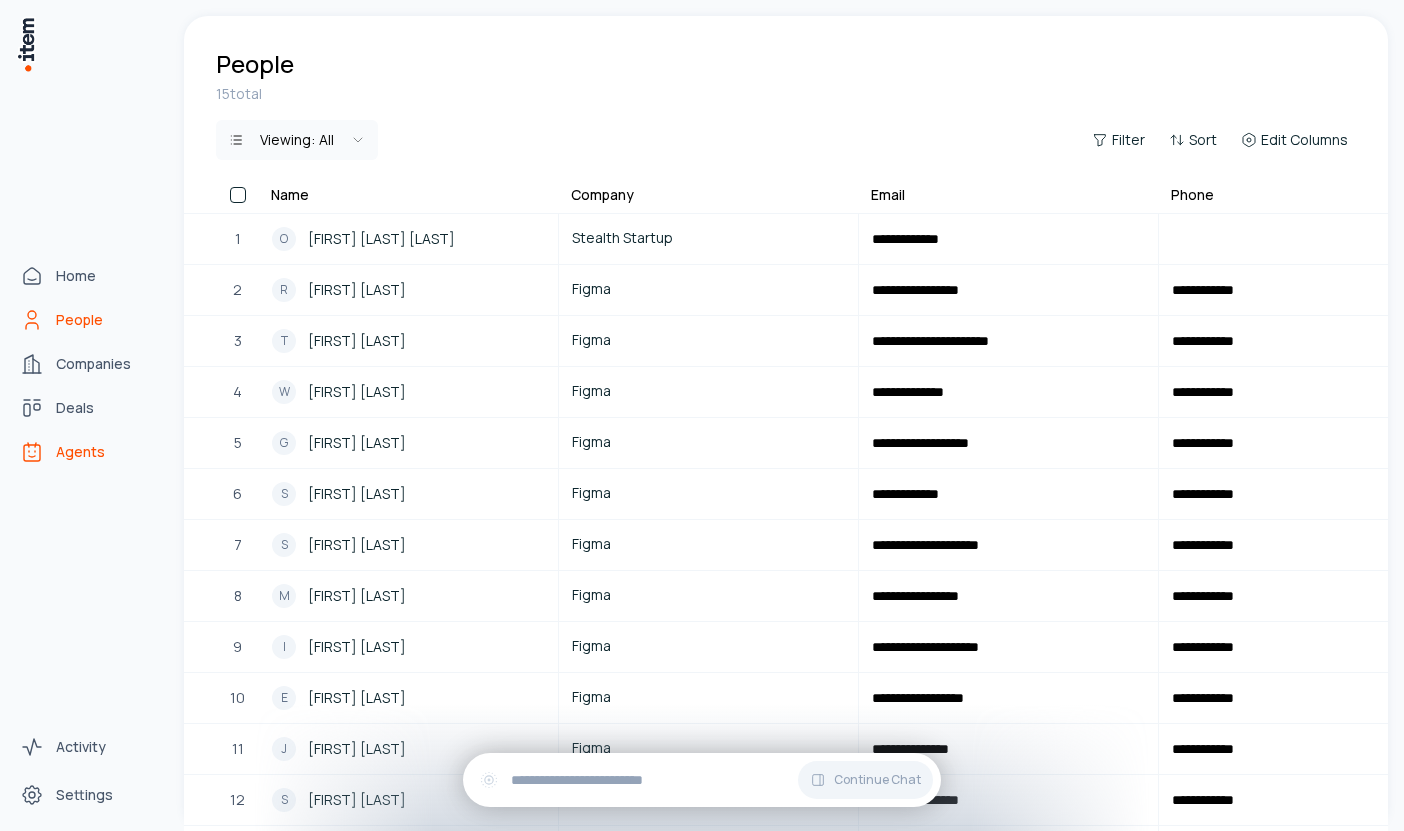 click on "Agents" at bounding box center [80, 452] 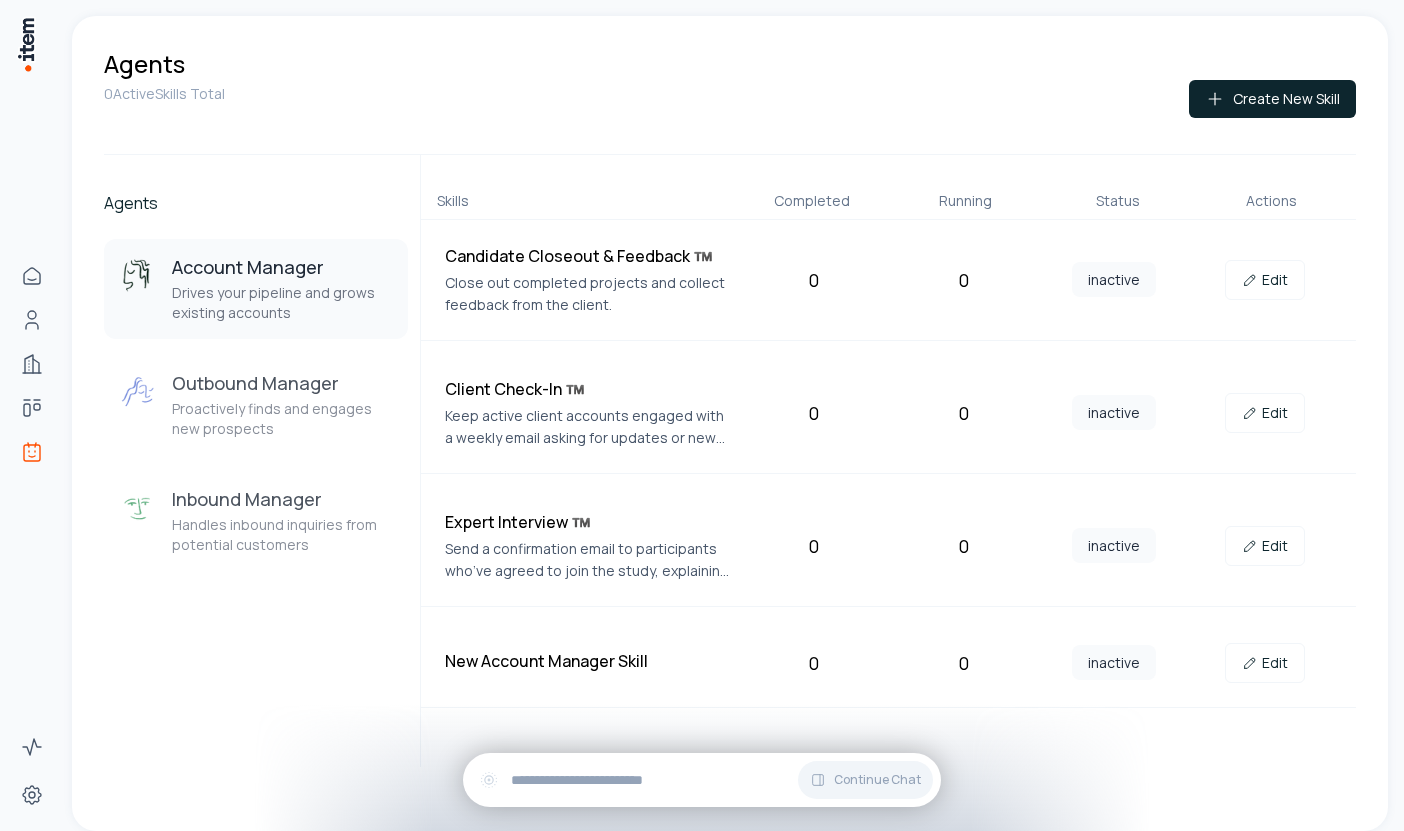 click on "Agents Account Manager Drives your pipeline and grows existing accounts   Outbound Manager Proactively finds and engages new prospects   Inbound Manager Handles inbound inquiries from potential customers" at bounding box center (256, 461) 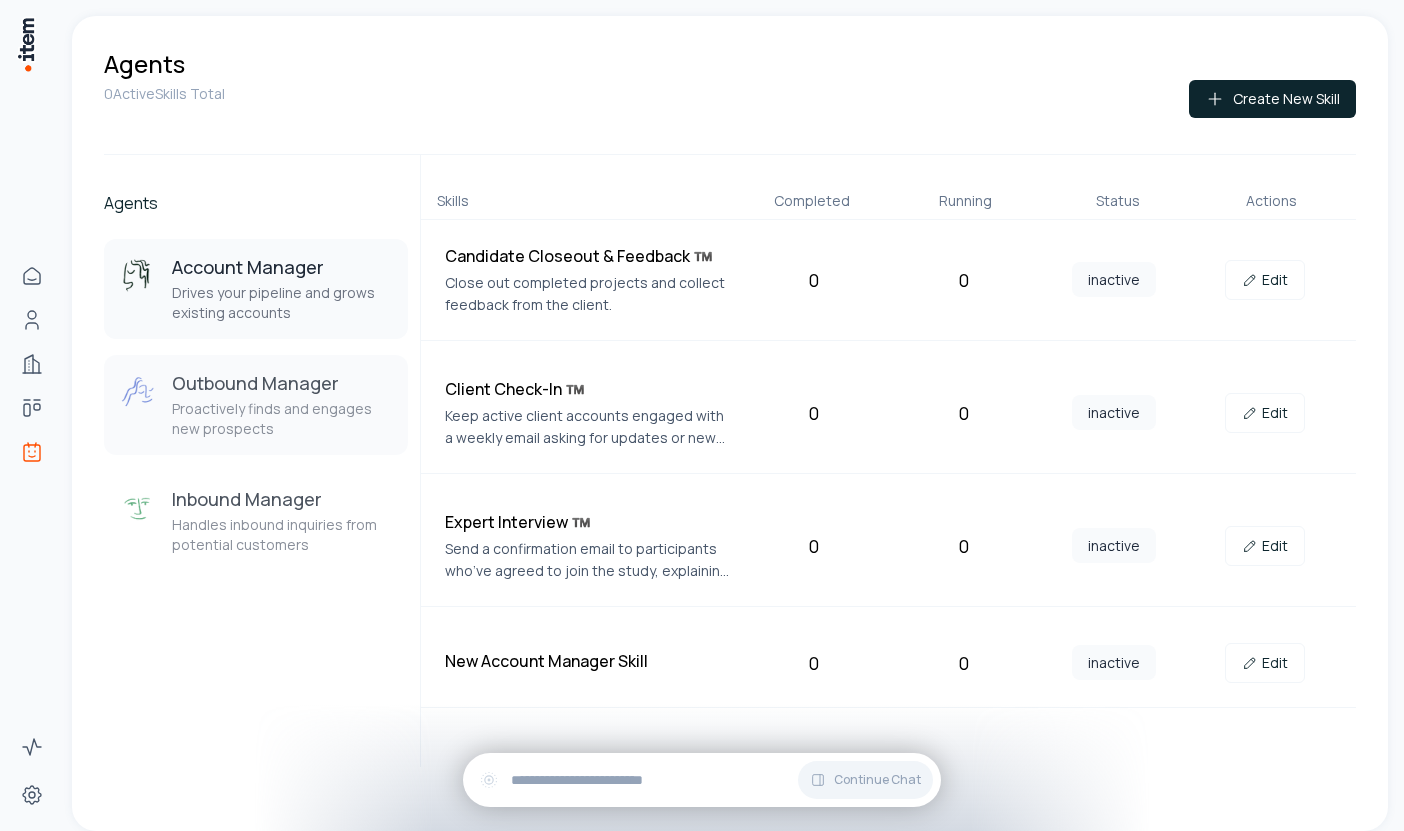 click on "Proactively finds and engages new prospects" at bounding box center (282, 419) 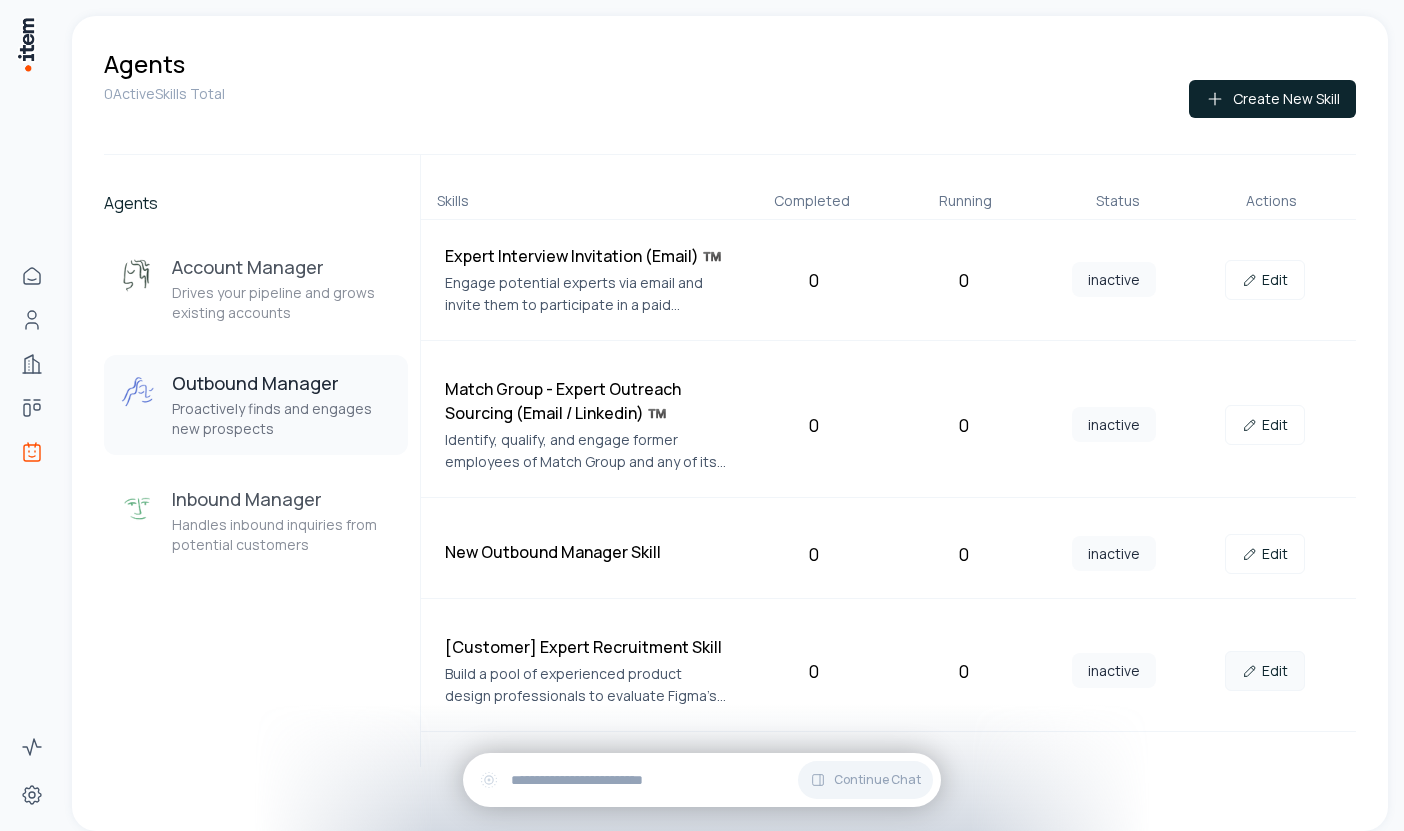 click on "Edit" at bounding box center [1265, 671] 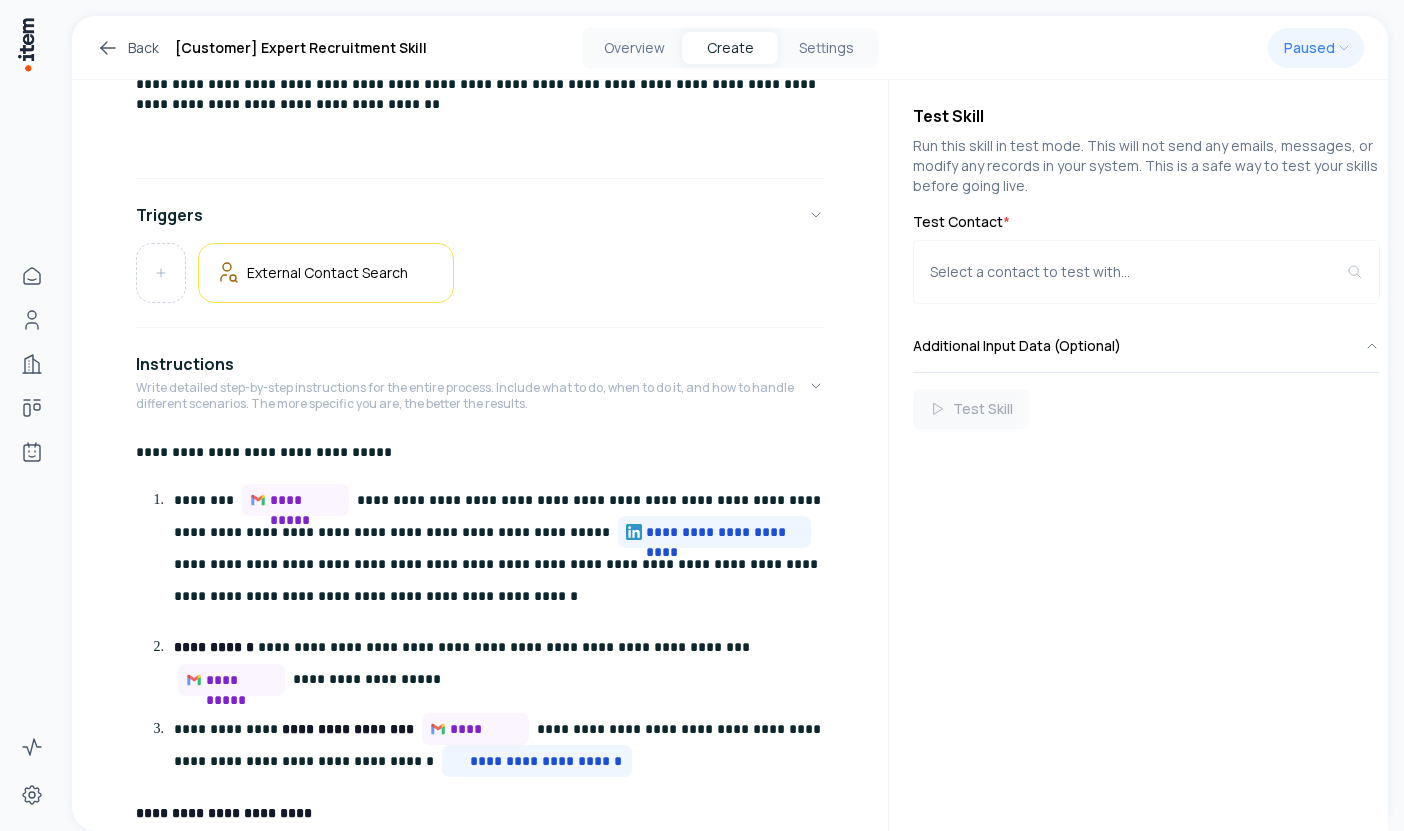 scroll, scrollTop: 324, scrollLeft: 0, axis: vertical 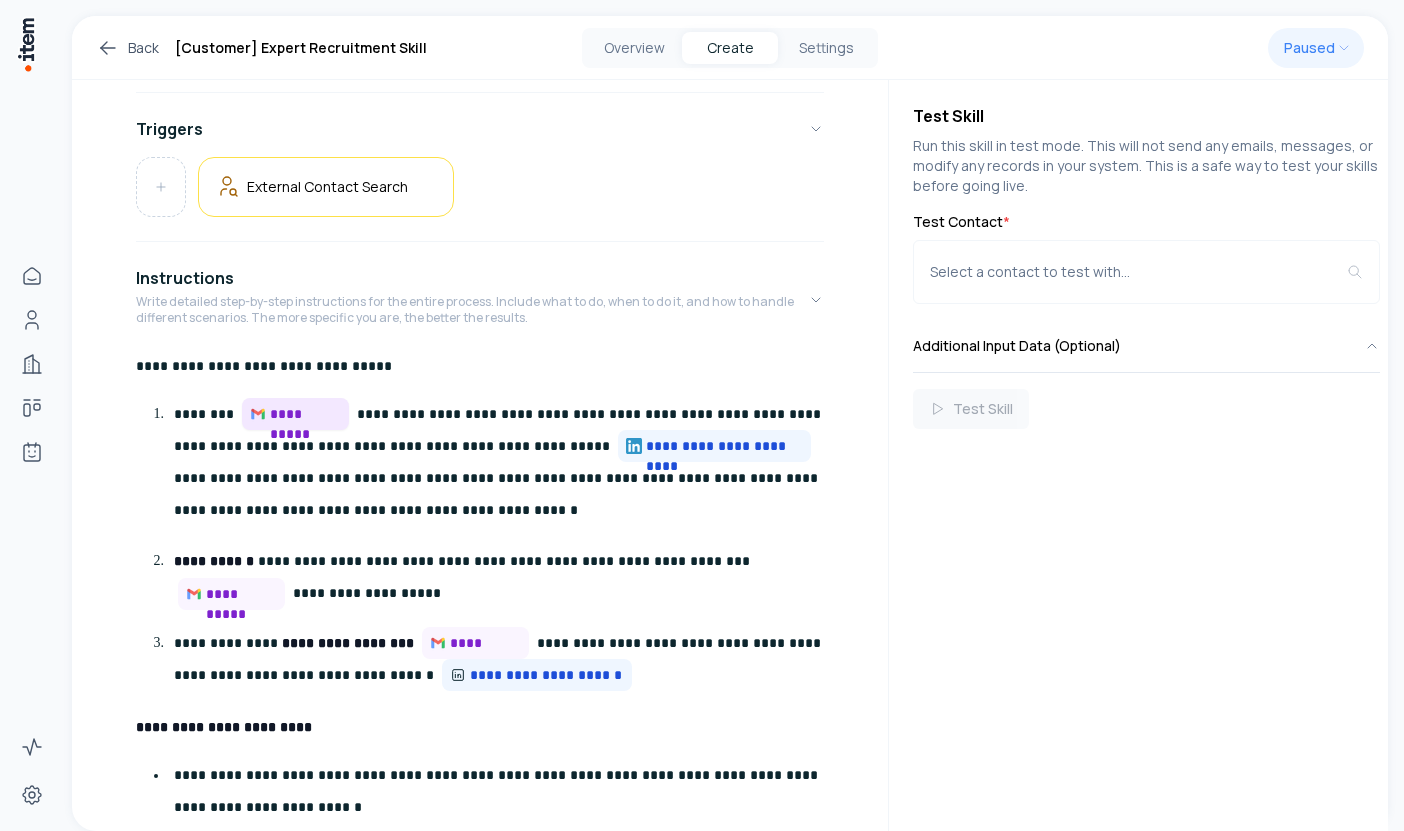 click on "**********" at bounding box center (305, 414) 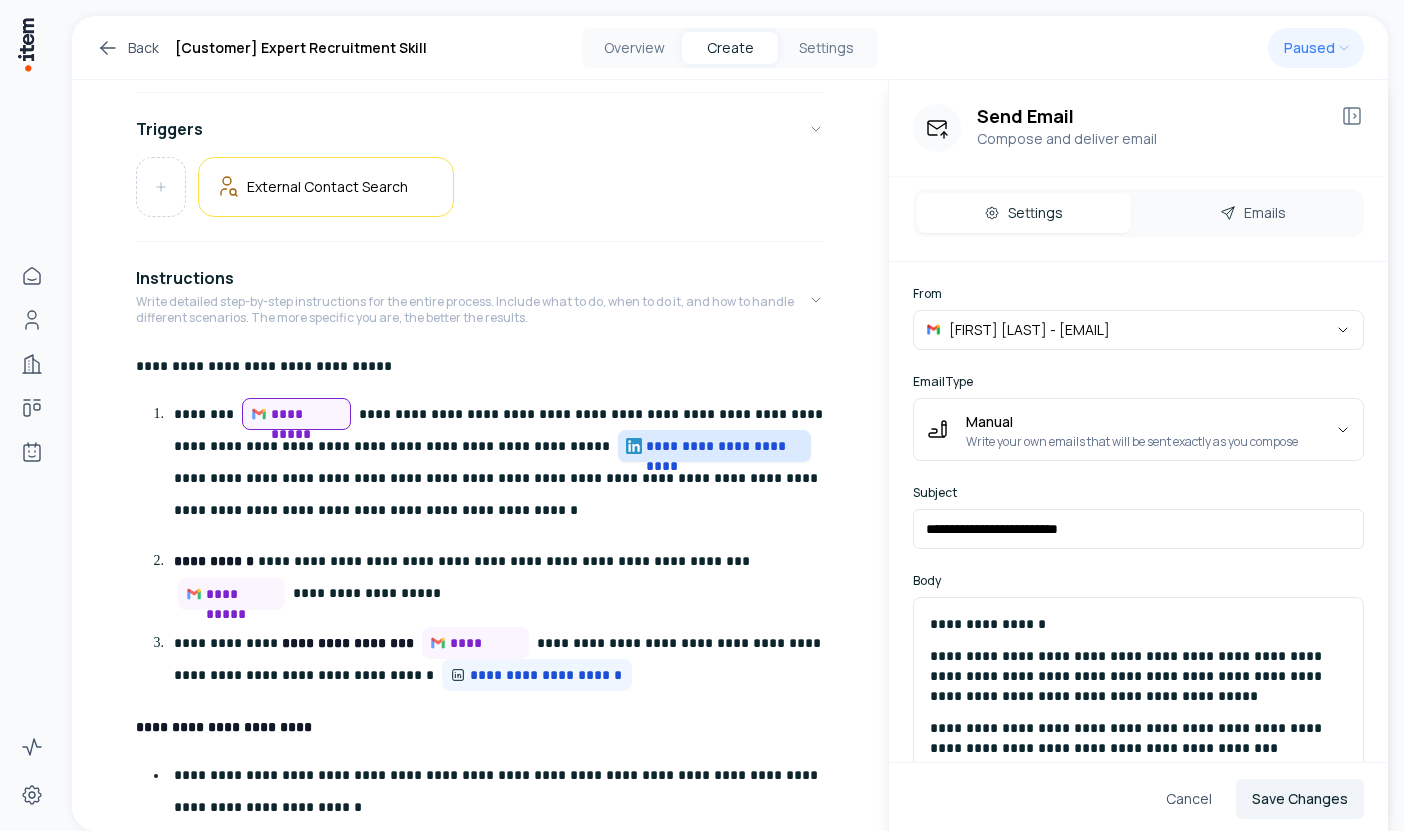 click on "**********" at bounding box center [724, 446] 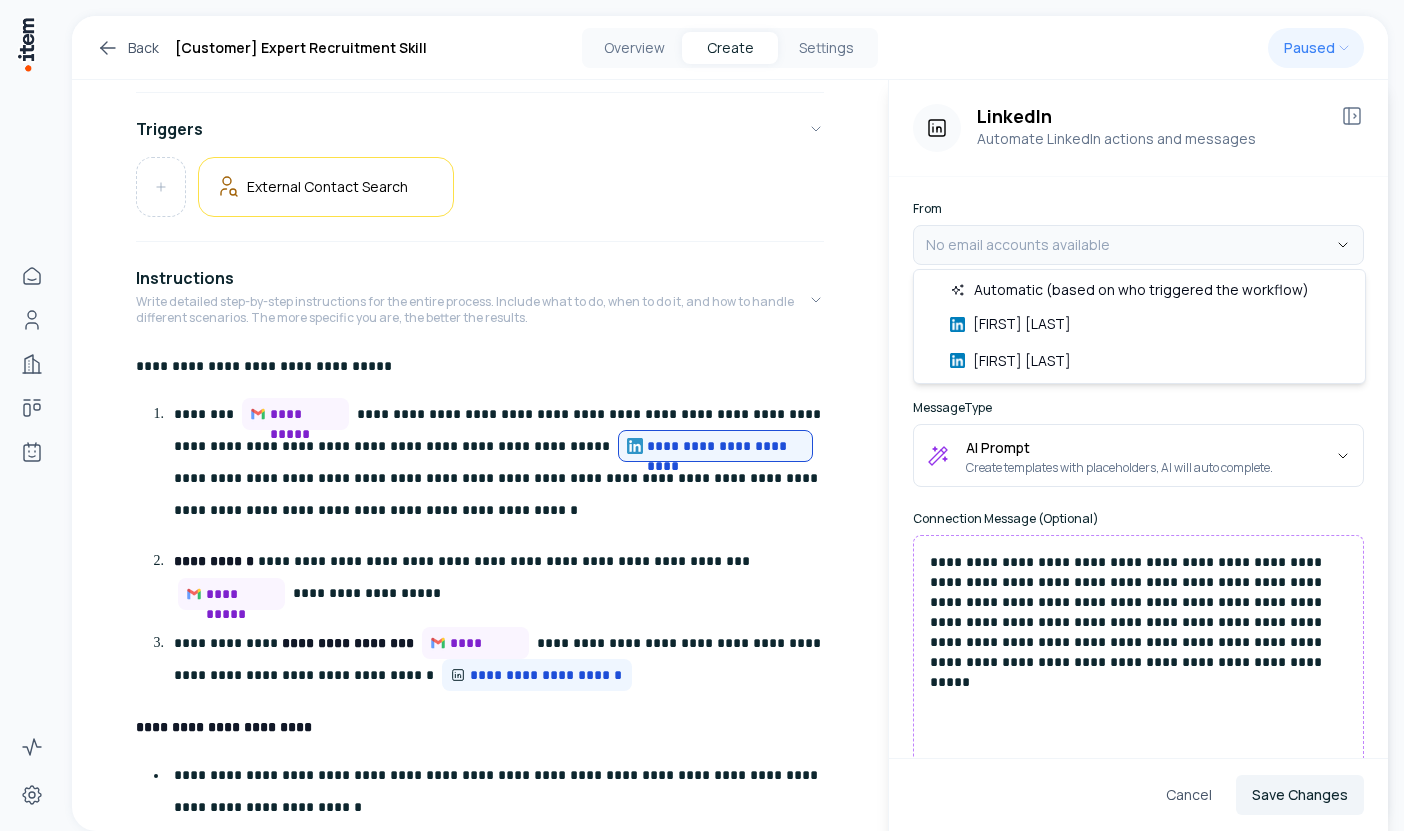 click on "**********" at bounding box center [702, 415] 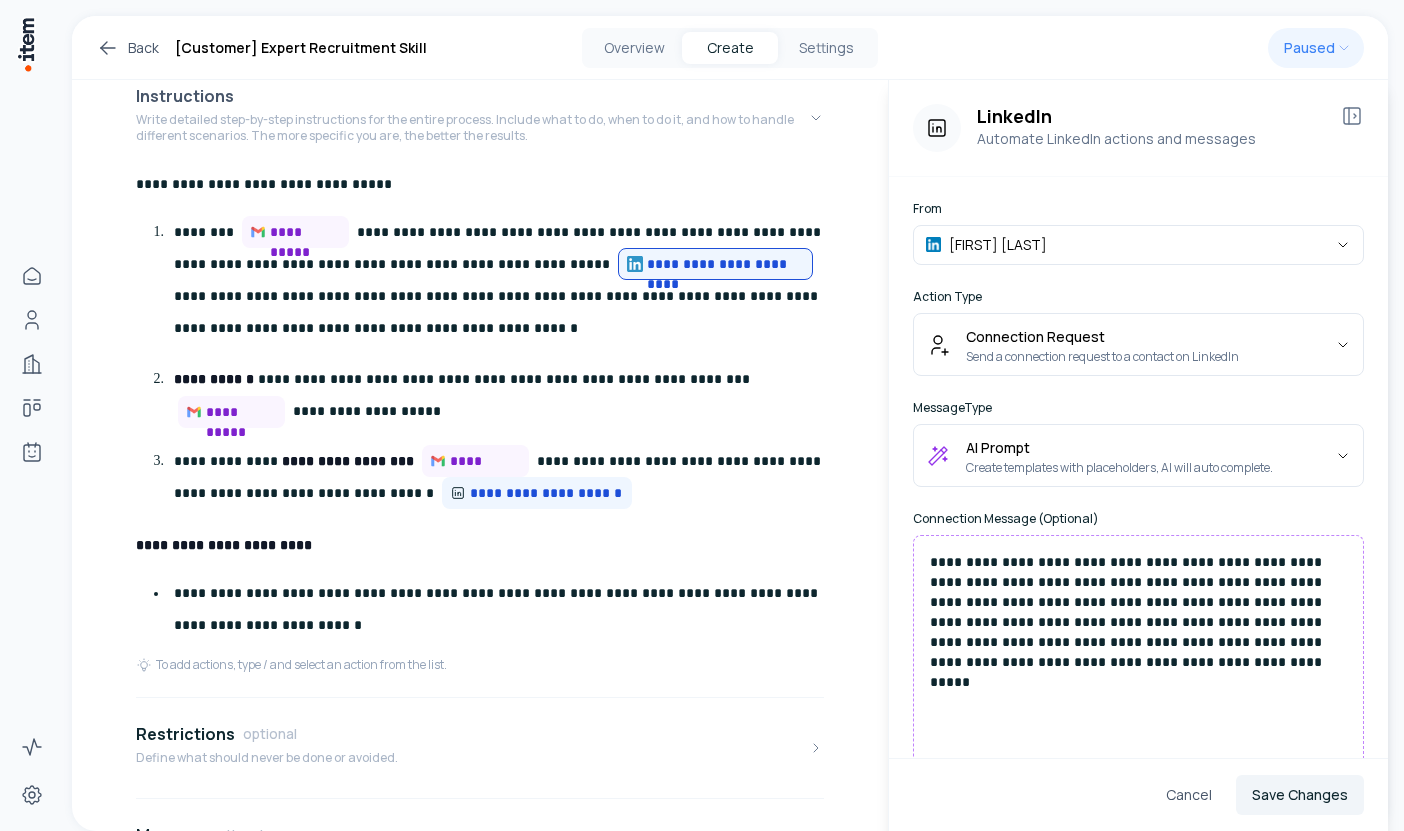scroll, scrollTop: 564, scrollLeft: 0, axis: vertical 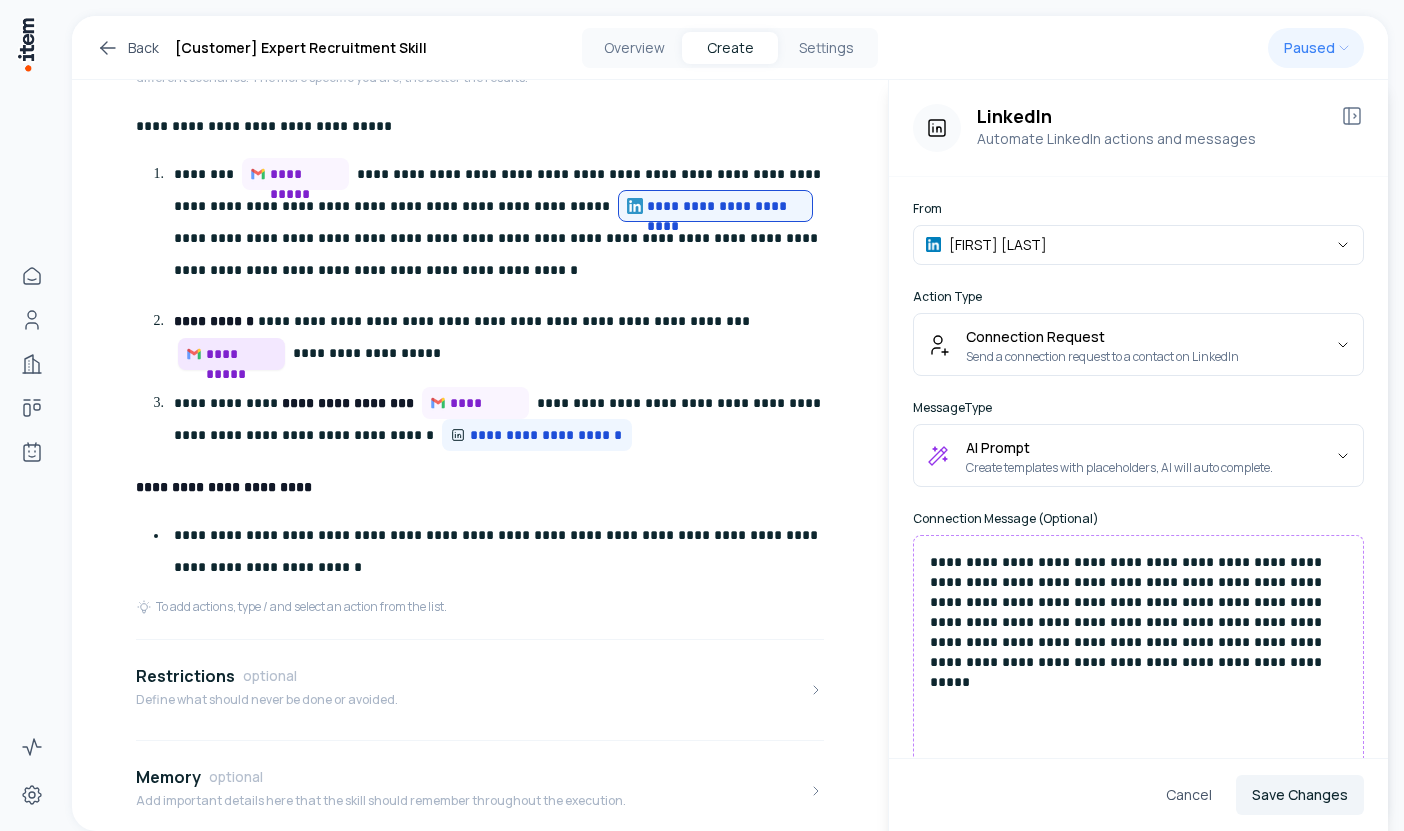 click on "**********" at bounding box center [241, 354] 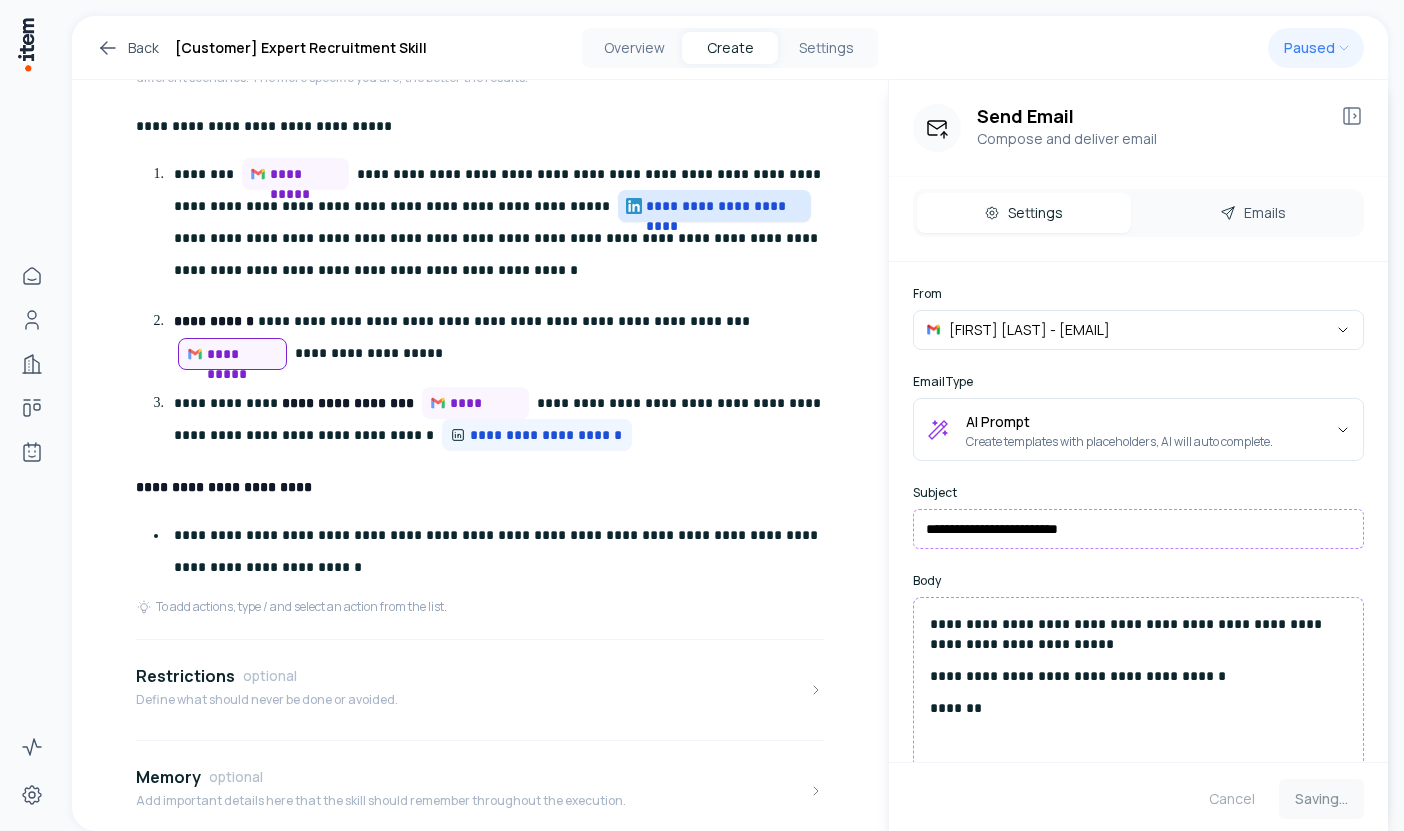 click on "**********" at bounding box center (724, 206) 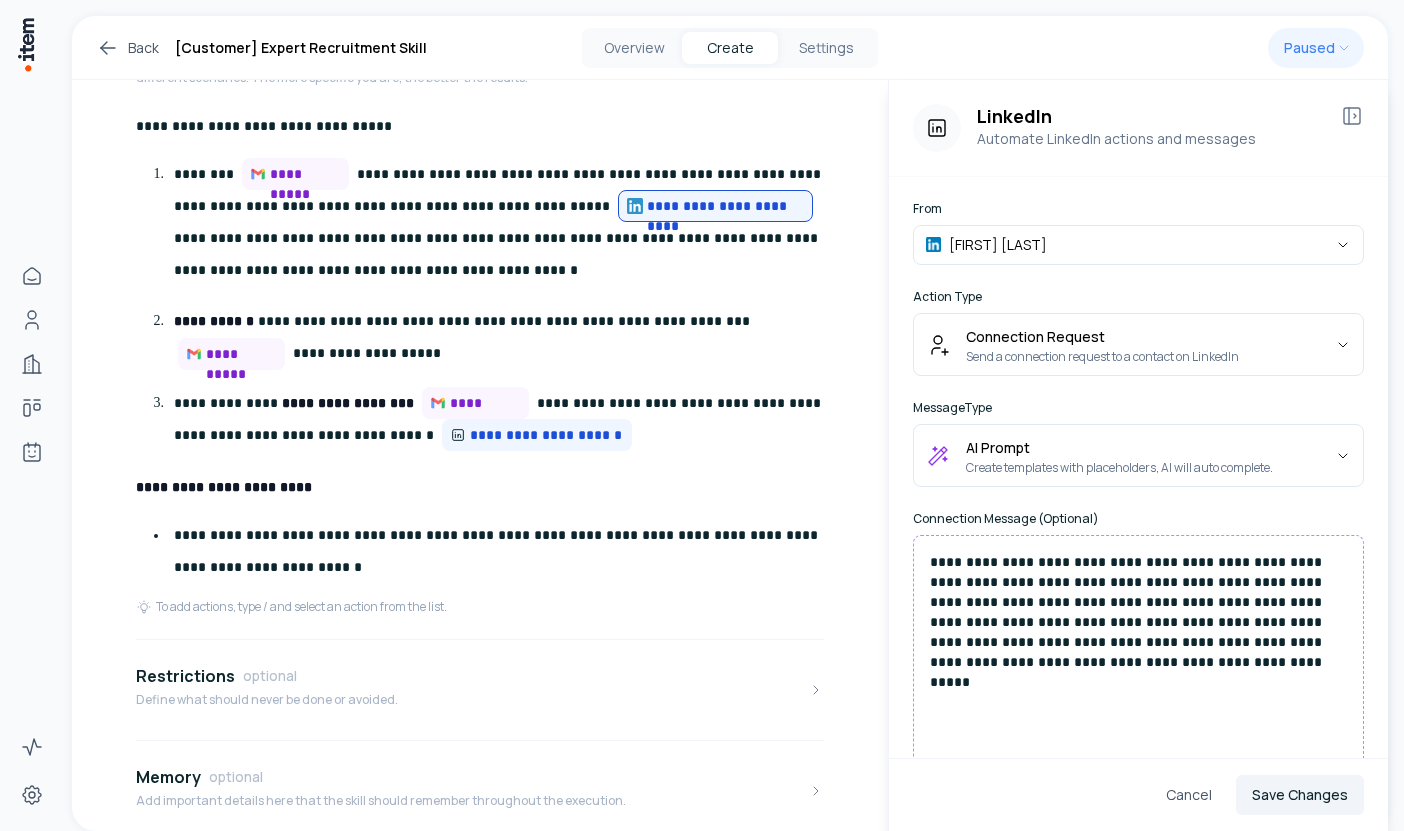scroll, scrollTop: 92, scrollLeft: 0, axis: vertical 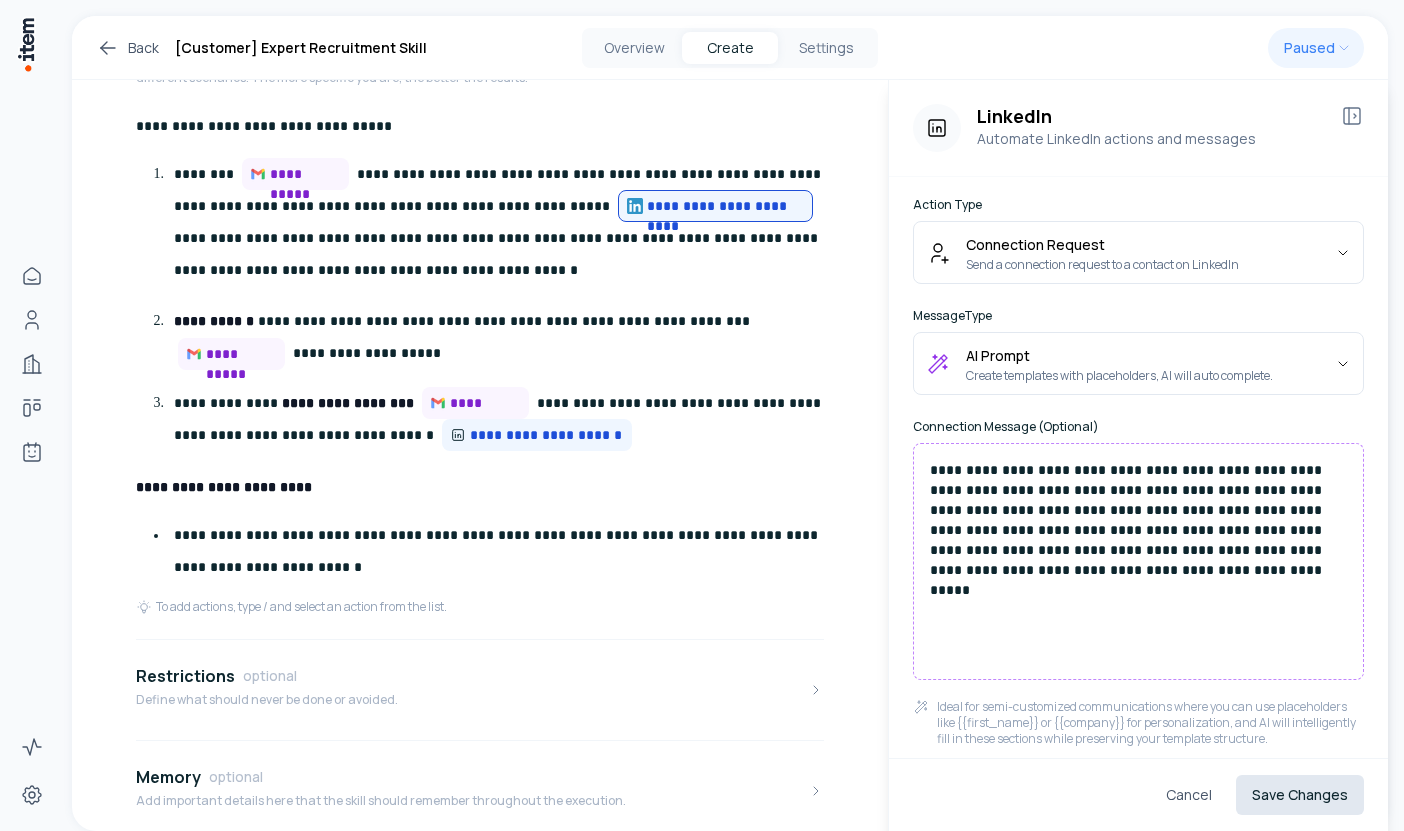 click on "Save Changes" at bounding box center [1300, 795] 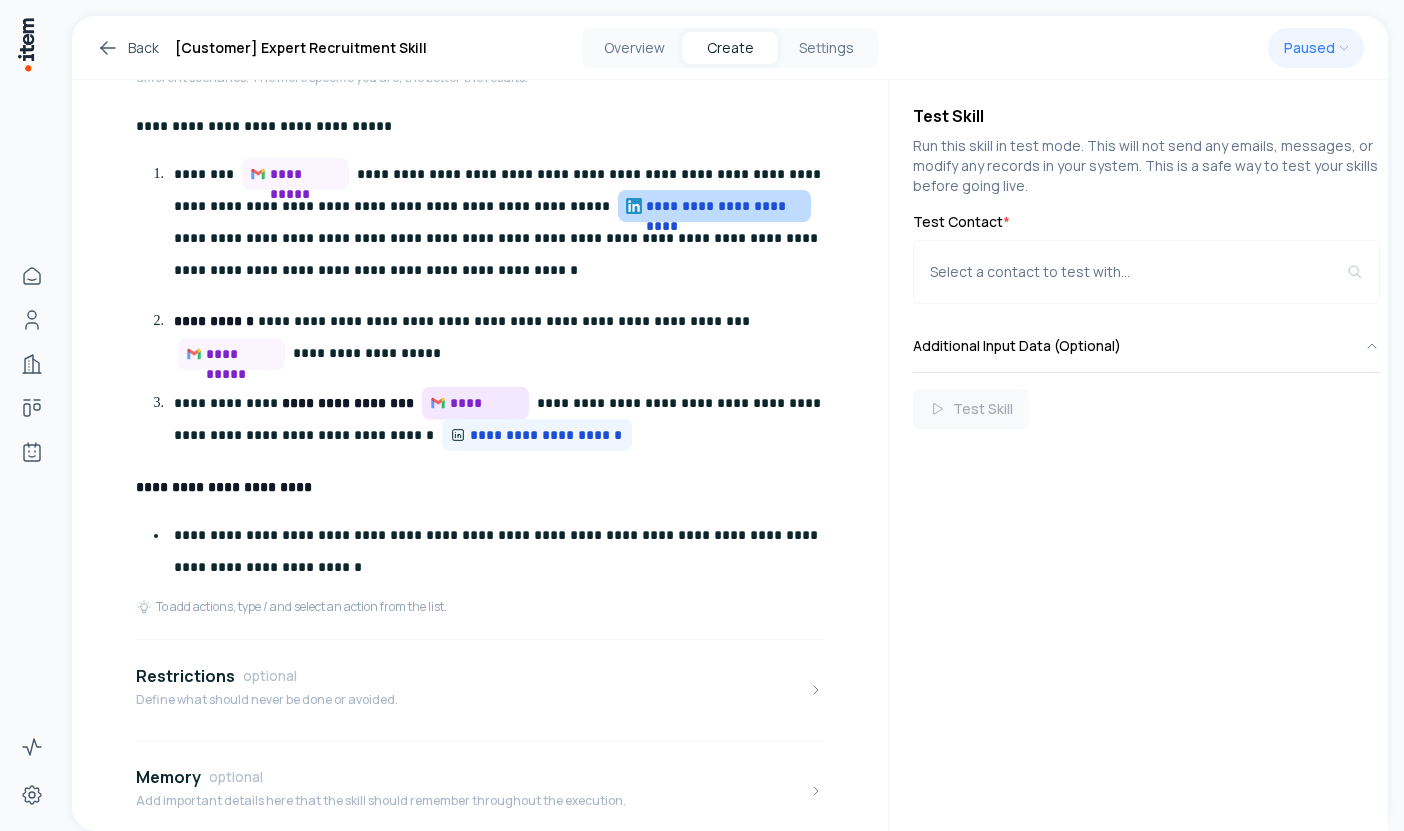 click on "**********" at bounding box center [485, 403] 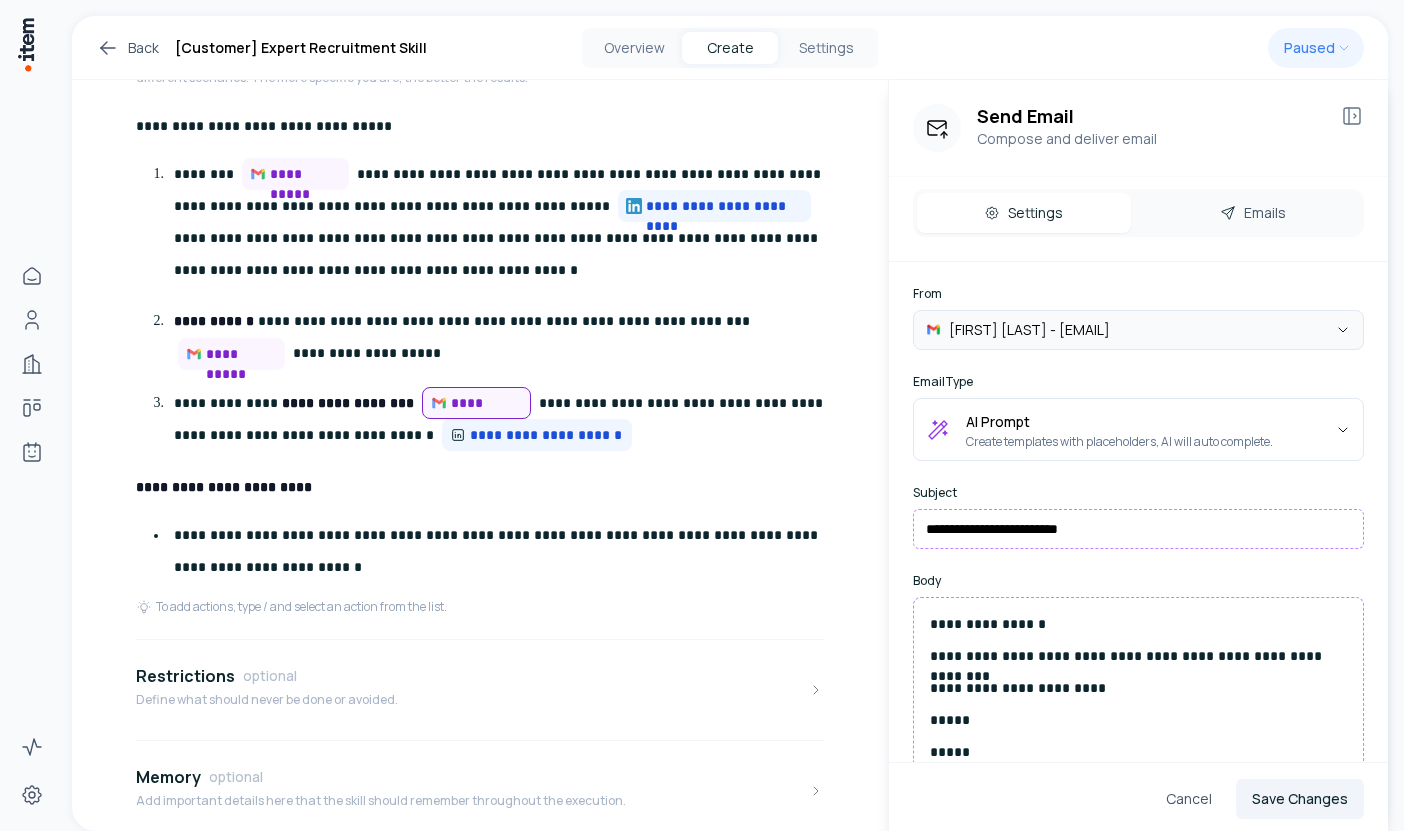 click on "**********" at bounding box center (702, 415) 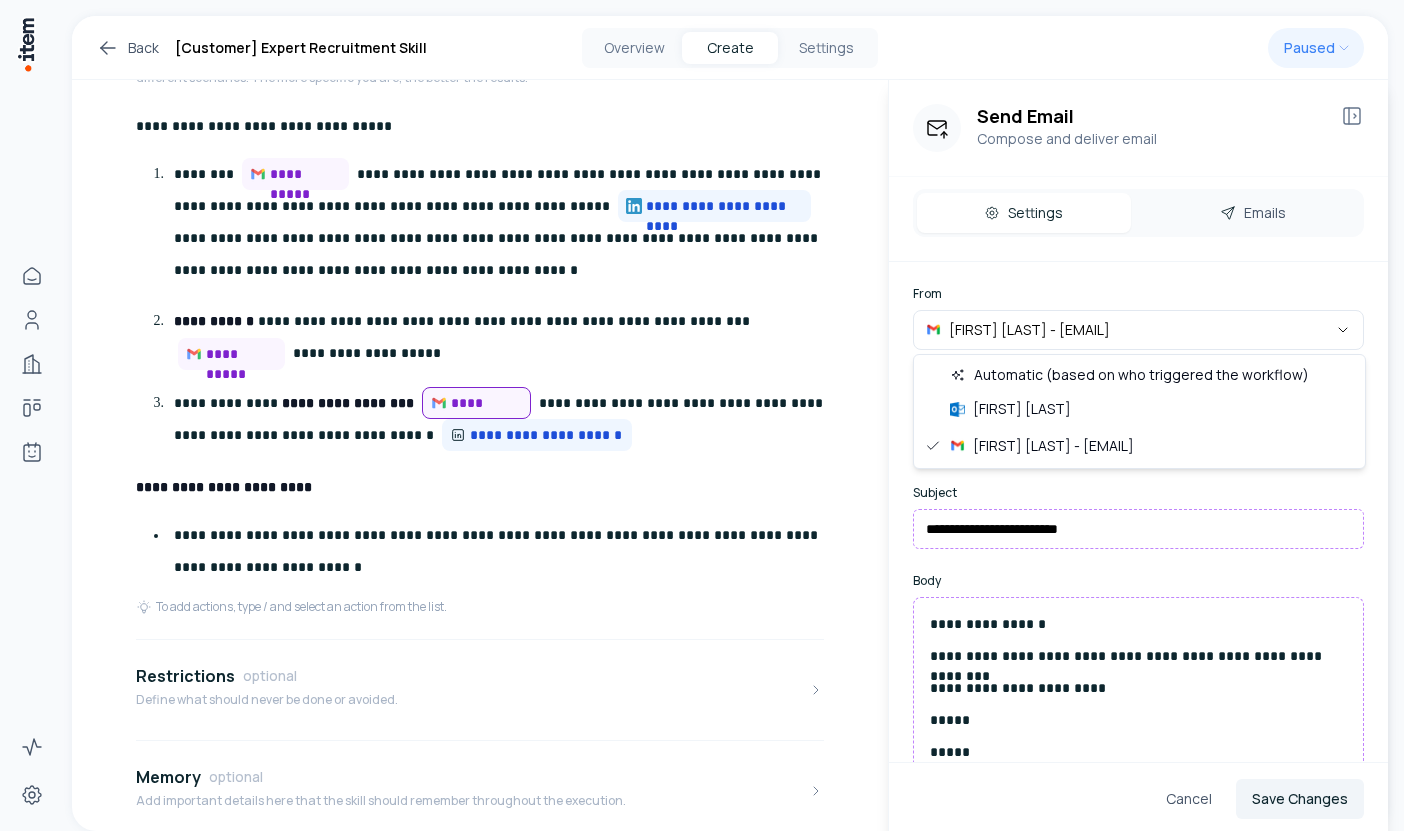 click on "**********" at bounding box center [702, 415] 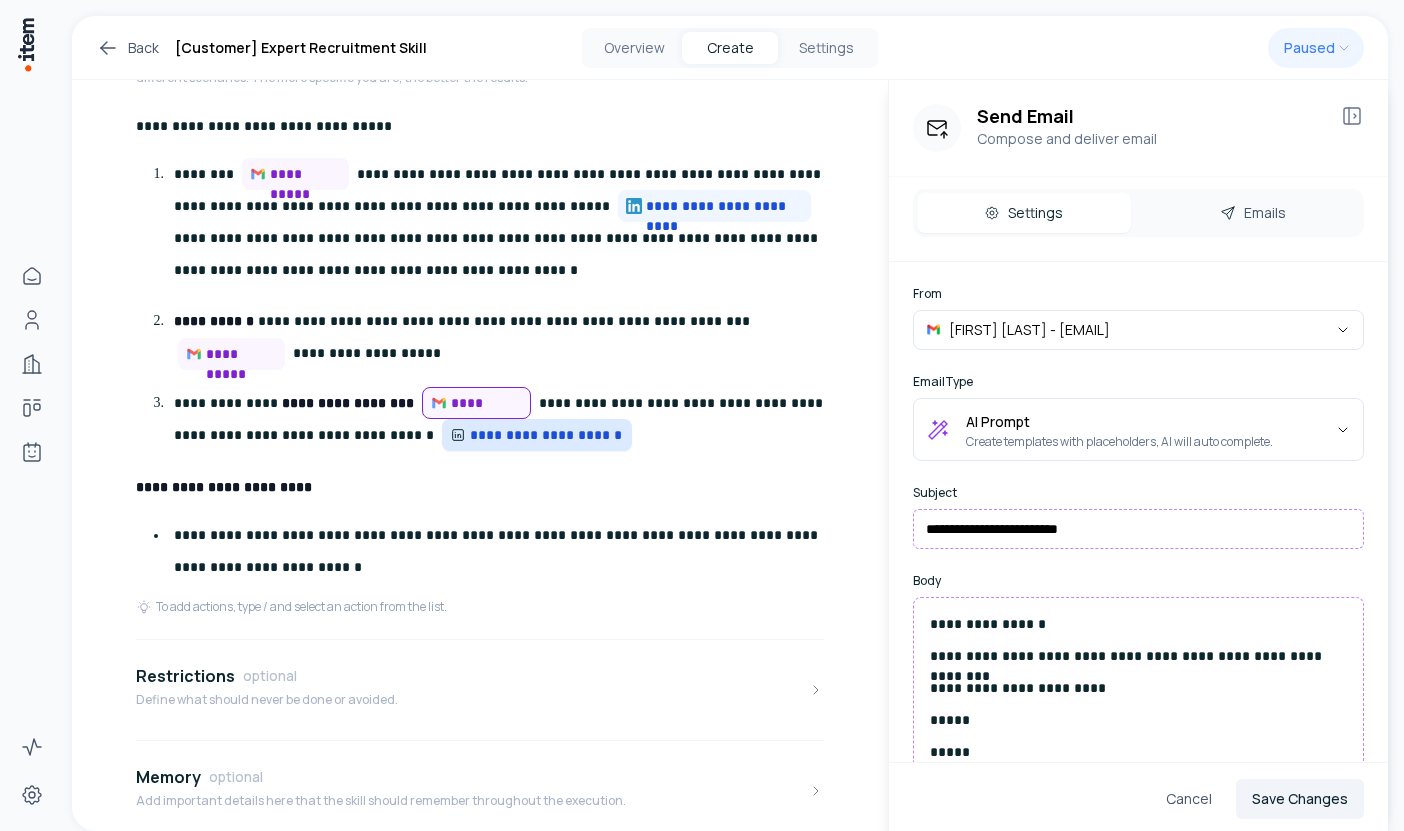click on "**********" at bounding box center [547, 435] 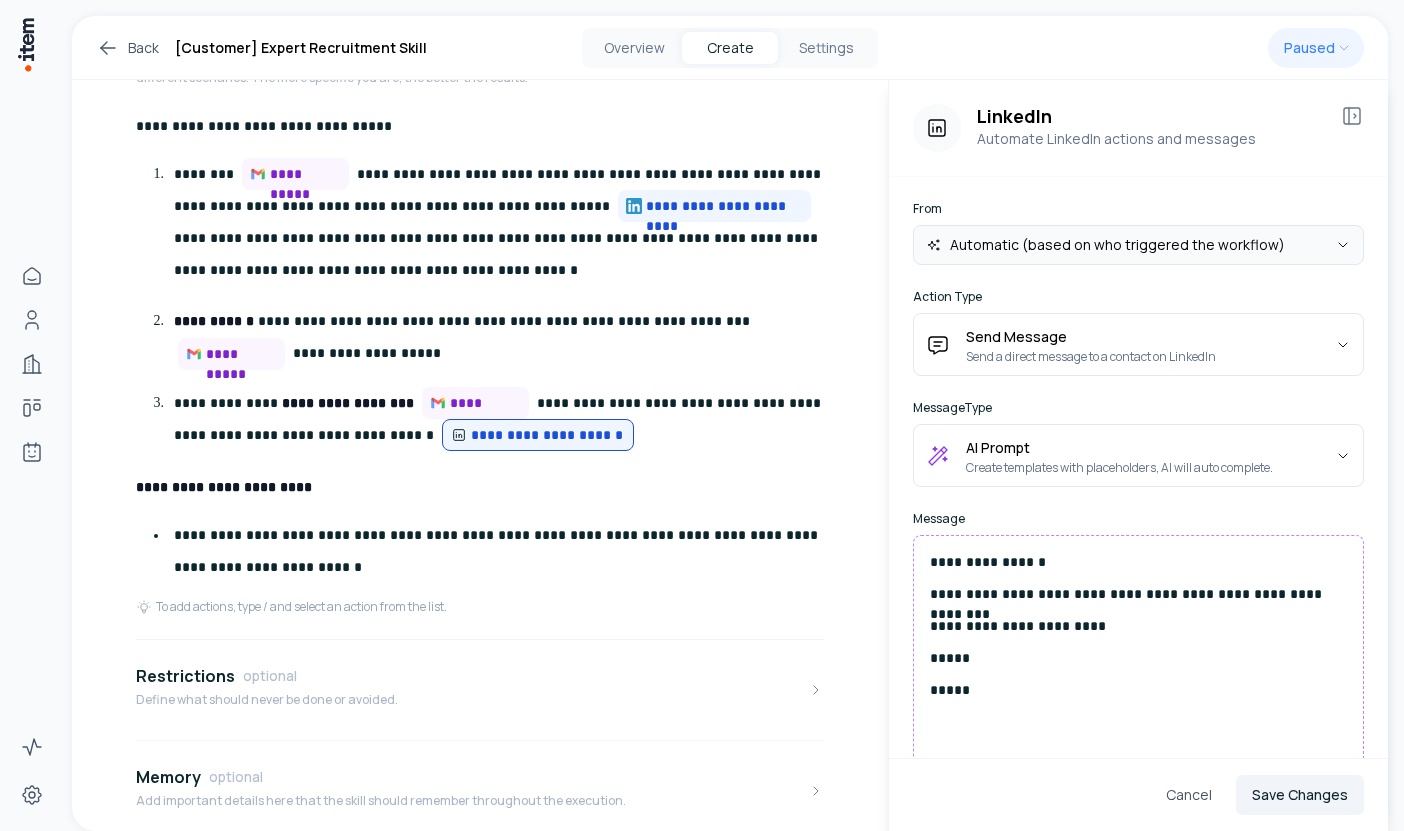 click on "**********" at bounding box center [702, 415] 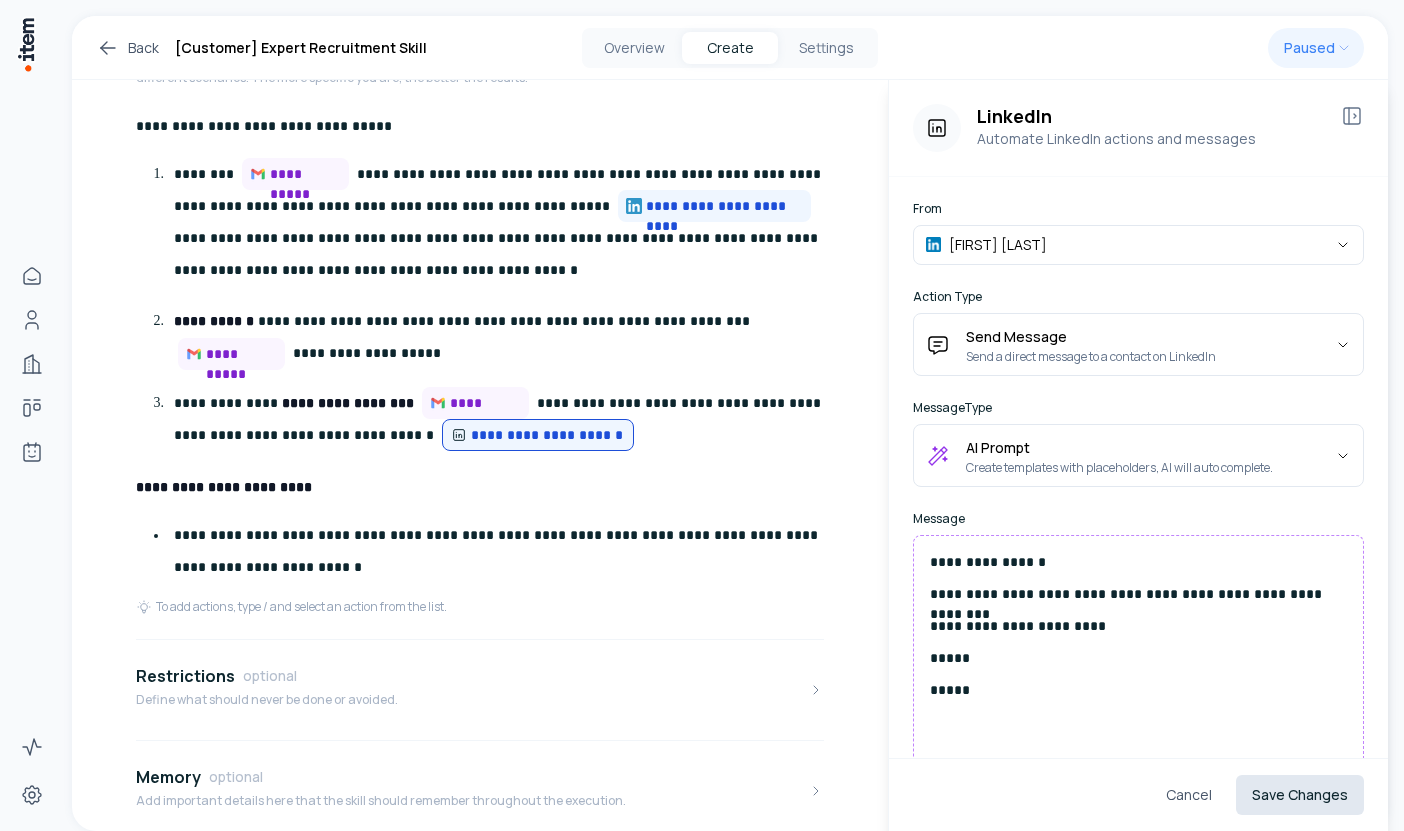 click on "Save Changes" at bounding box center [1300, 795] 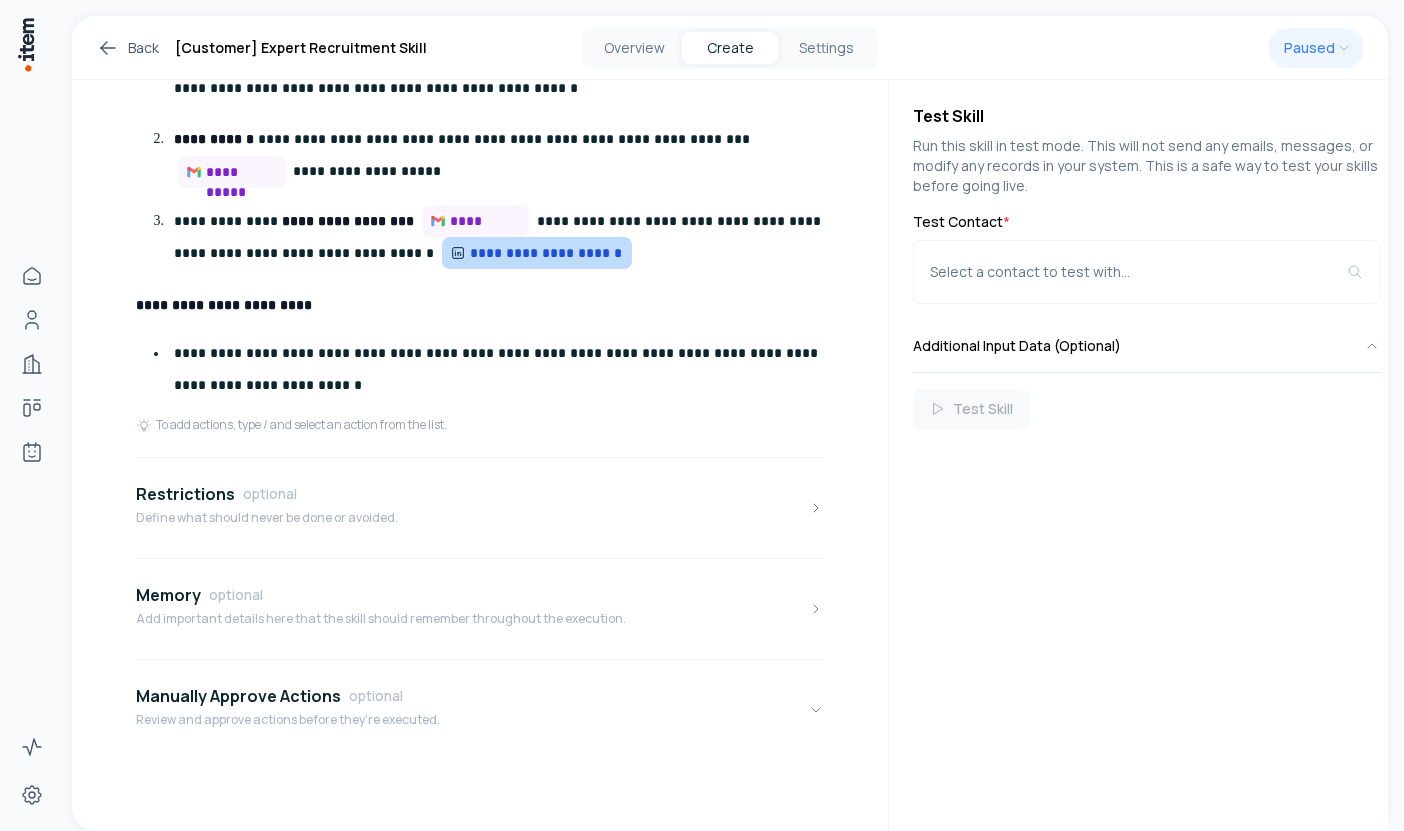 scroll, scrollTop: 0, scrollLeft: 0, axis: both 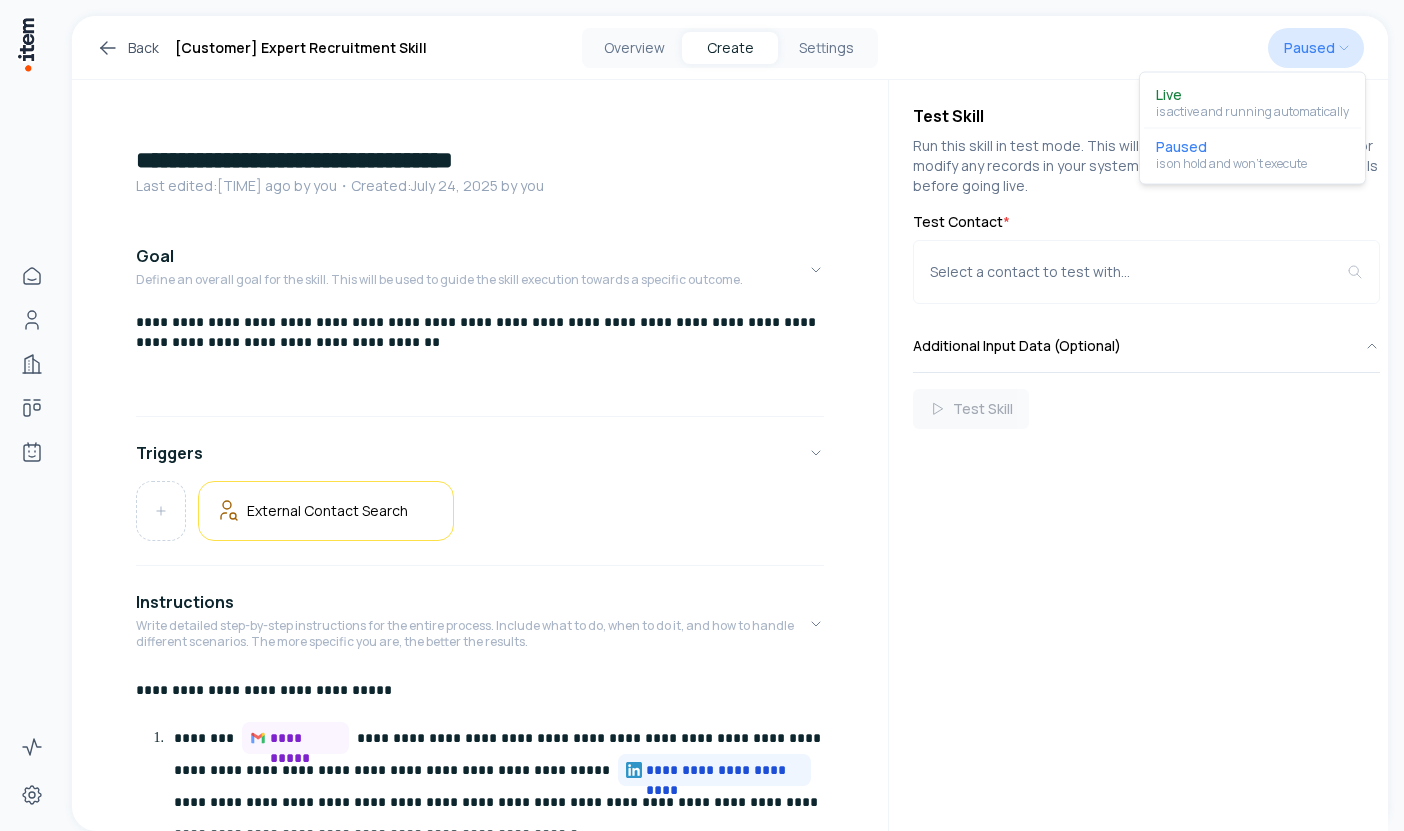 click on "**********" at bounding box center (702, 415) 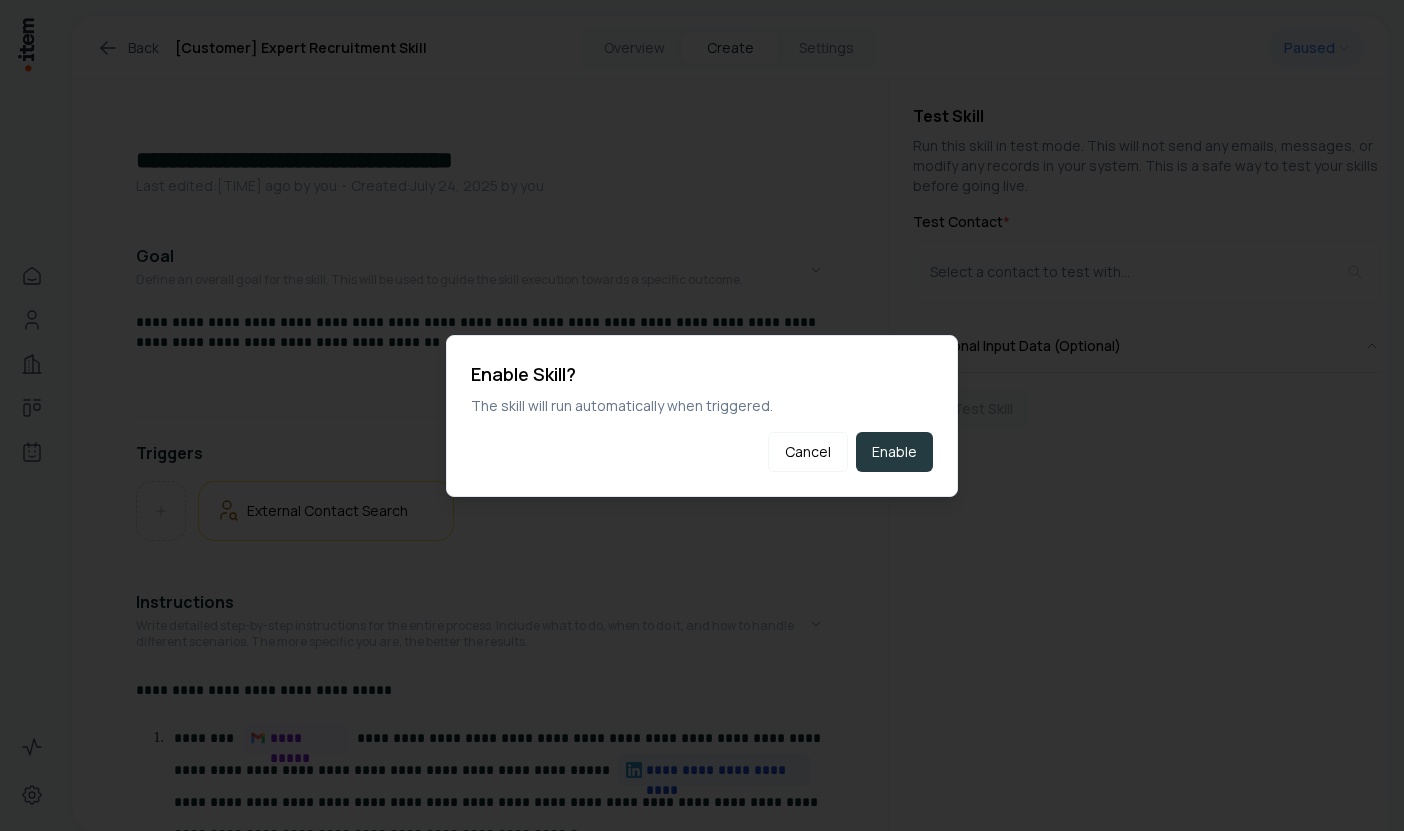 click on "Enable" at bounding box center [894, 452] 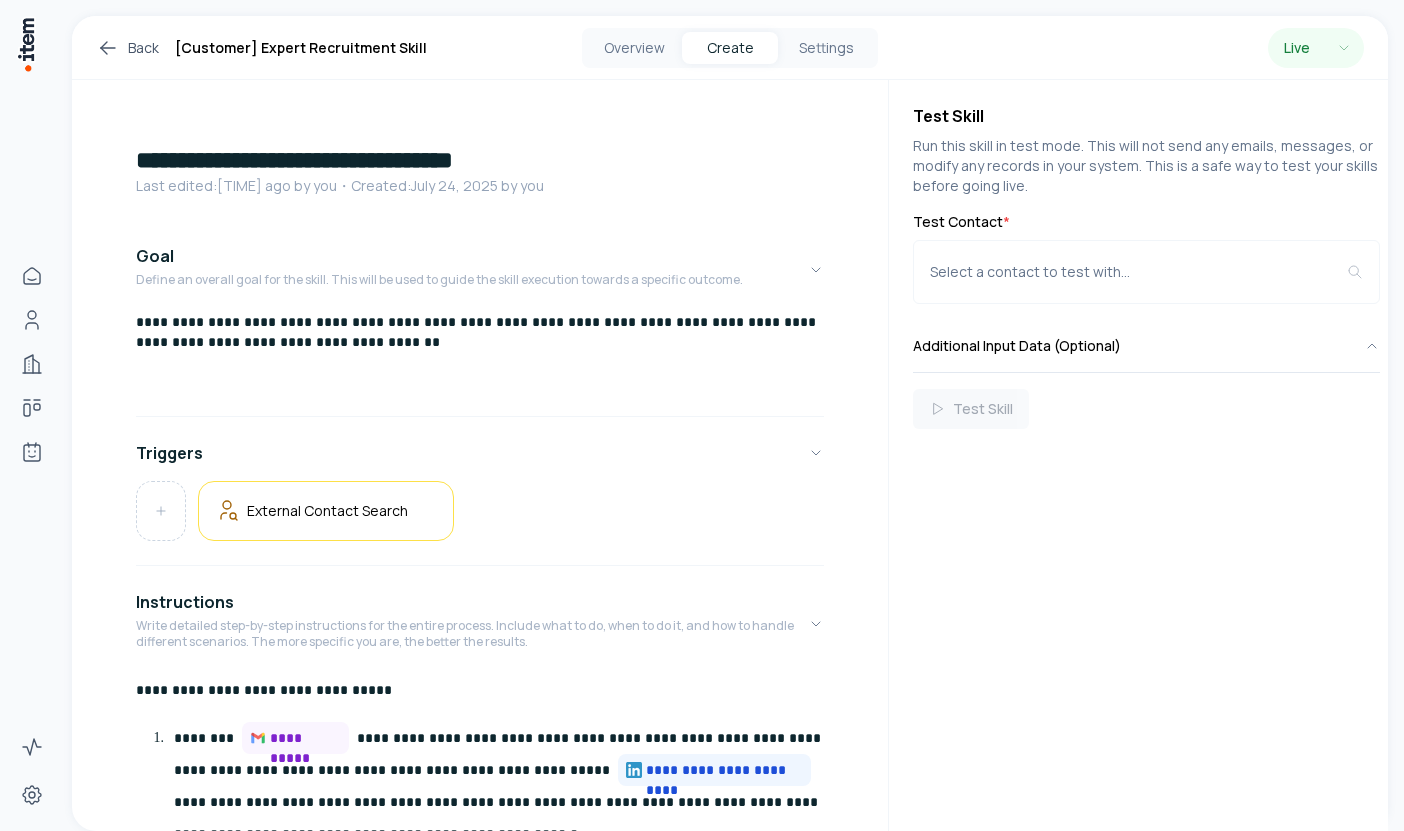 click on "Back" at bounding box center [127, 48] 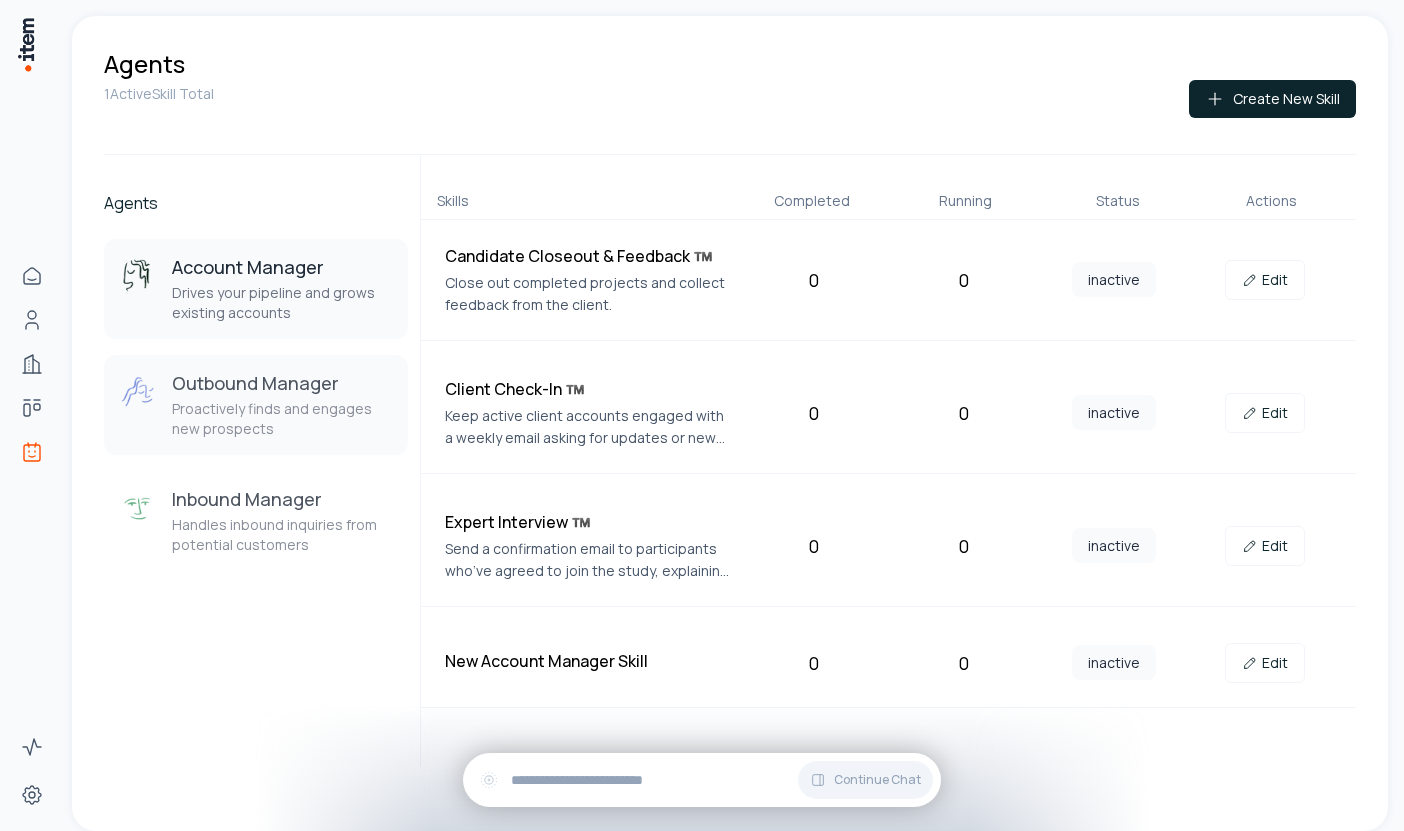 click on "Outbound Manager" at bounding box center (282, 383) 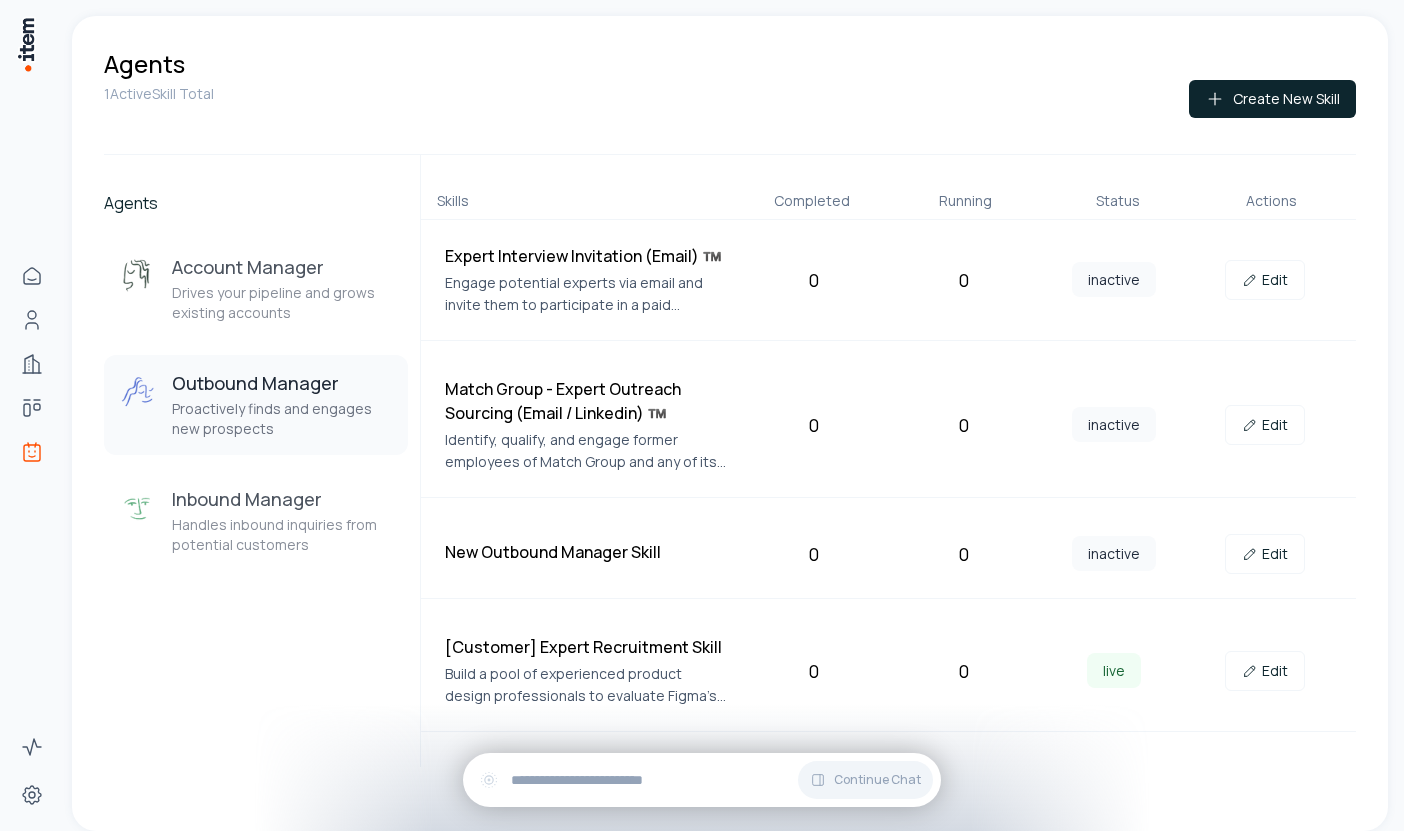 type 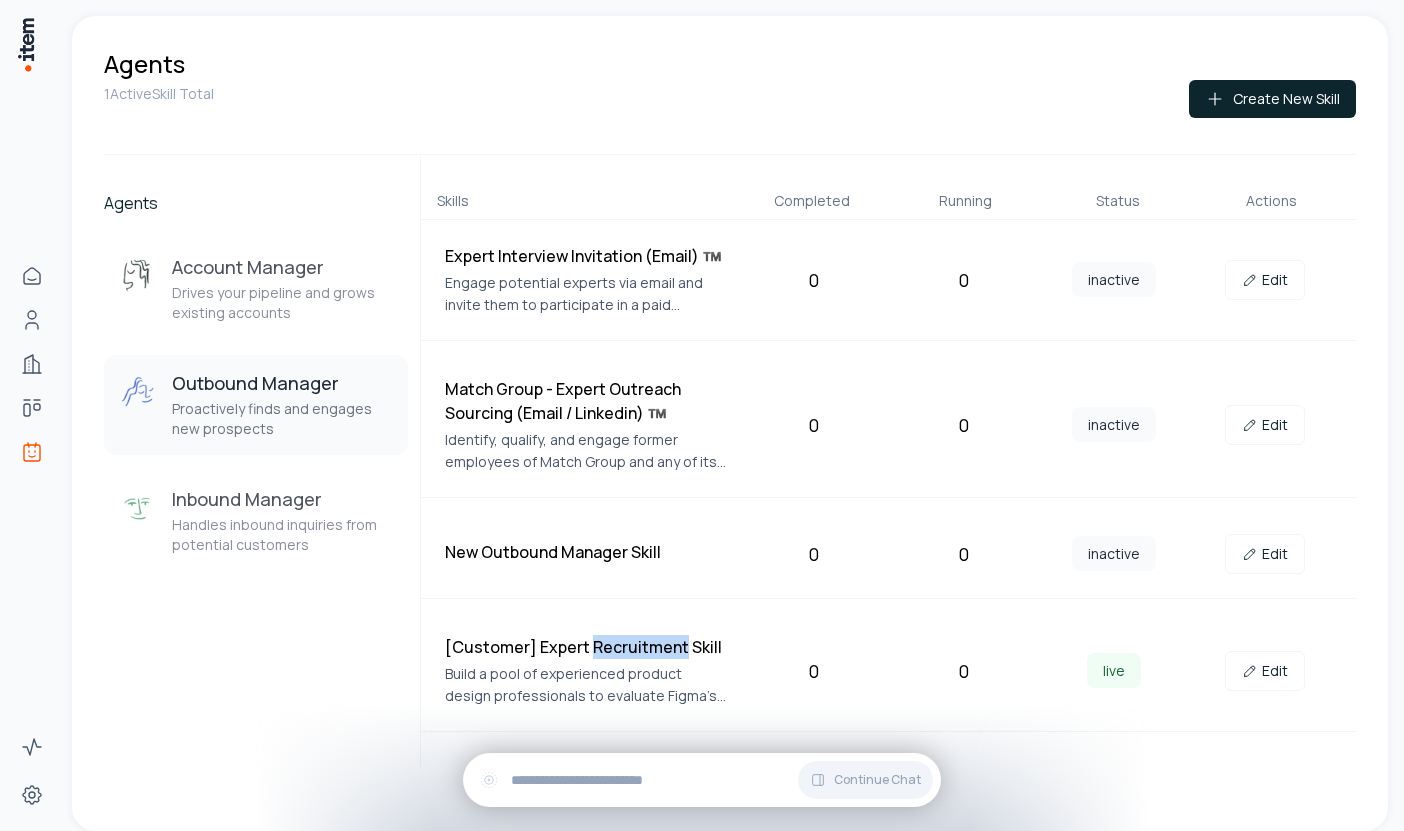 click on "[Customer] Expert Recruitment Skill" at bounding box center (587, 647) 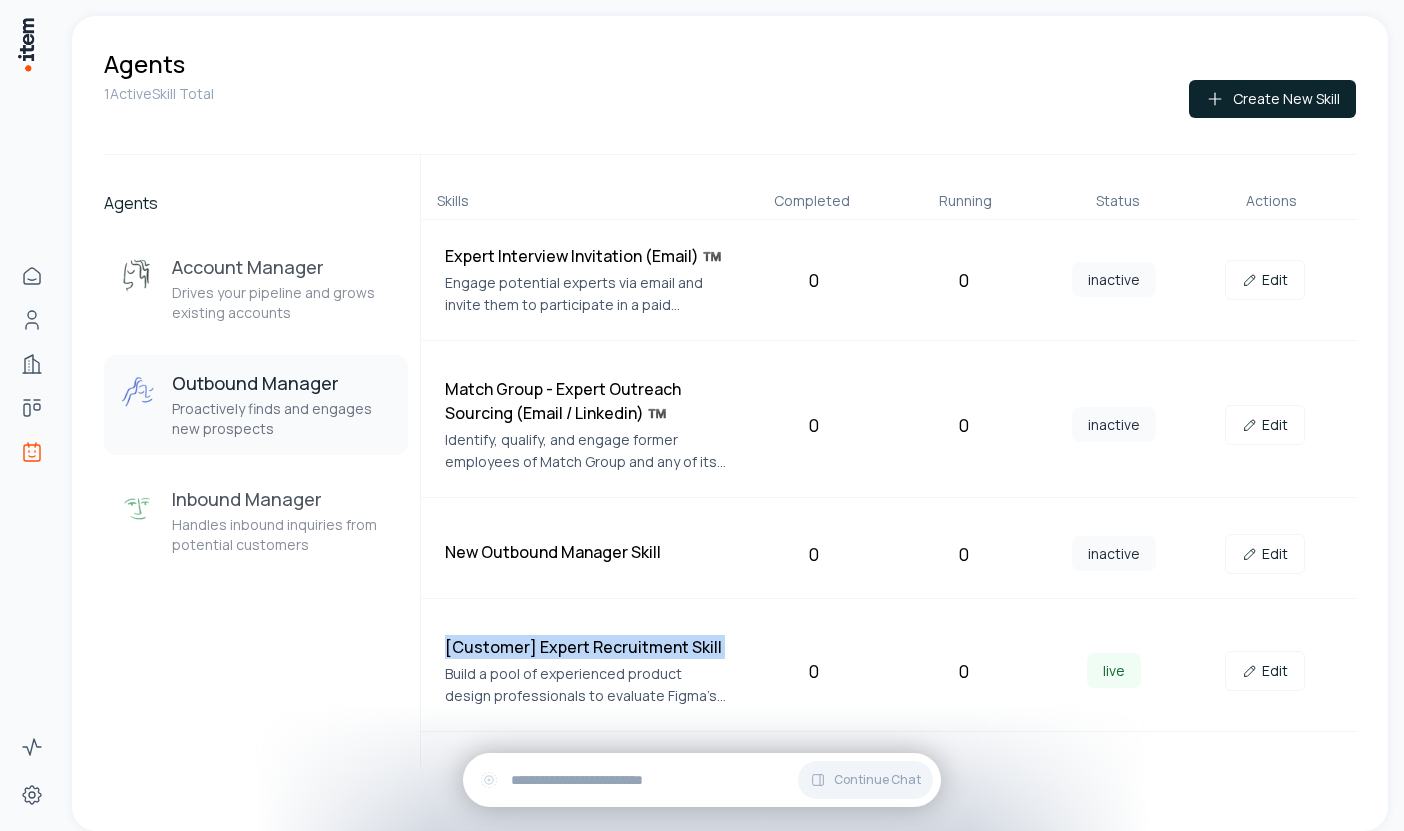 click on "[Customer] Expert Recruitment Skill" at bounding box center [587, 647] 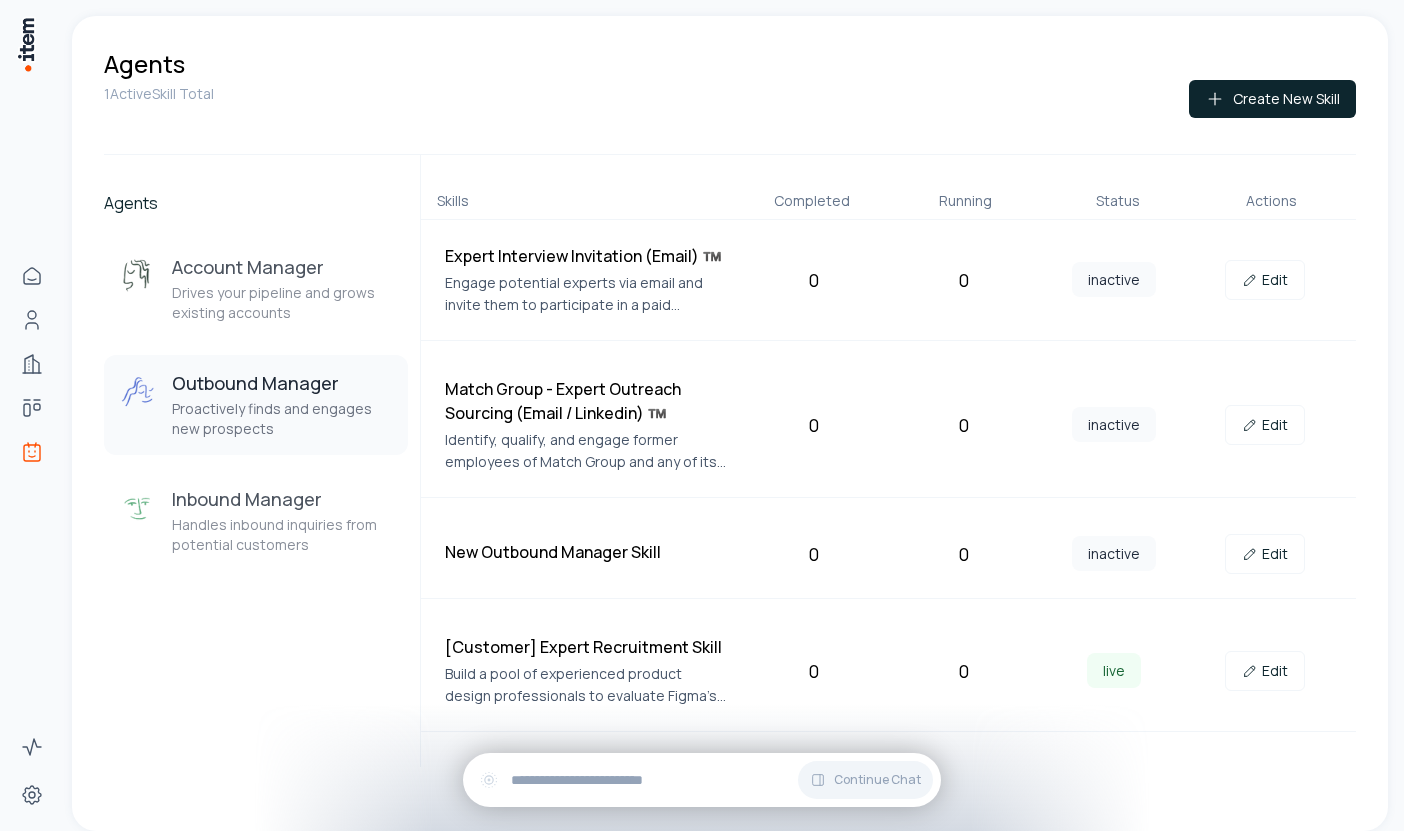 click on "Build a pool of experienced product design professionals to evaluate Figma's competitive positioning through primary research interviews." at bounding box center (587, 685) 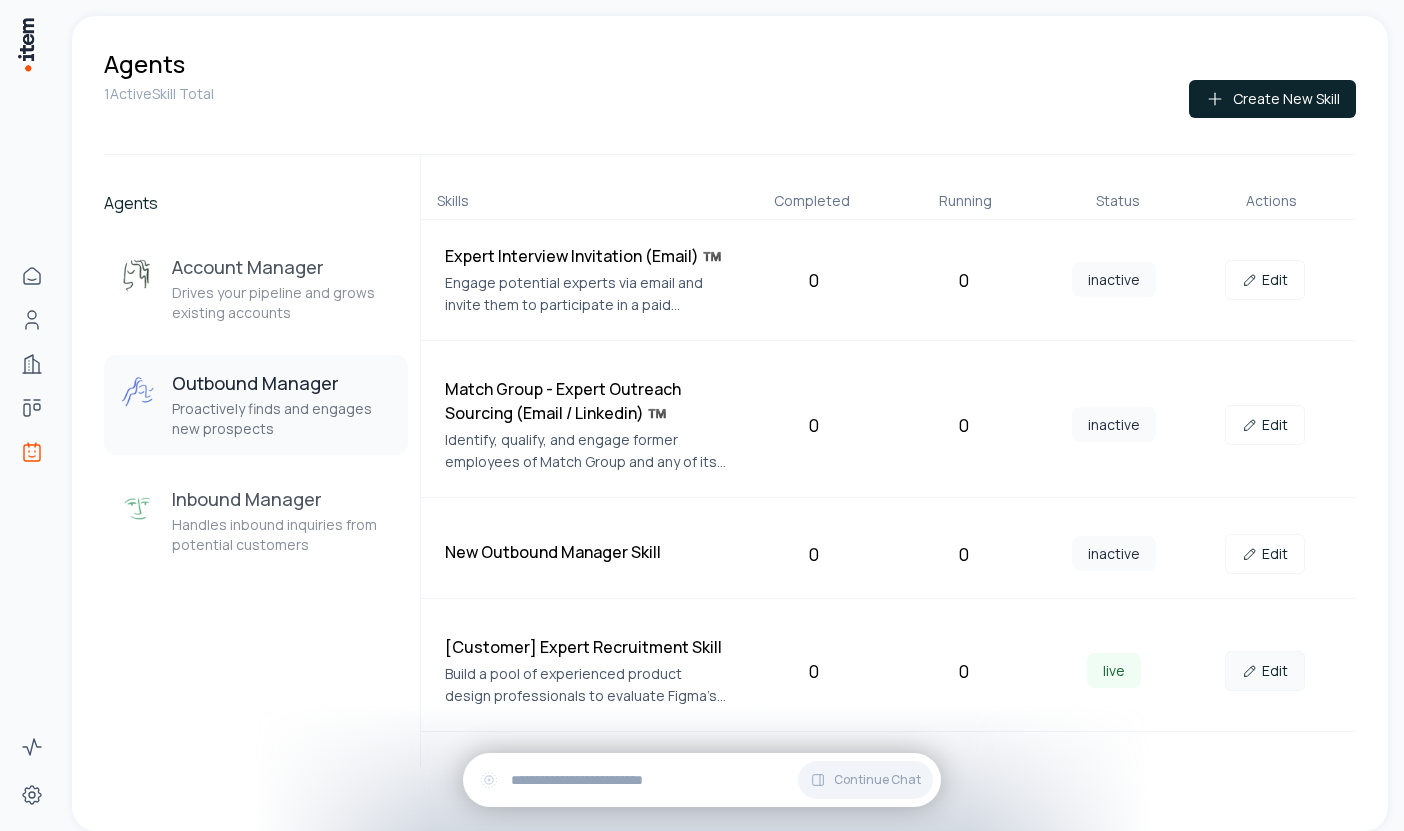 click on "Edit" at bounding box center [1265, 671] 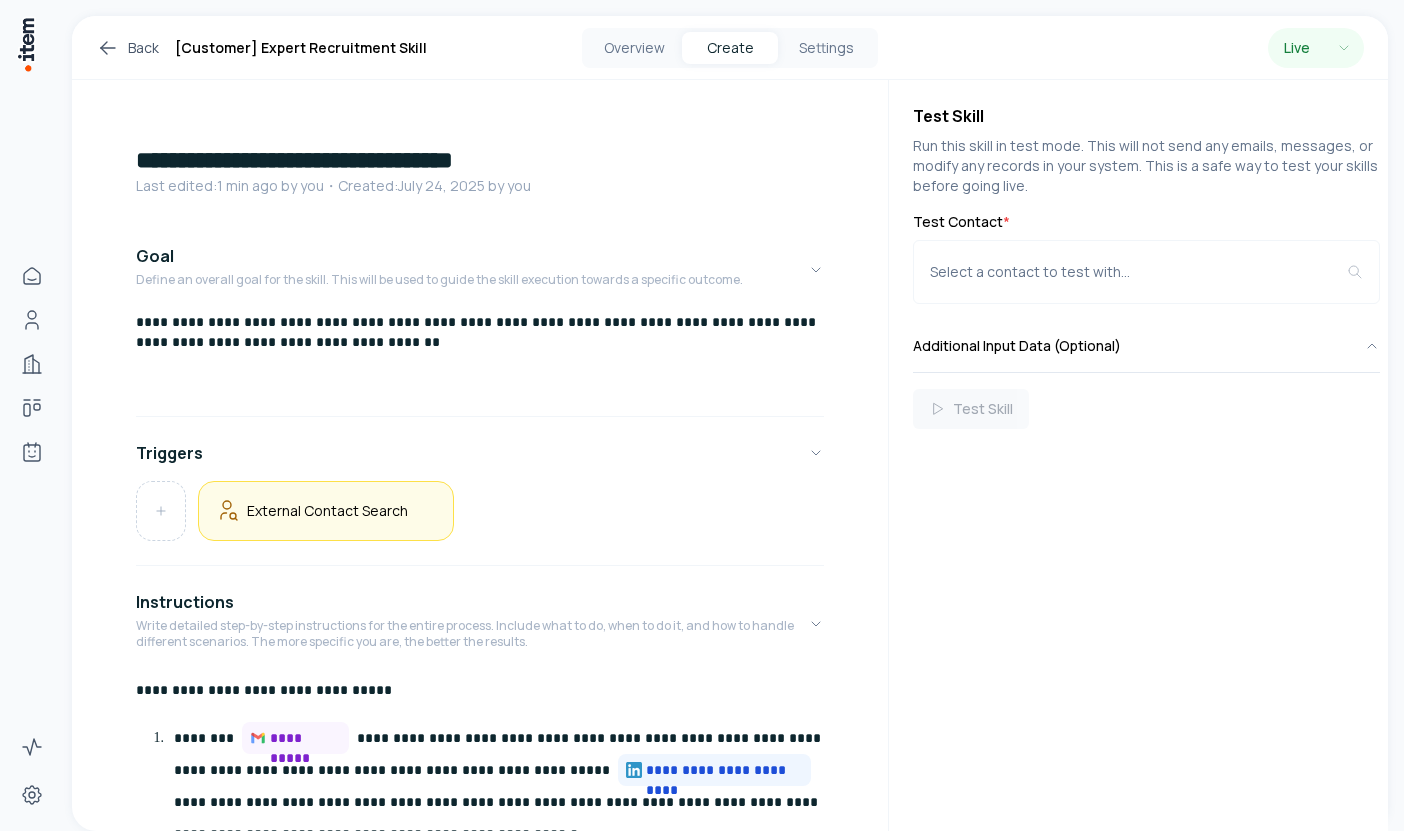 click on "External Contact Search" at bounding box center (327, 510) 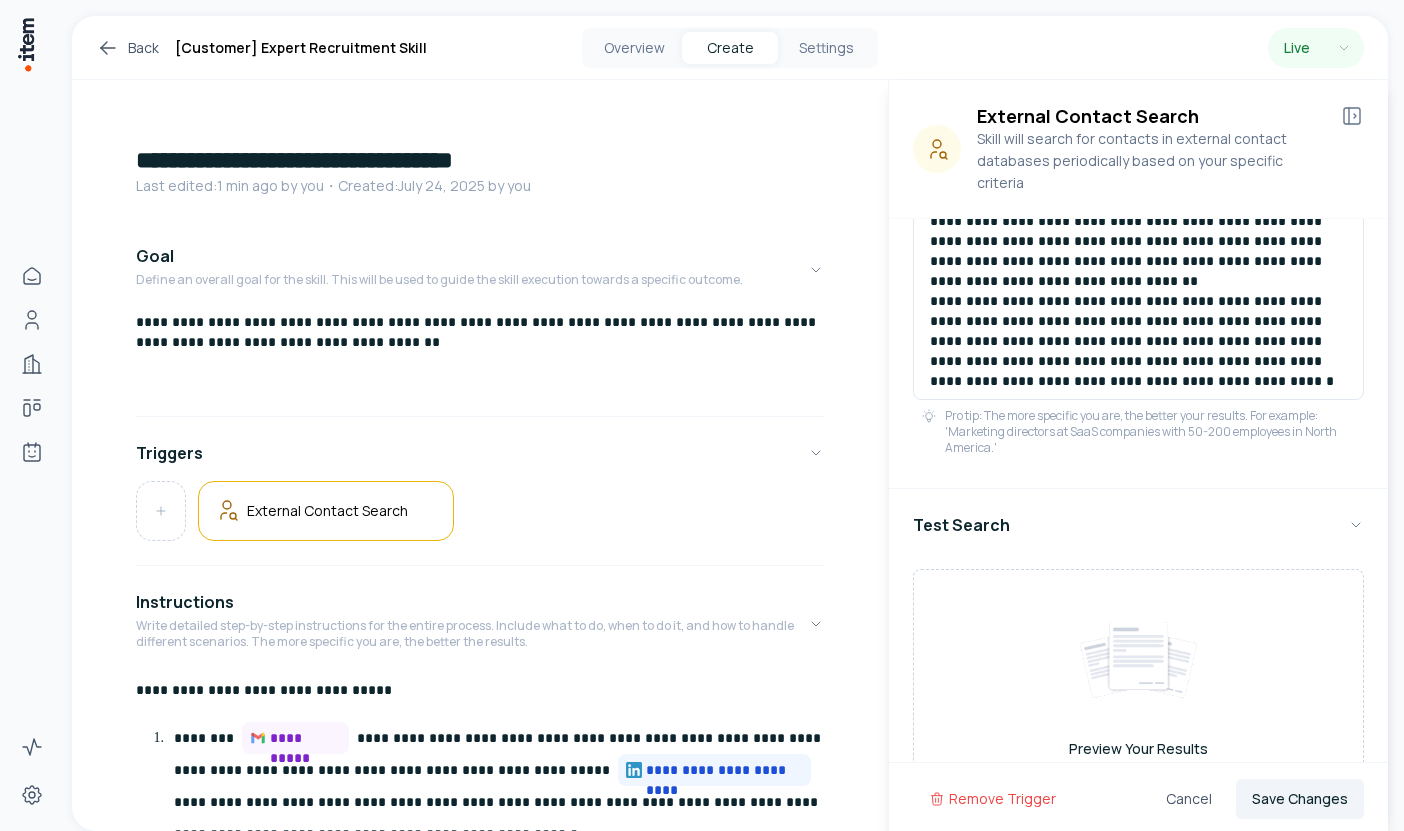 scroll, scrollTop: 481, scrollLeft: 0, axis: vertical 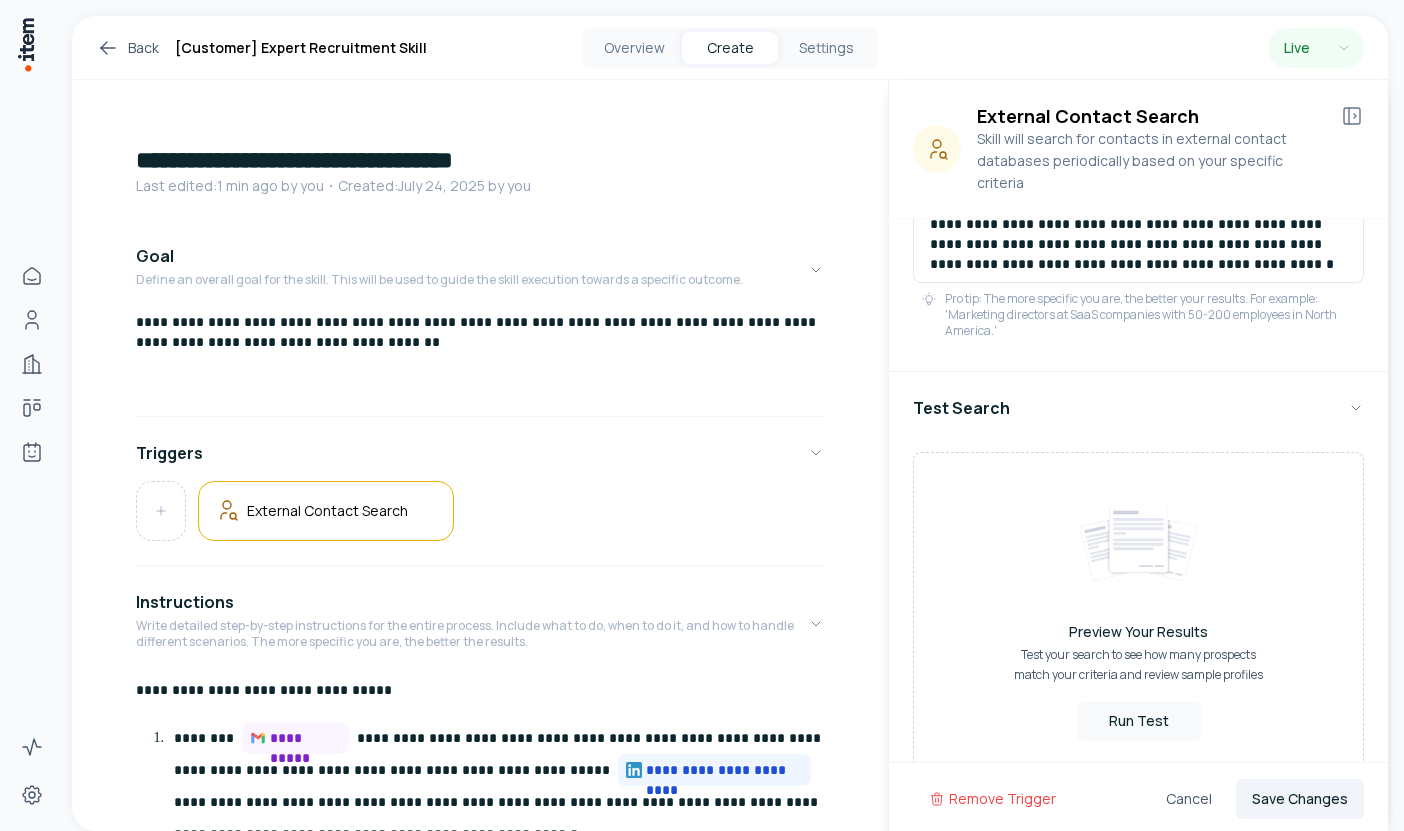 click on "Back" at bounding box center (127, 48) 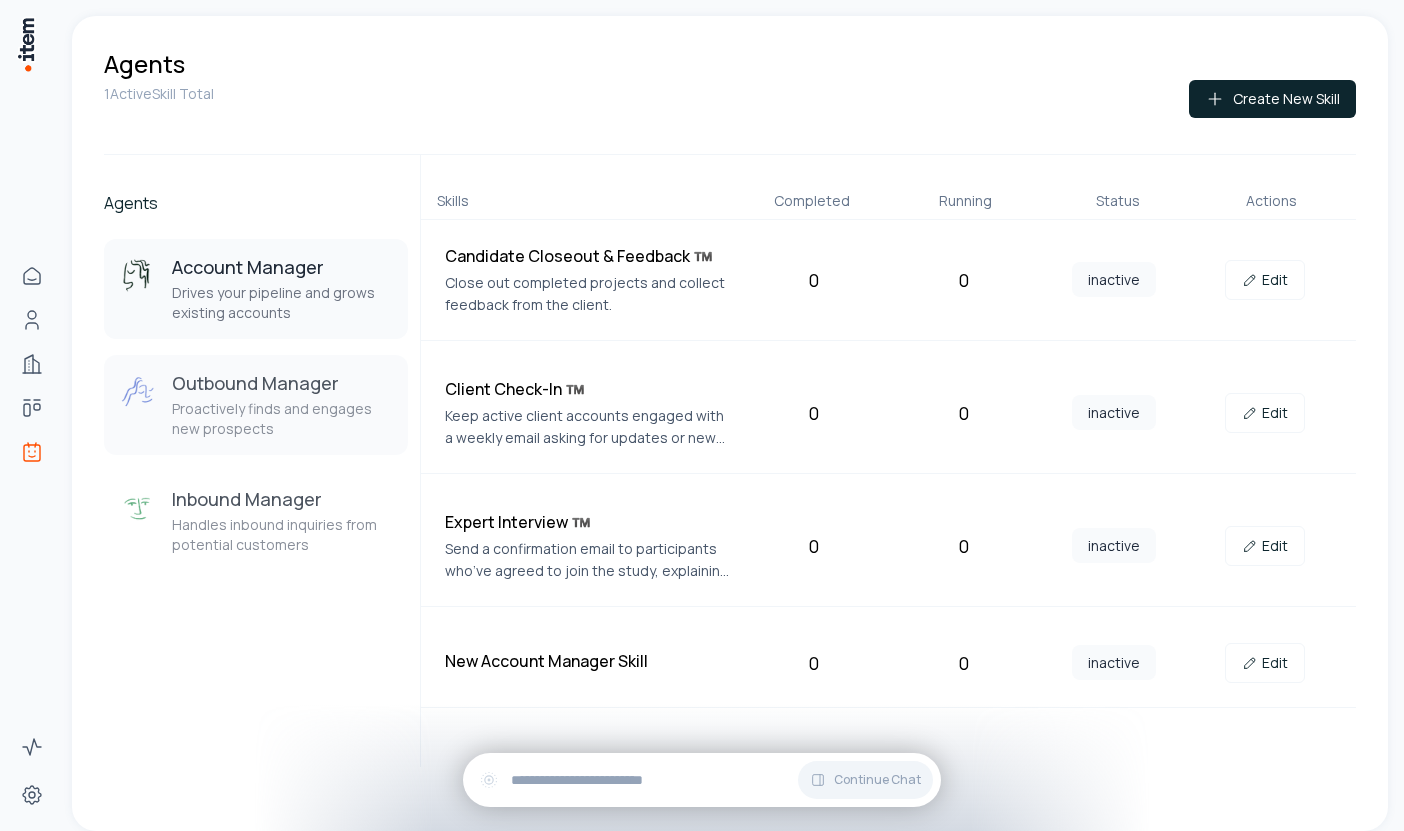 click on "Outbound Manager" at bounding box center [282, 383] 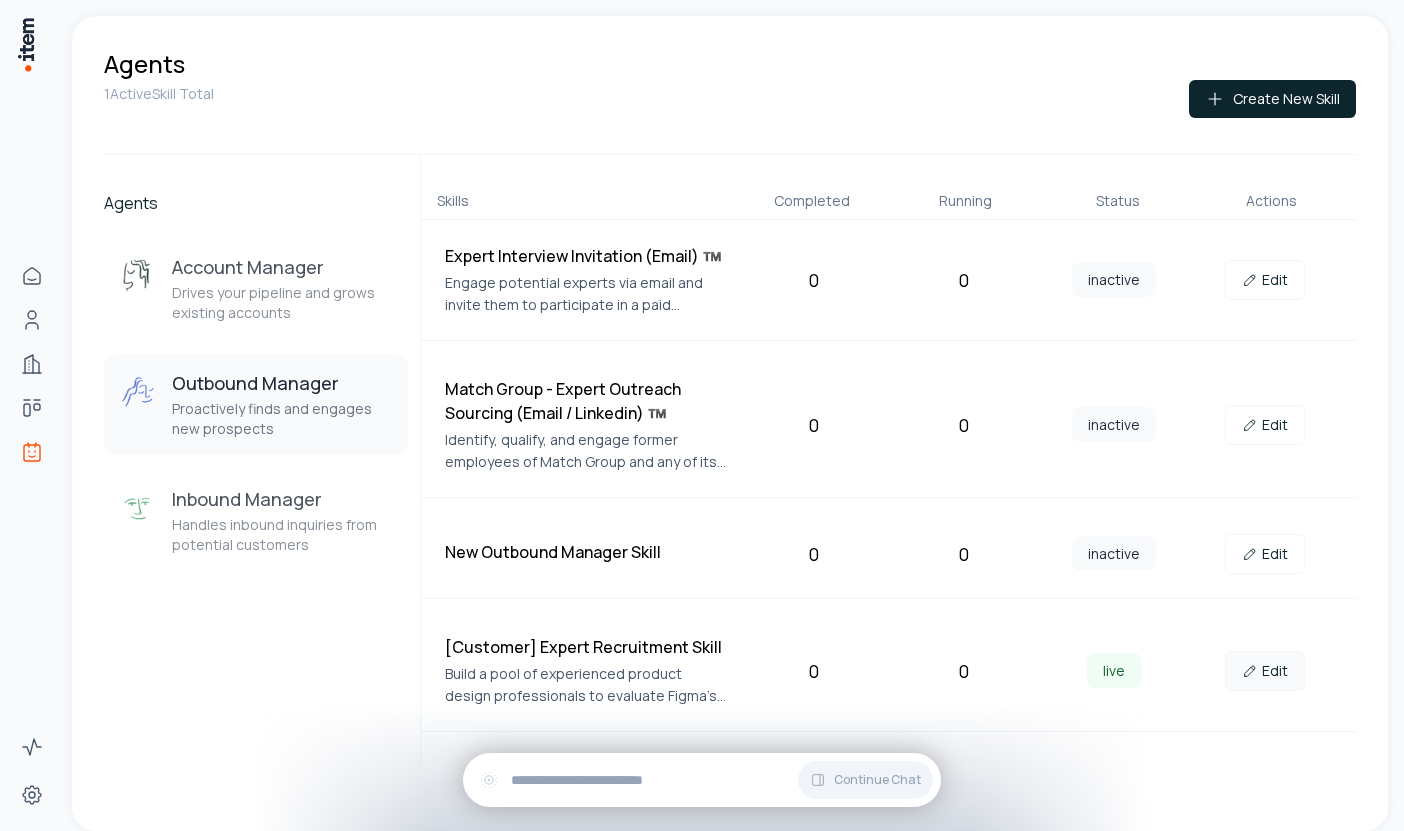 click on "Edit" at bounding box center (1265, 671) 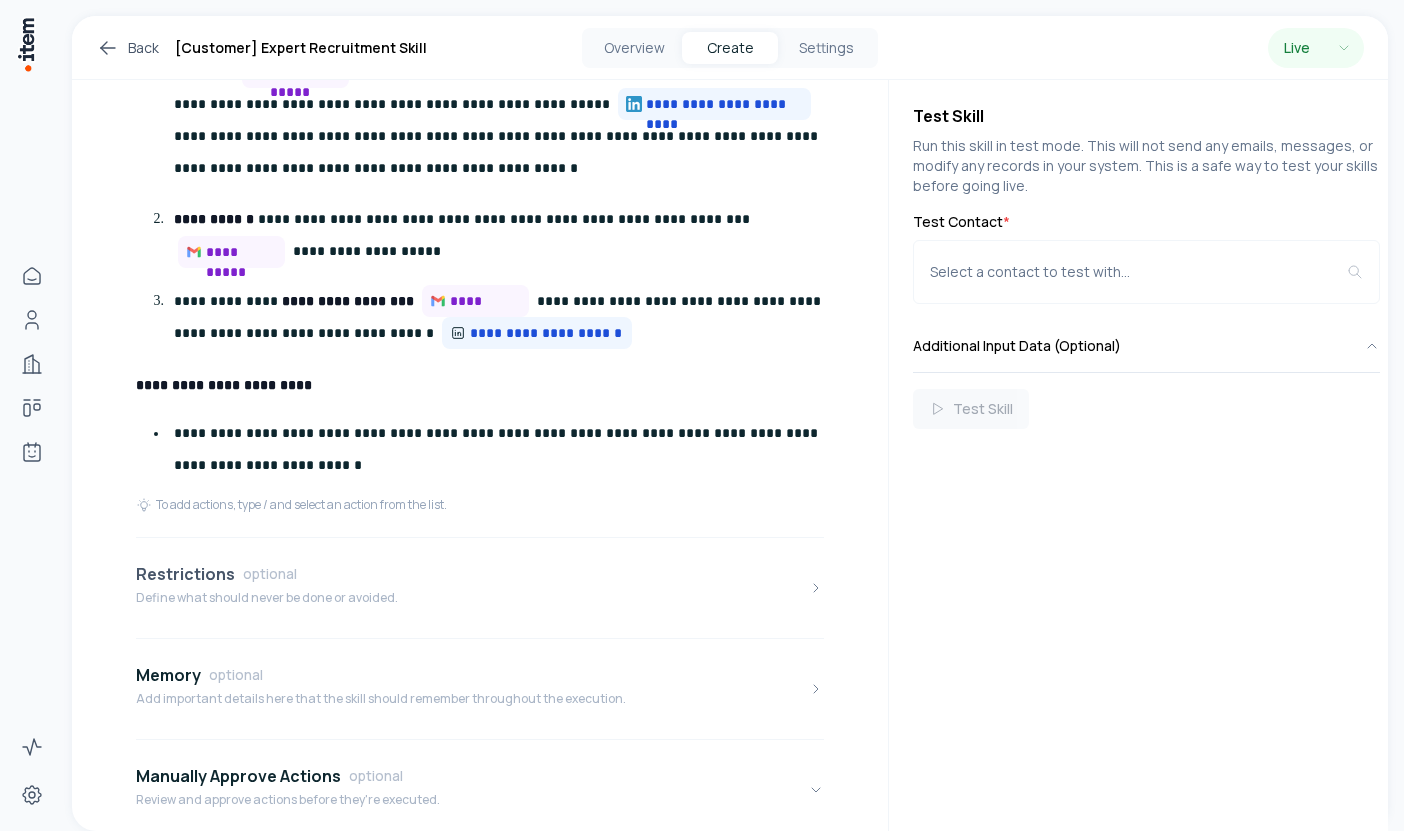 scroll, scrollTop: 674, scrollLeft: 0, axis: vertical 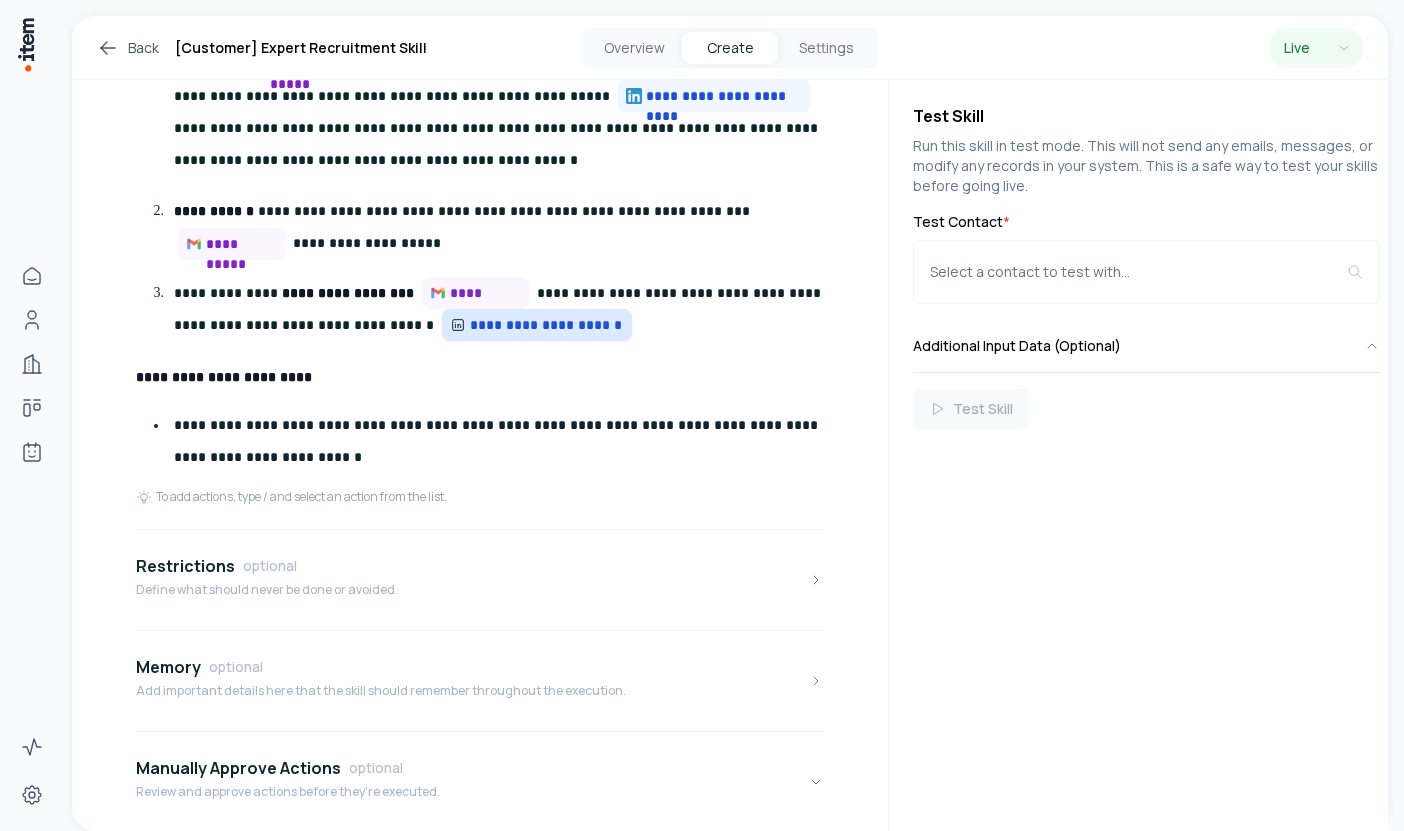 click on "**********" at bounding box center [547, 325] 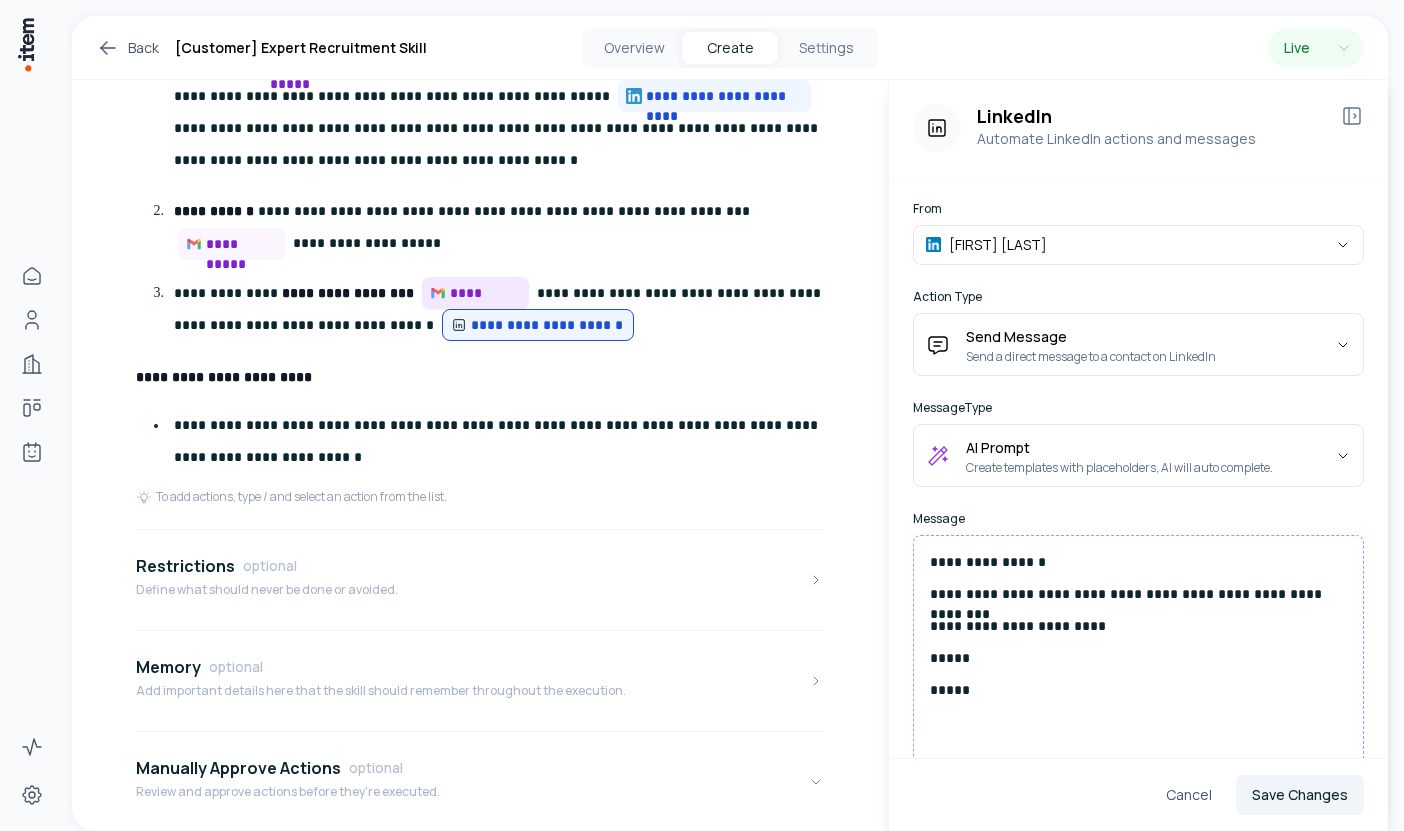 click on "**********" at bounding box center [485, 293] 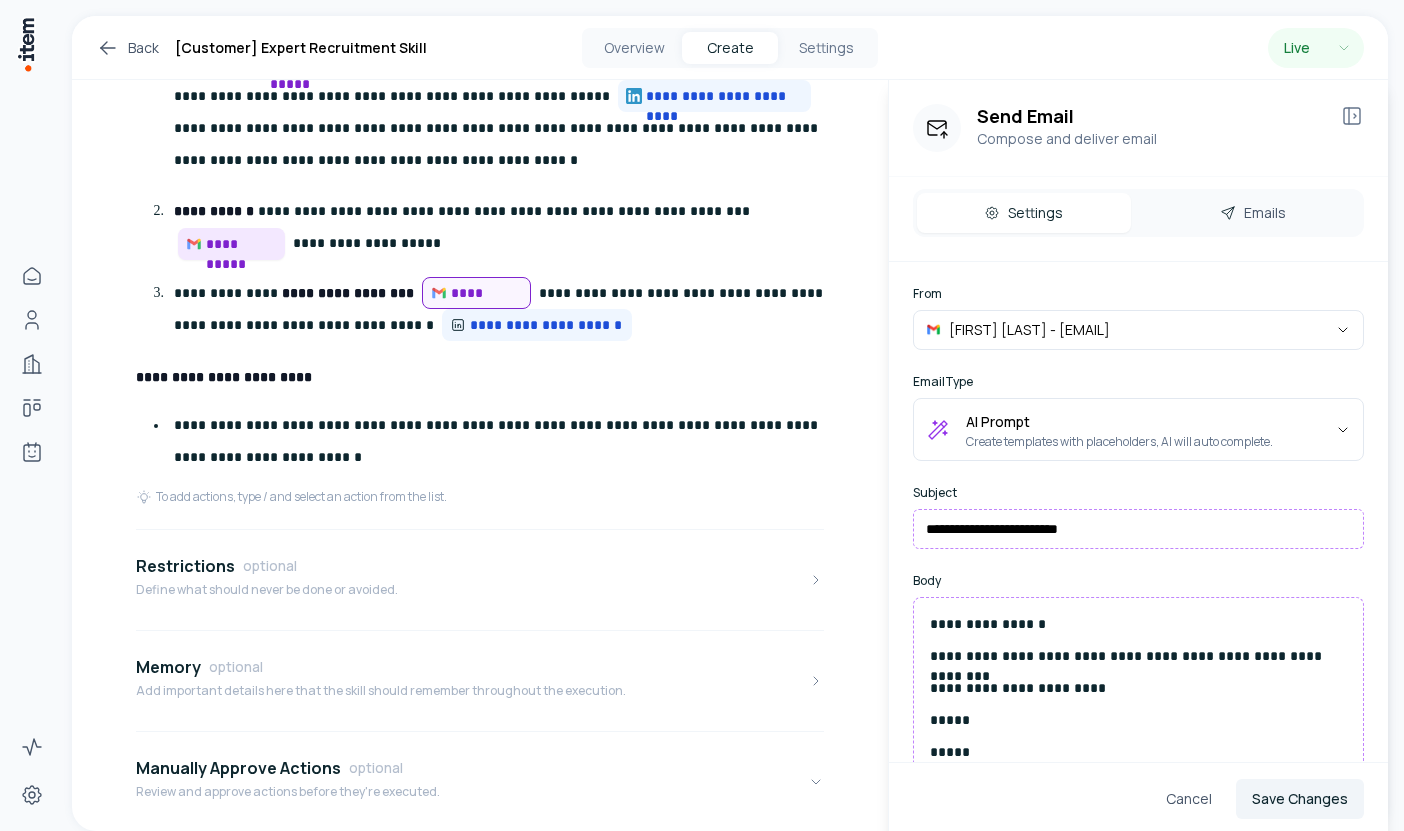 click on "**********" at bounding box center [241, 244] 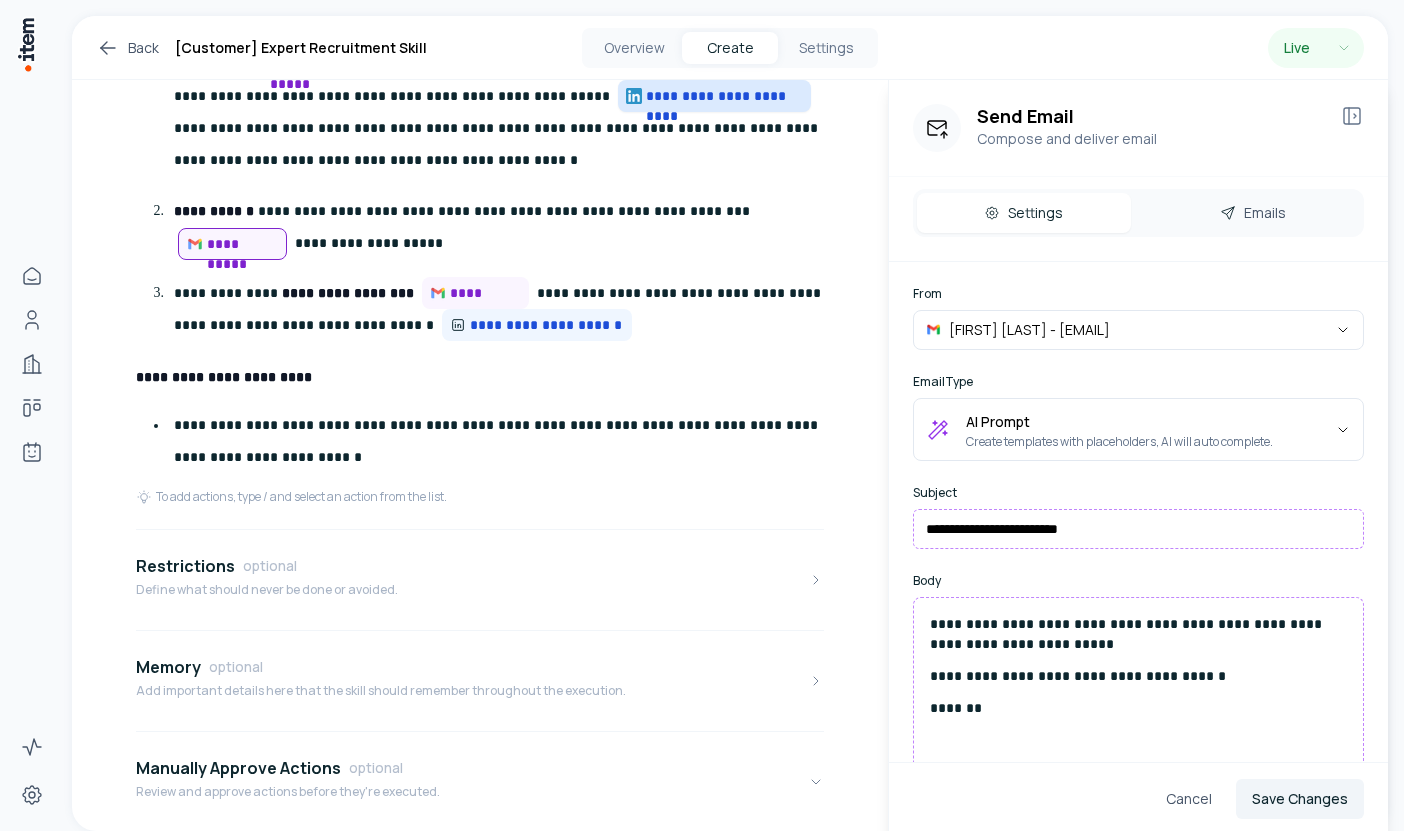 click on "**********" at bounding box center [724, 96] 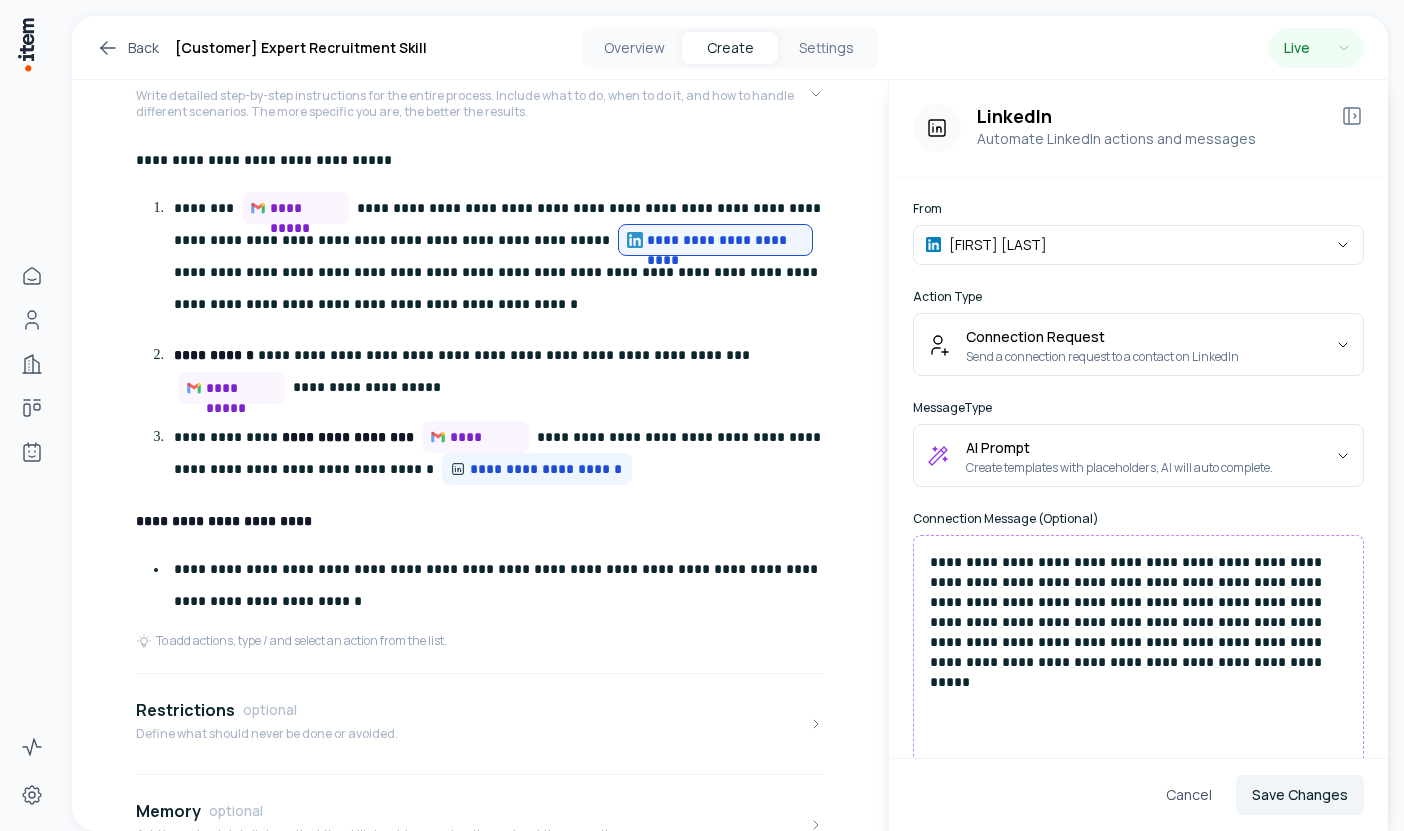 scroll, scrollTop: 457, scrollLeft: 0, axis: vertical 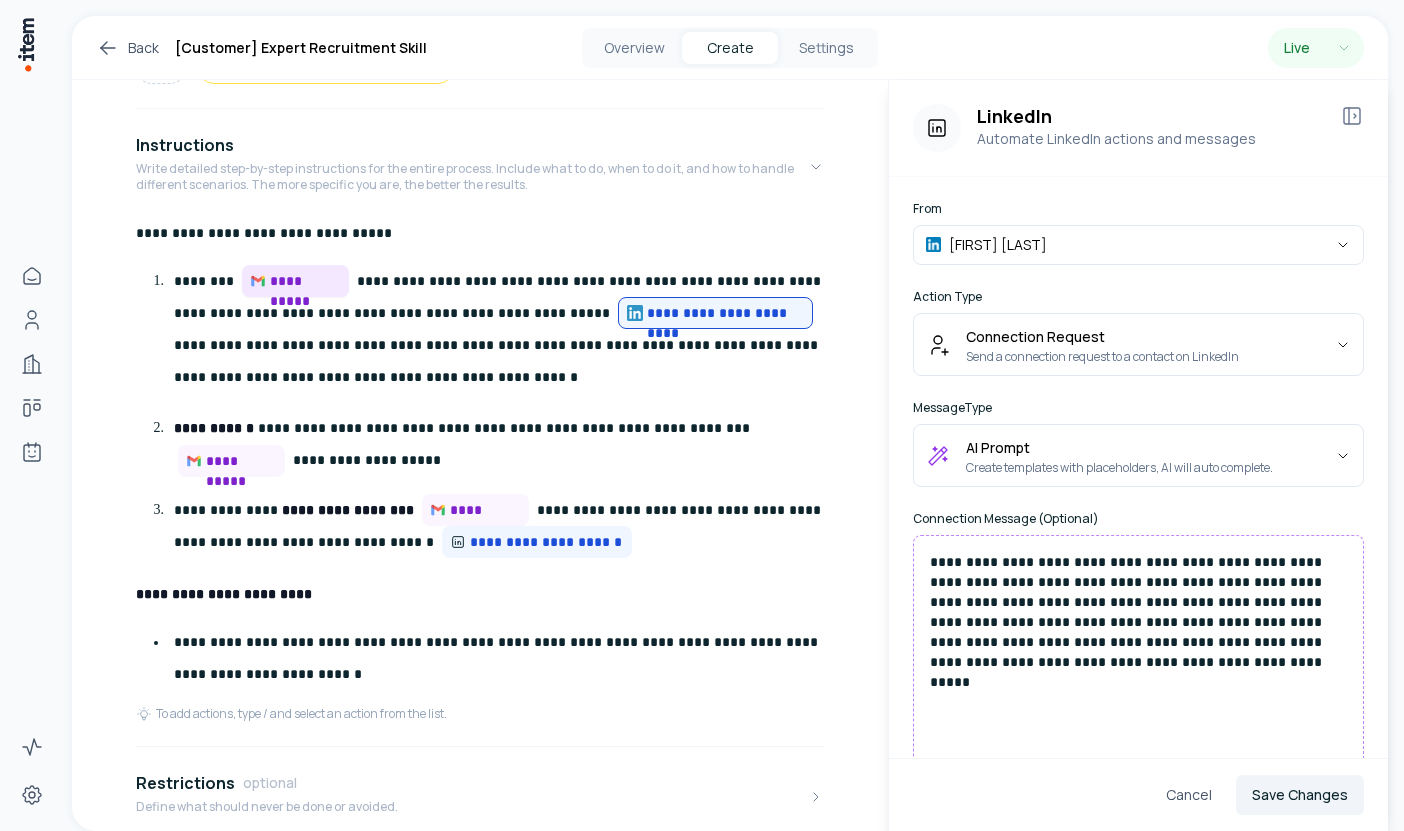 click on "**********" at bounding box center (305, 281) 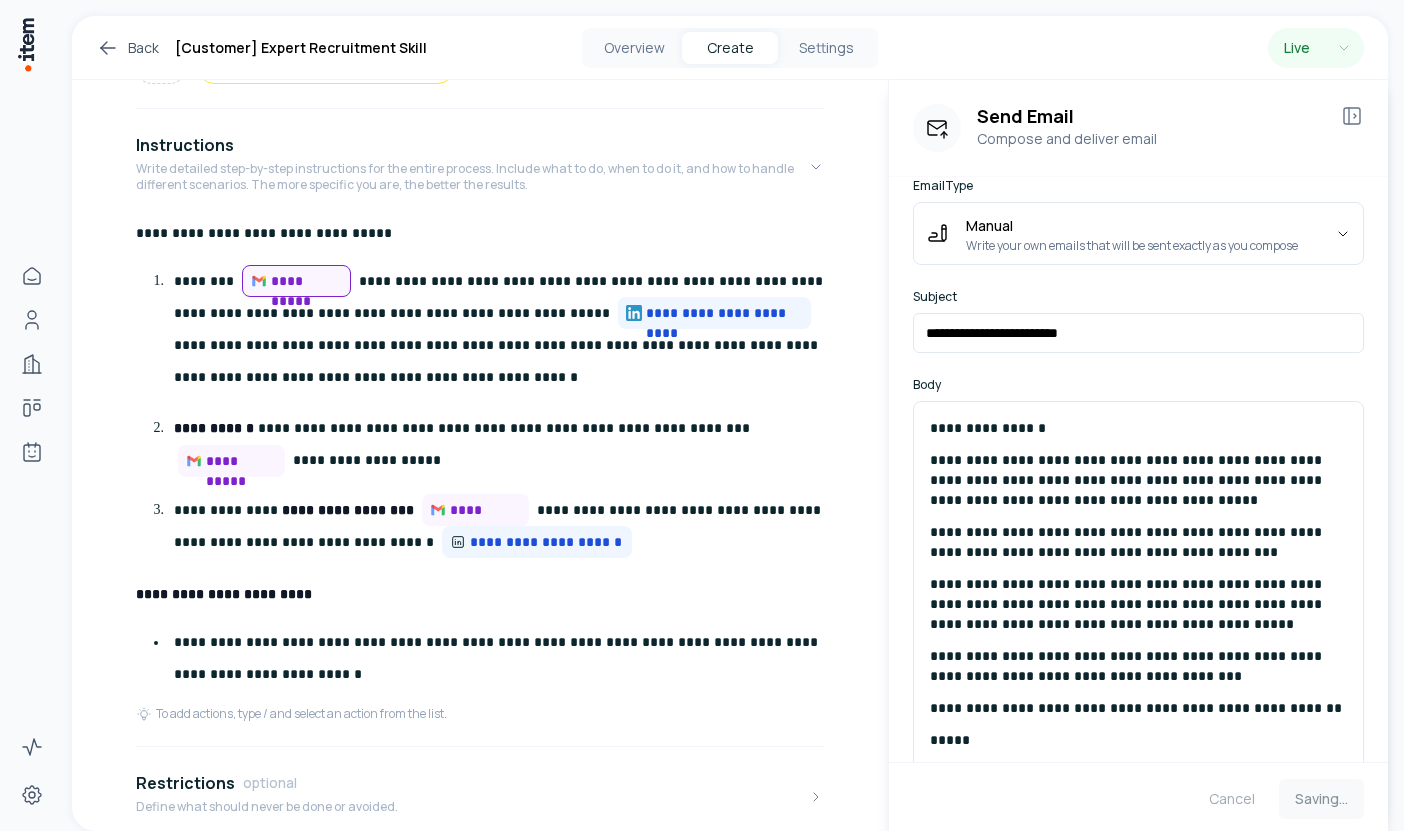 scroll, scrollTop: 323, scrollLeft: 0, axis: vertical 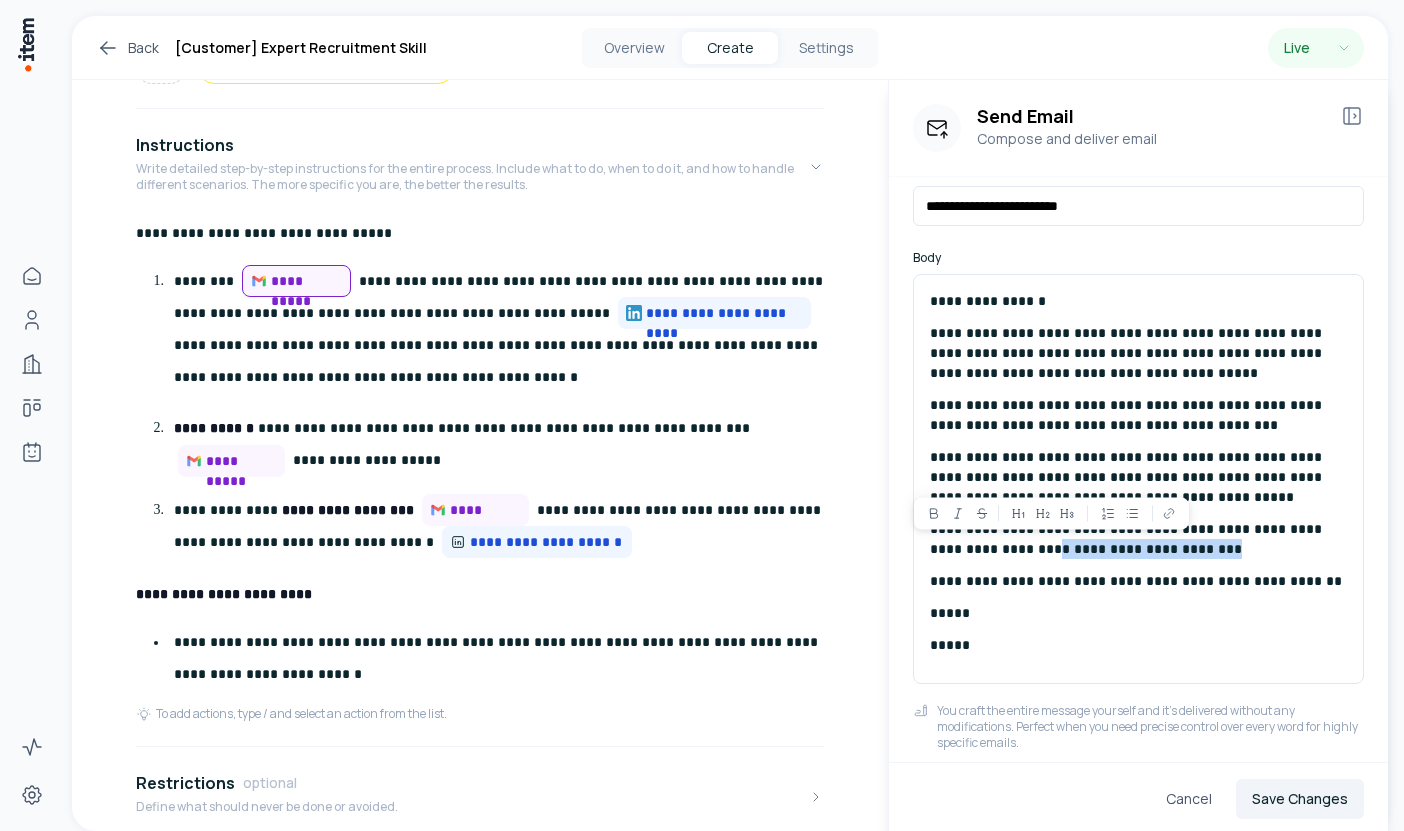 drag, startPoint x: 1159, startPoint y: 546, endPoint x: 968, endPoint y: 552, distance: 191.09422 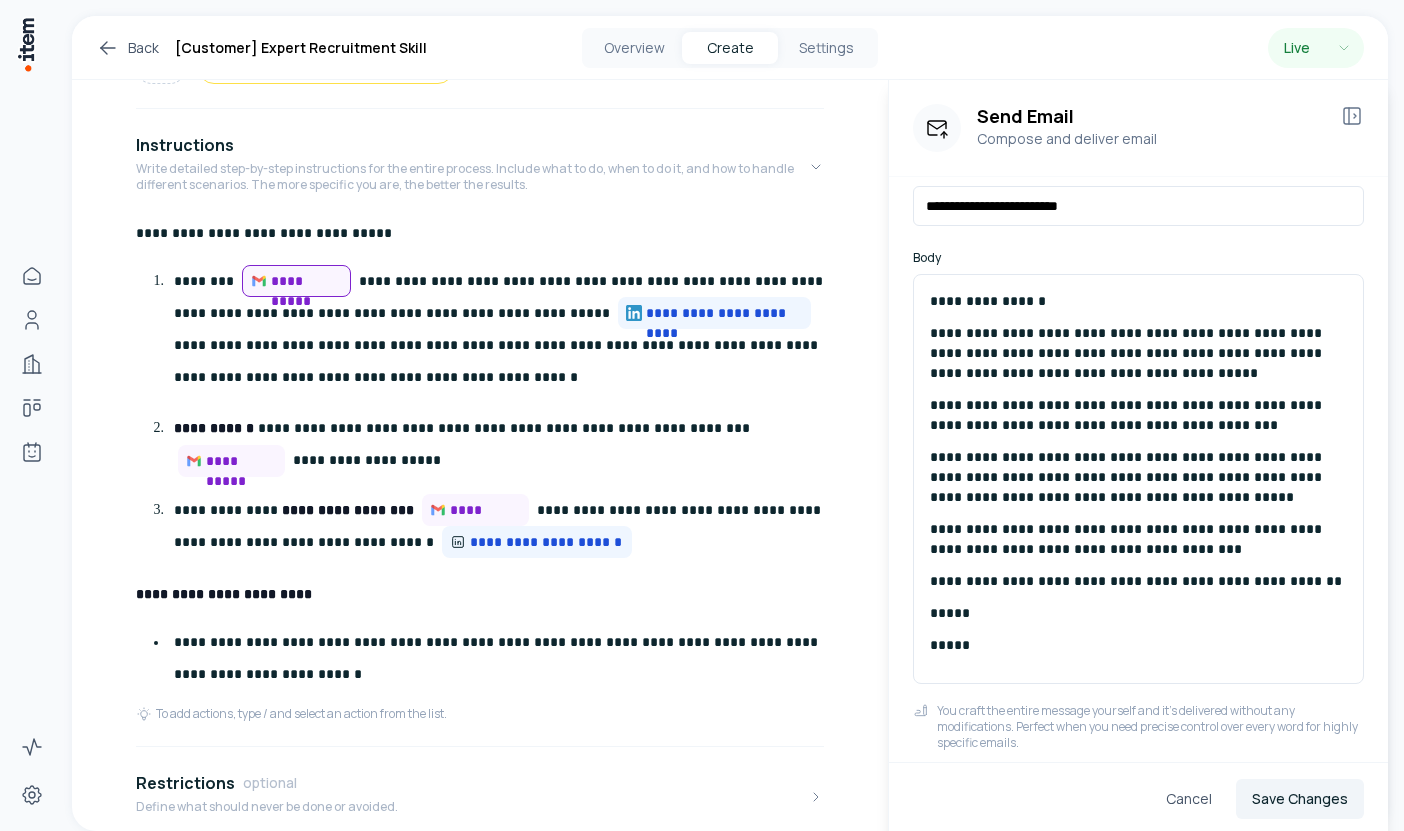click on "**********" at bounding box center [1138, 539] 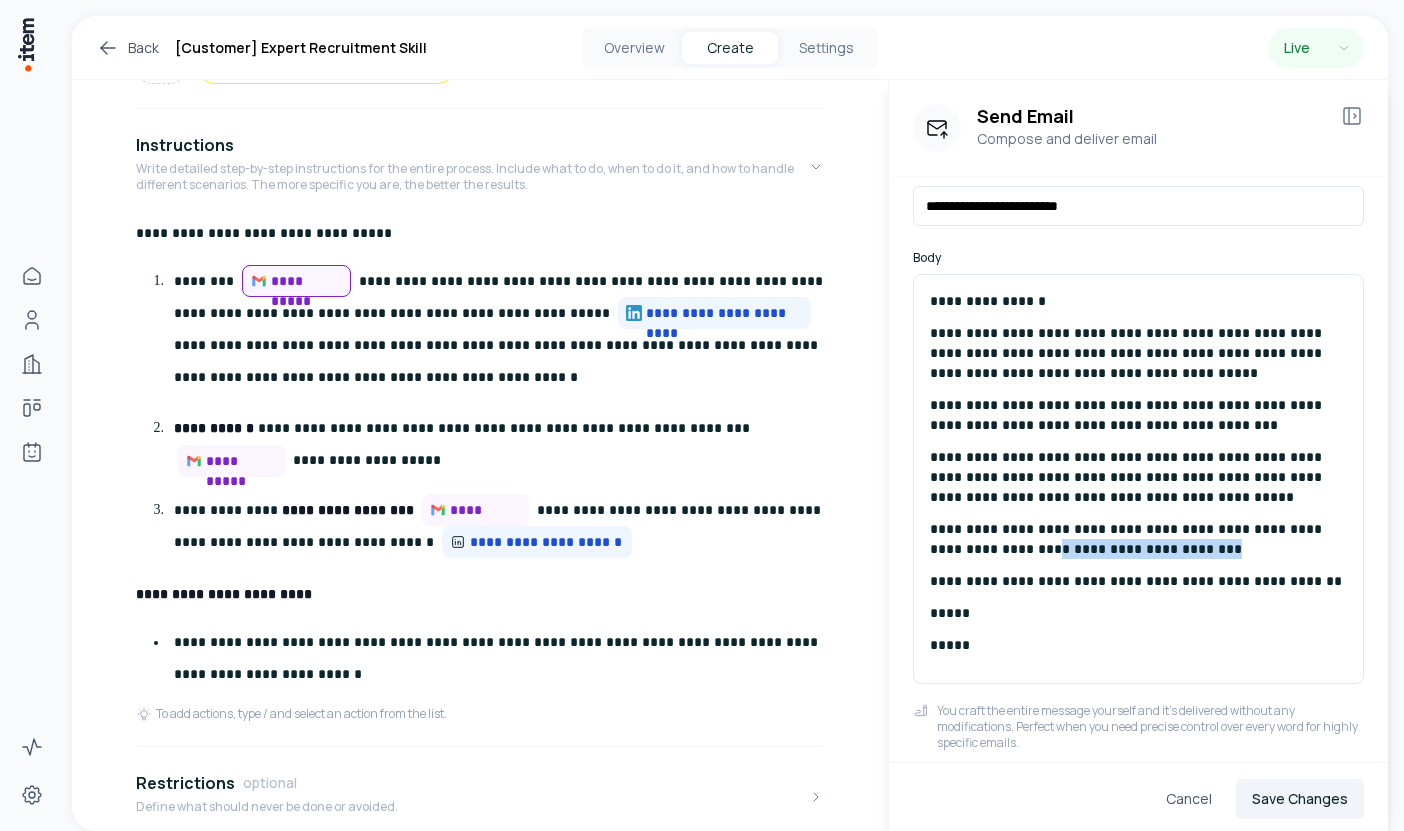 drag, startPoint x: 965, startPoint y: 555, endPoint x: 1201, endPoint y: 553, distance: 236.00847 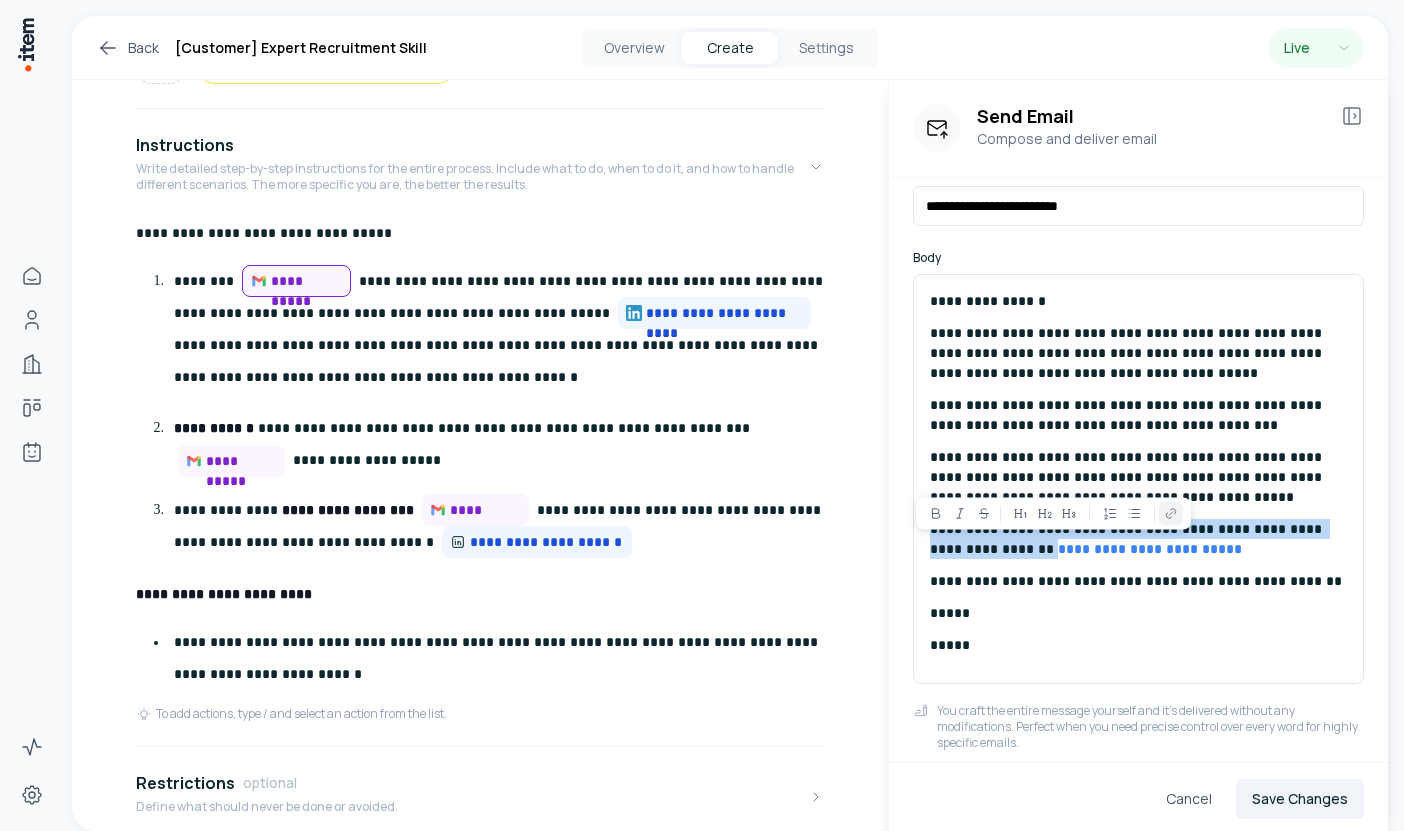 click on "**********" at bounding box center (1138, 539) 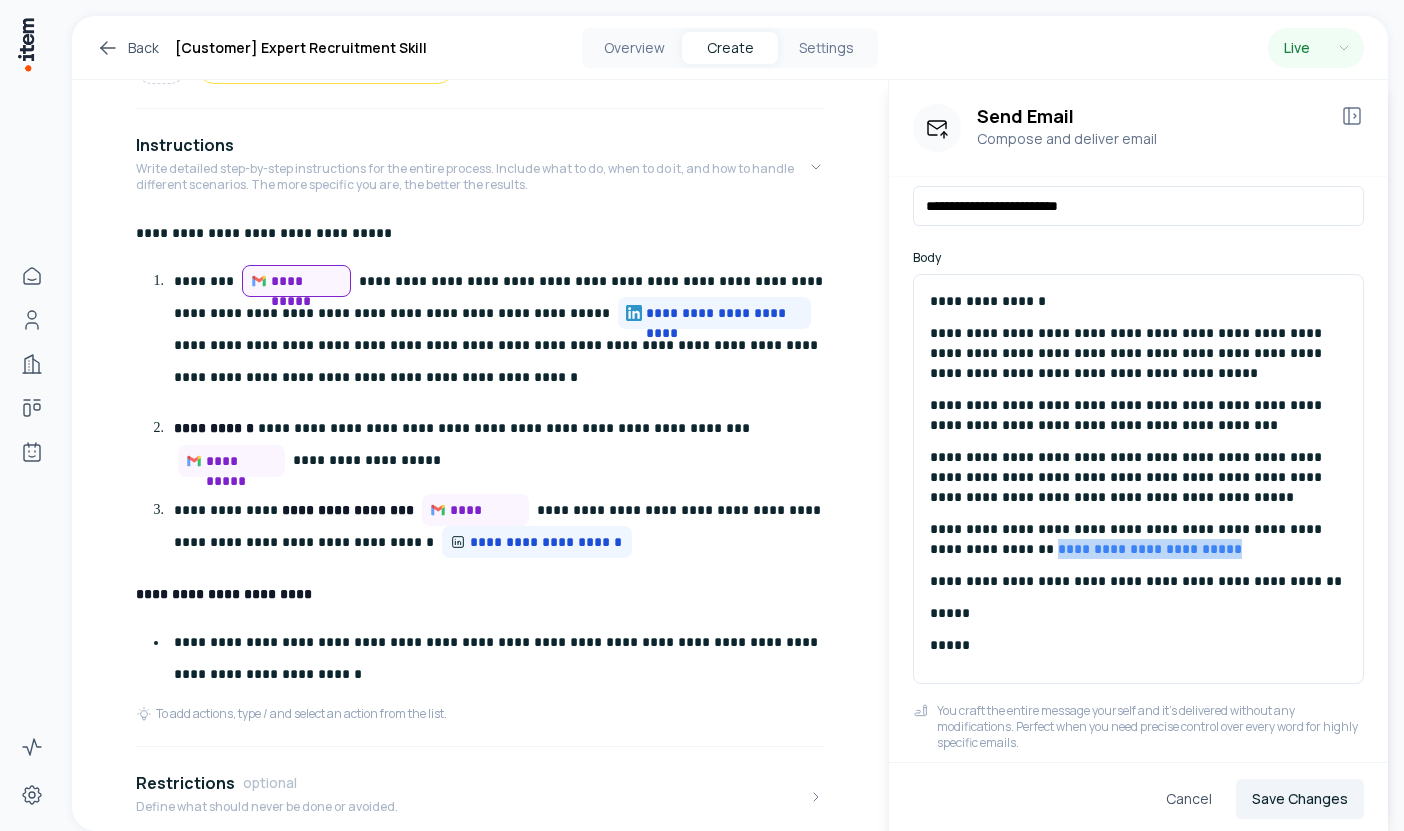 drag, startPoint x: 1174, startPoint y: 553, endPoint x: 965, endPoint y: 554, distance: 209.0024 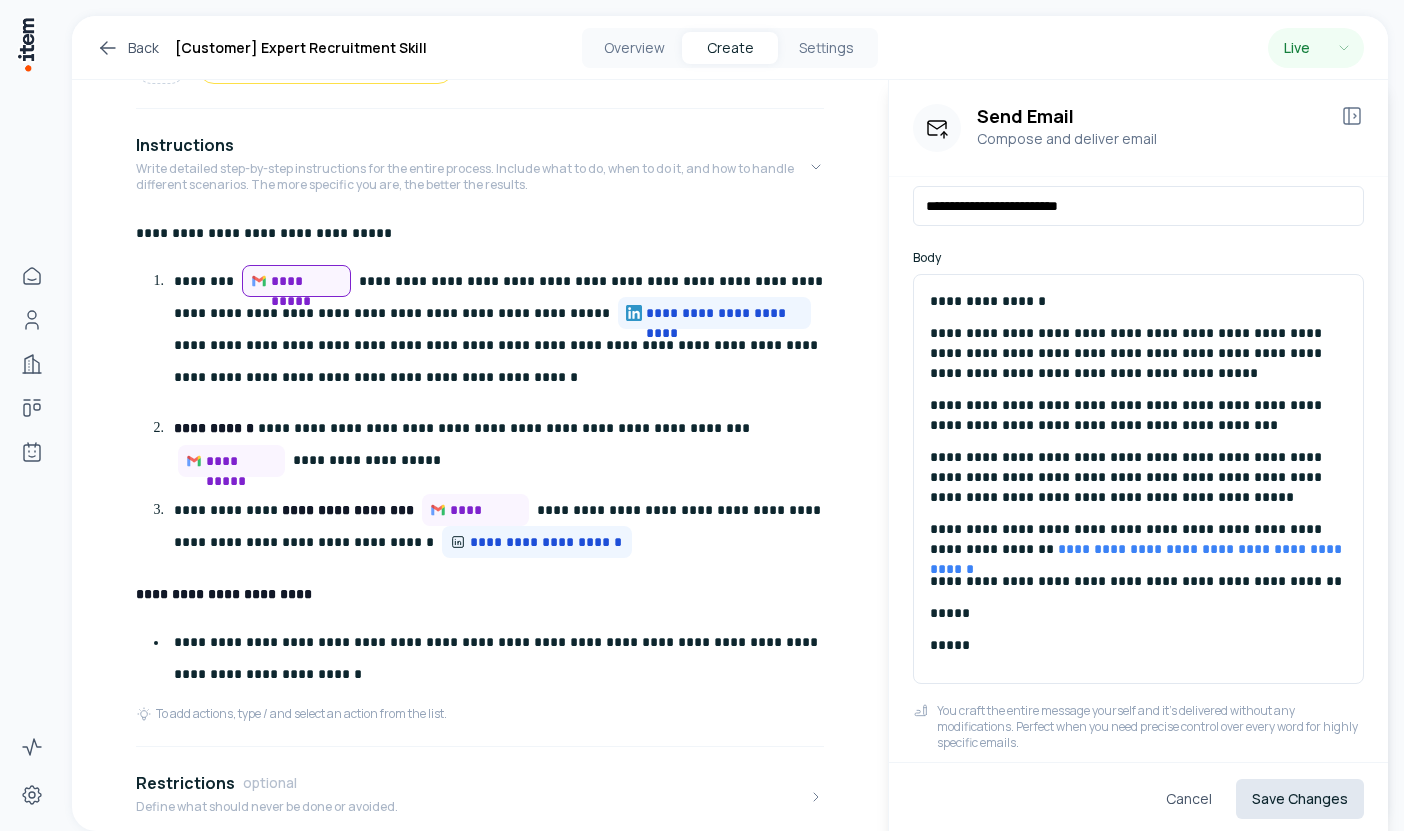 click on "Save Changes" at bounding box center (1300, 799) 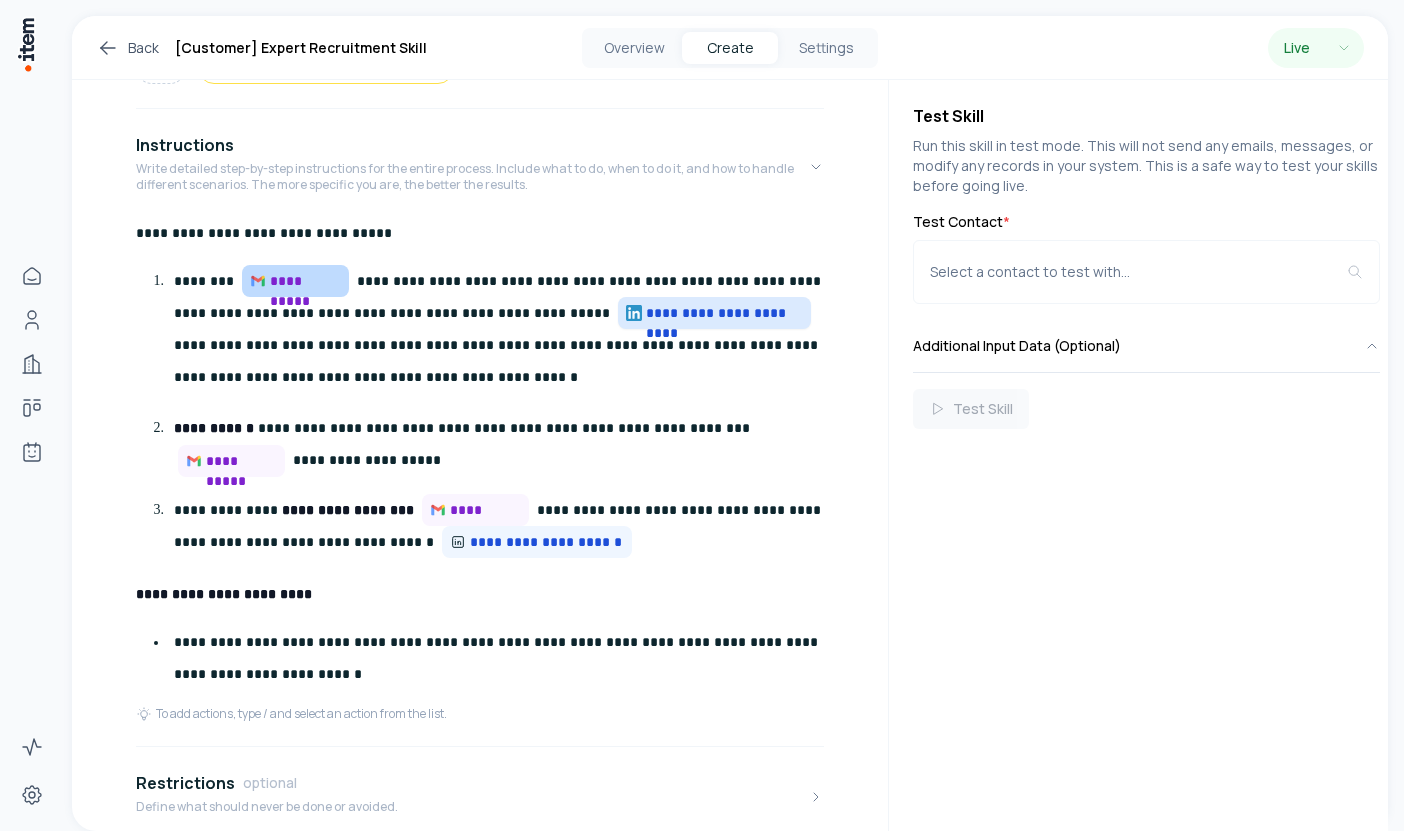 click on "**********" at bounding box center (724, 313) 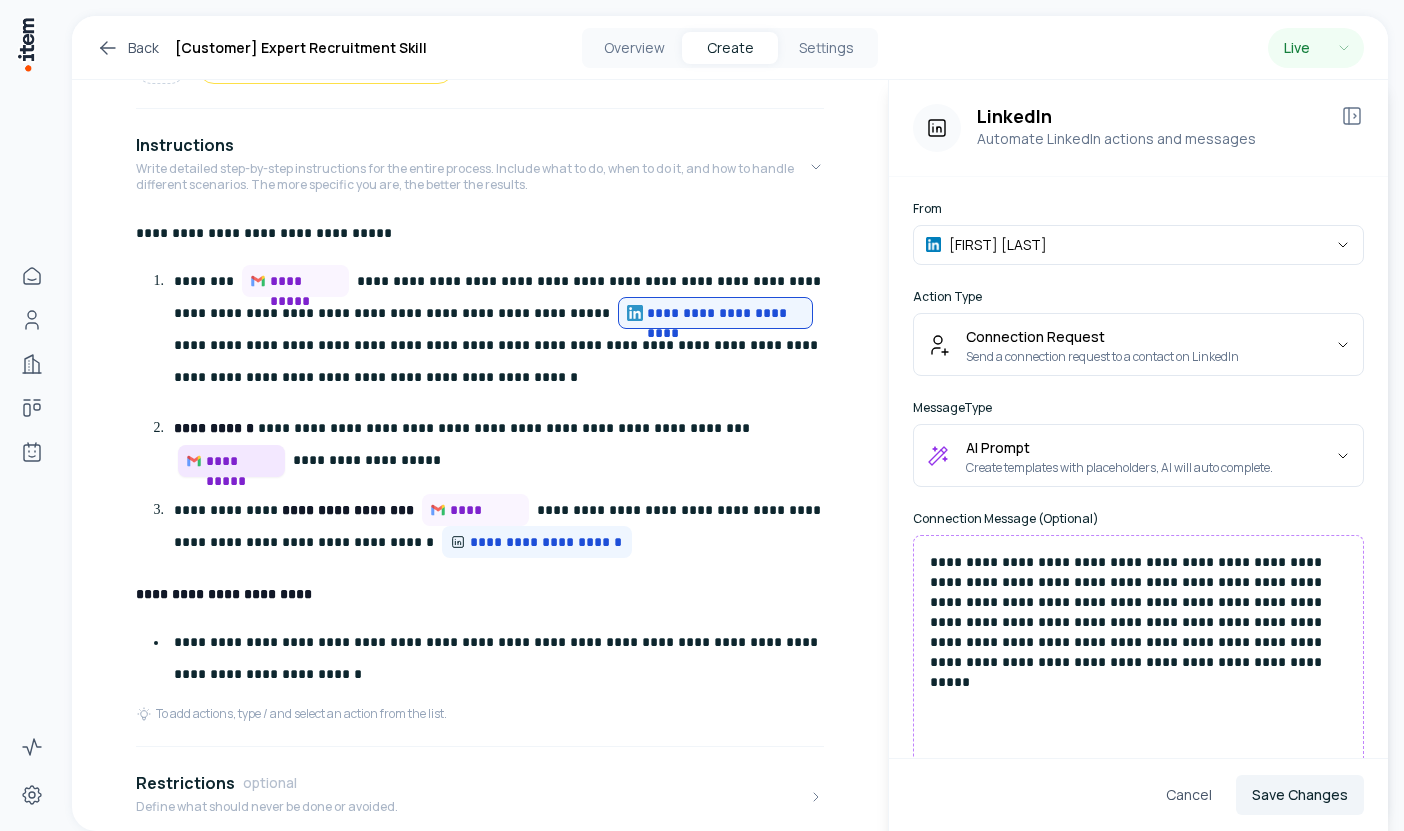click on "**********" at bounding box center (241, 461) 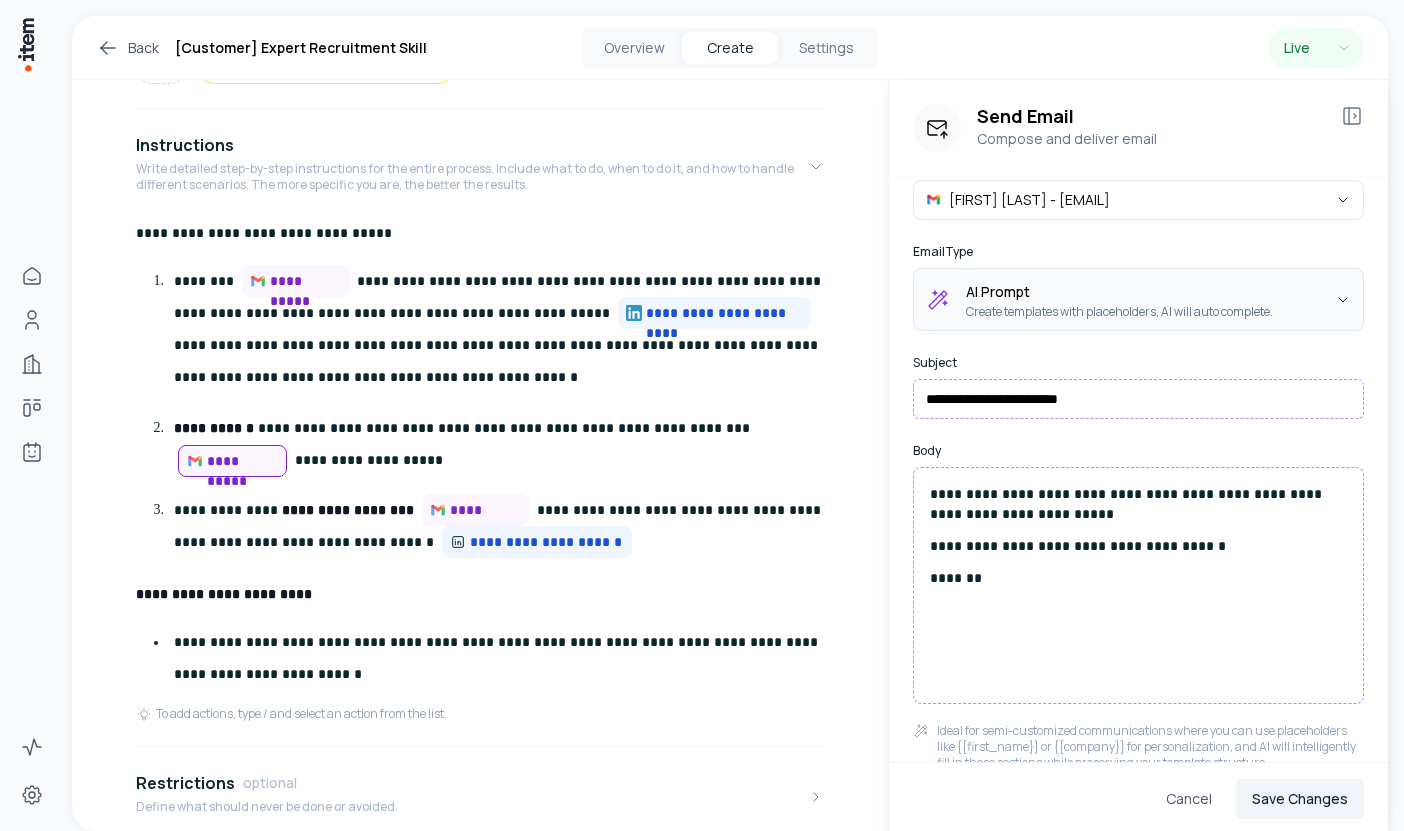 scroll, scrollTop: 150, scrollLeft: 0, axis: vertical 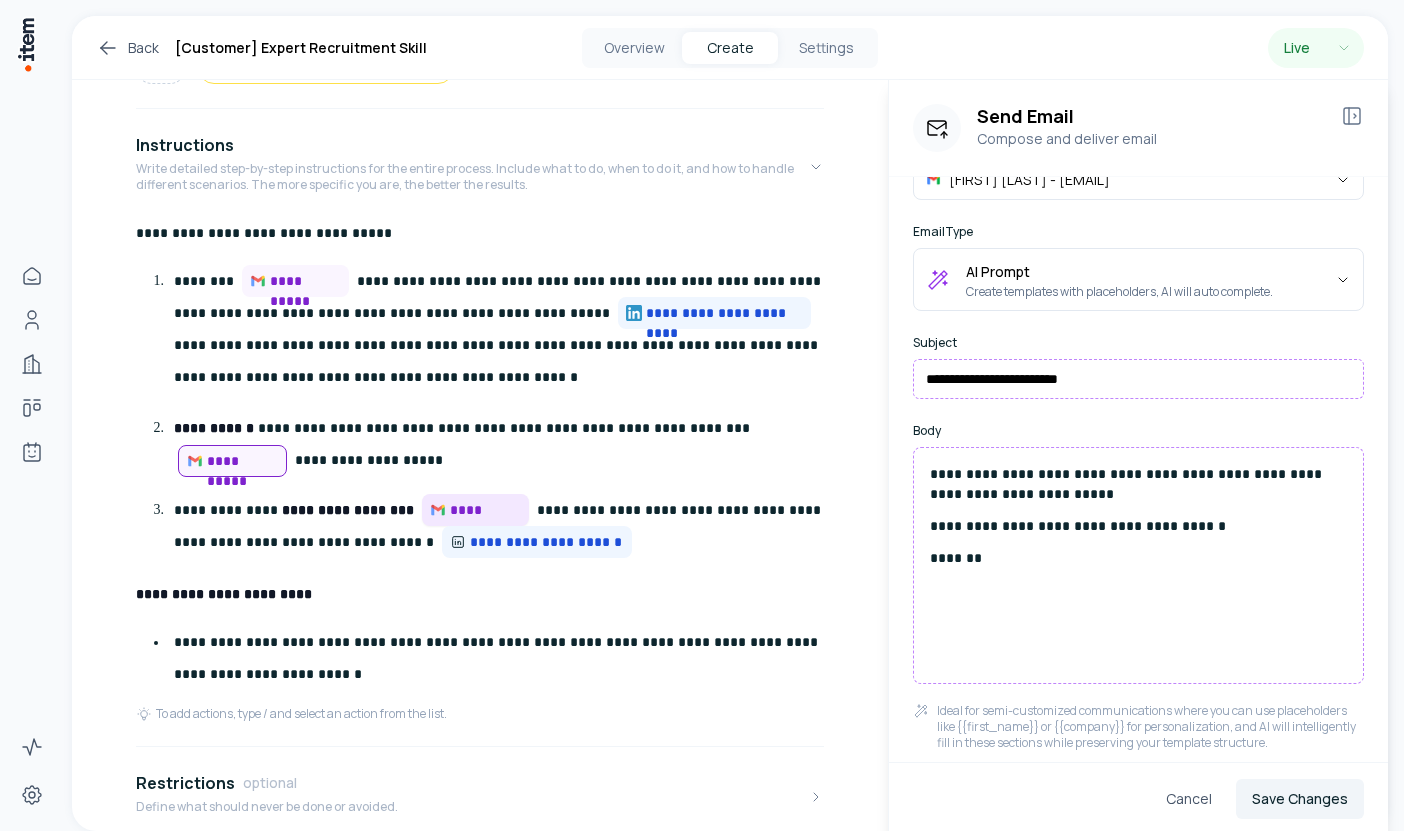 click on "**********" at bounding box center [485, 510] 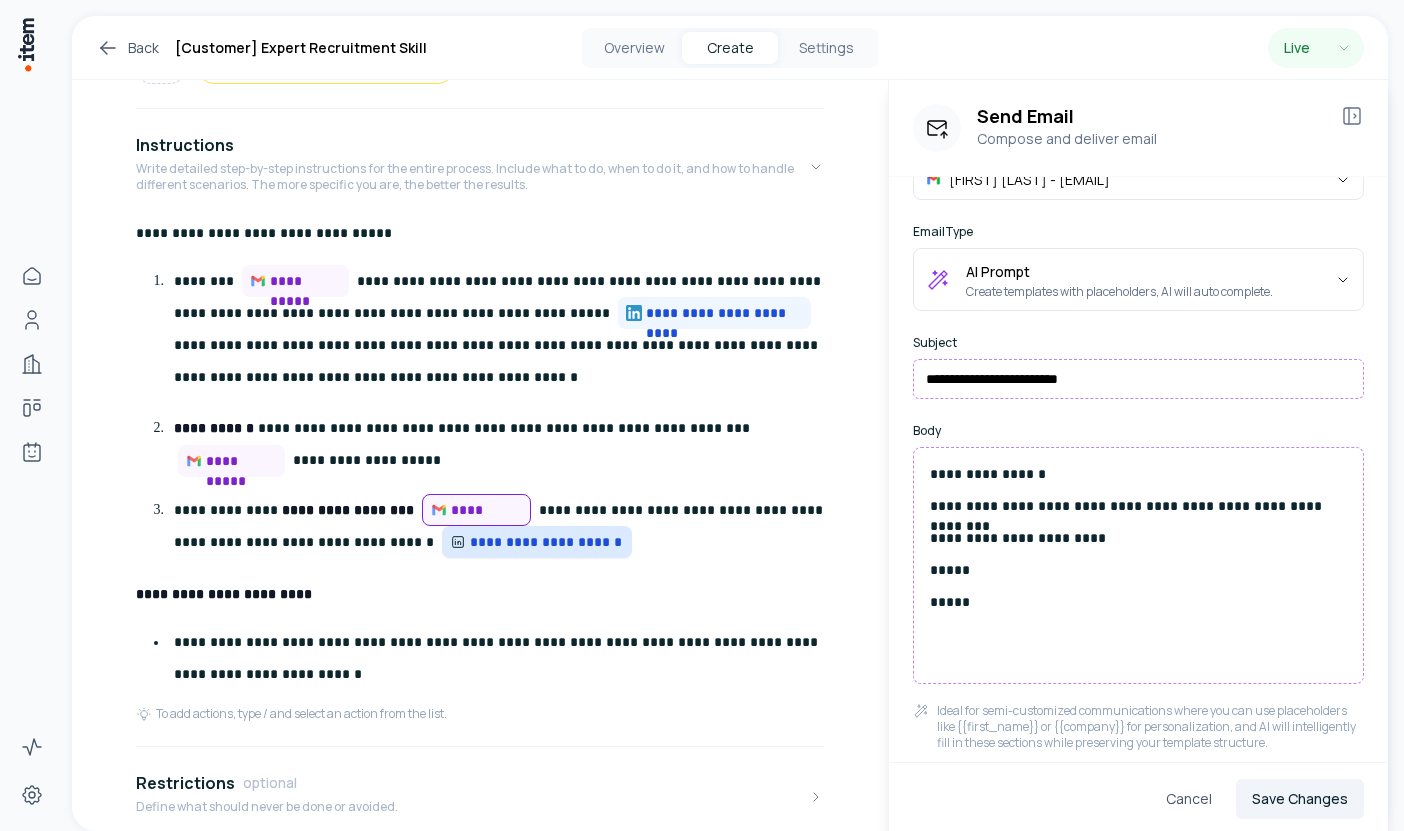 click on "**********" at bounding box center [547, 542] 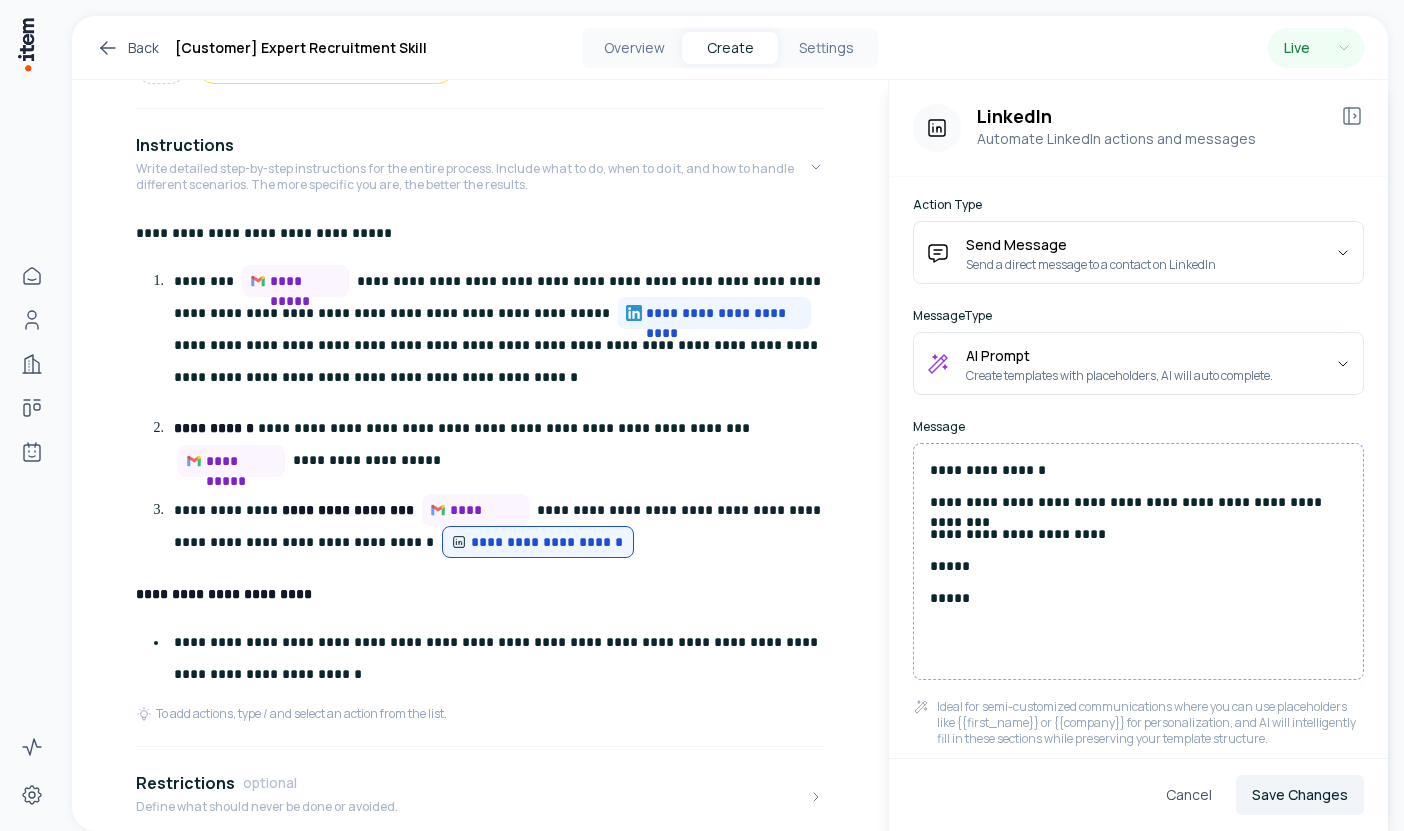 click 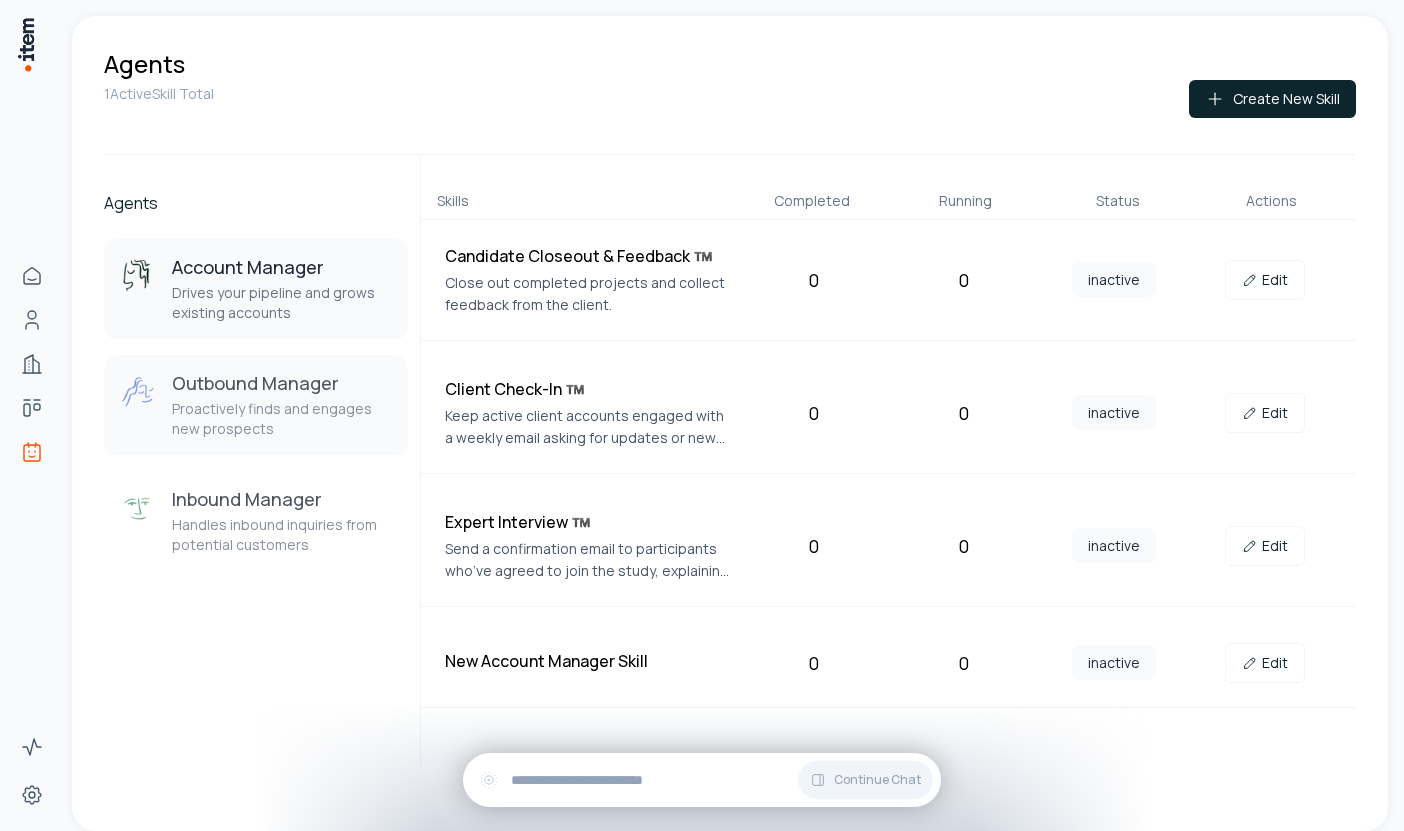 click on "Proactively finds and engages new prospects" at bounding box center (282, 419) 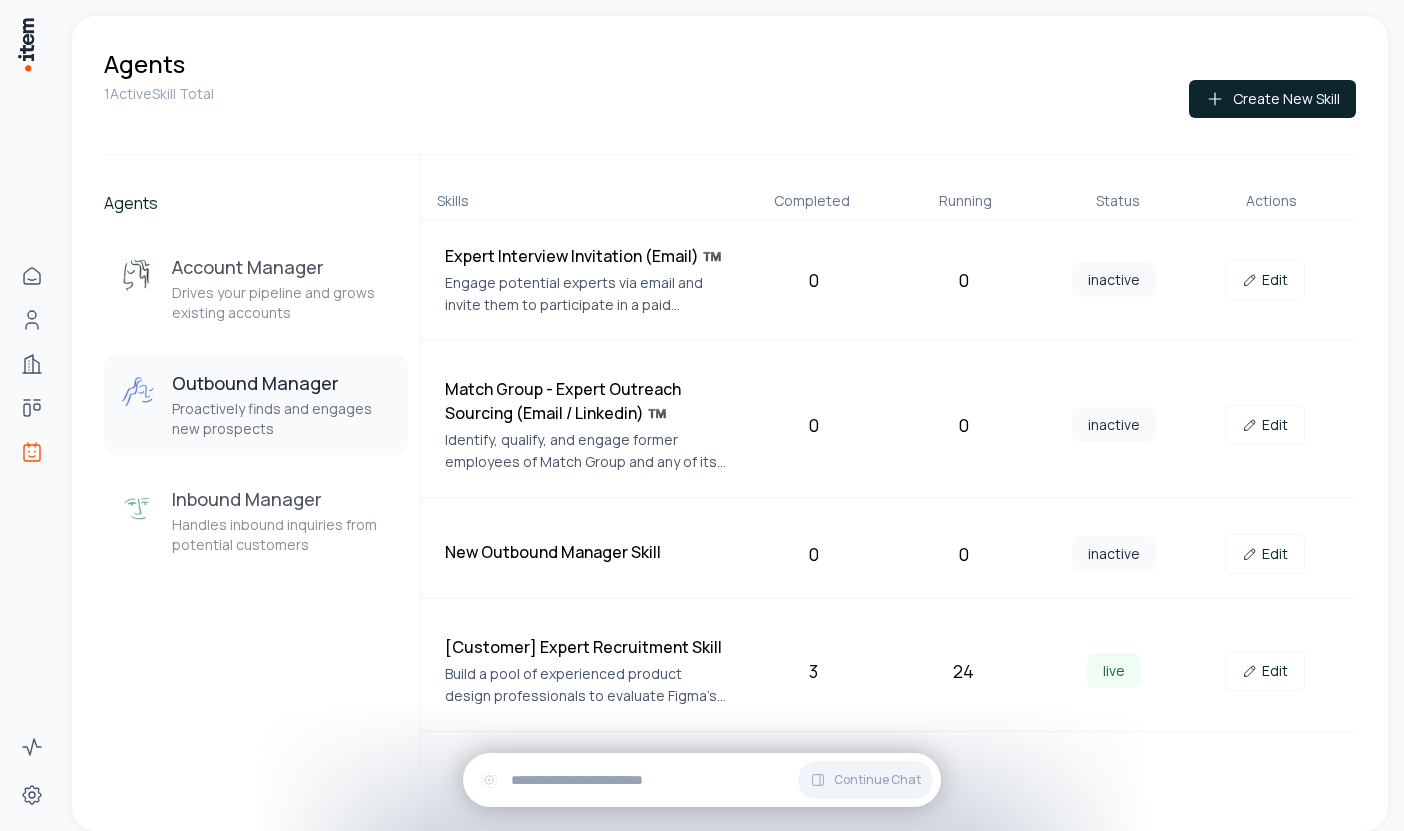 type 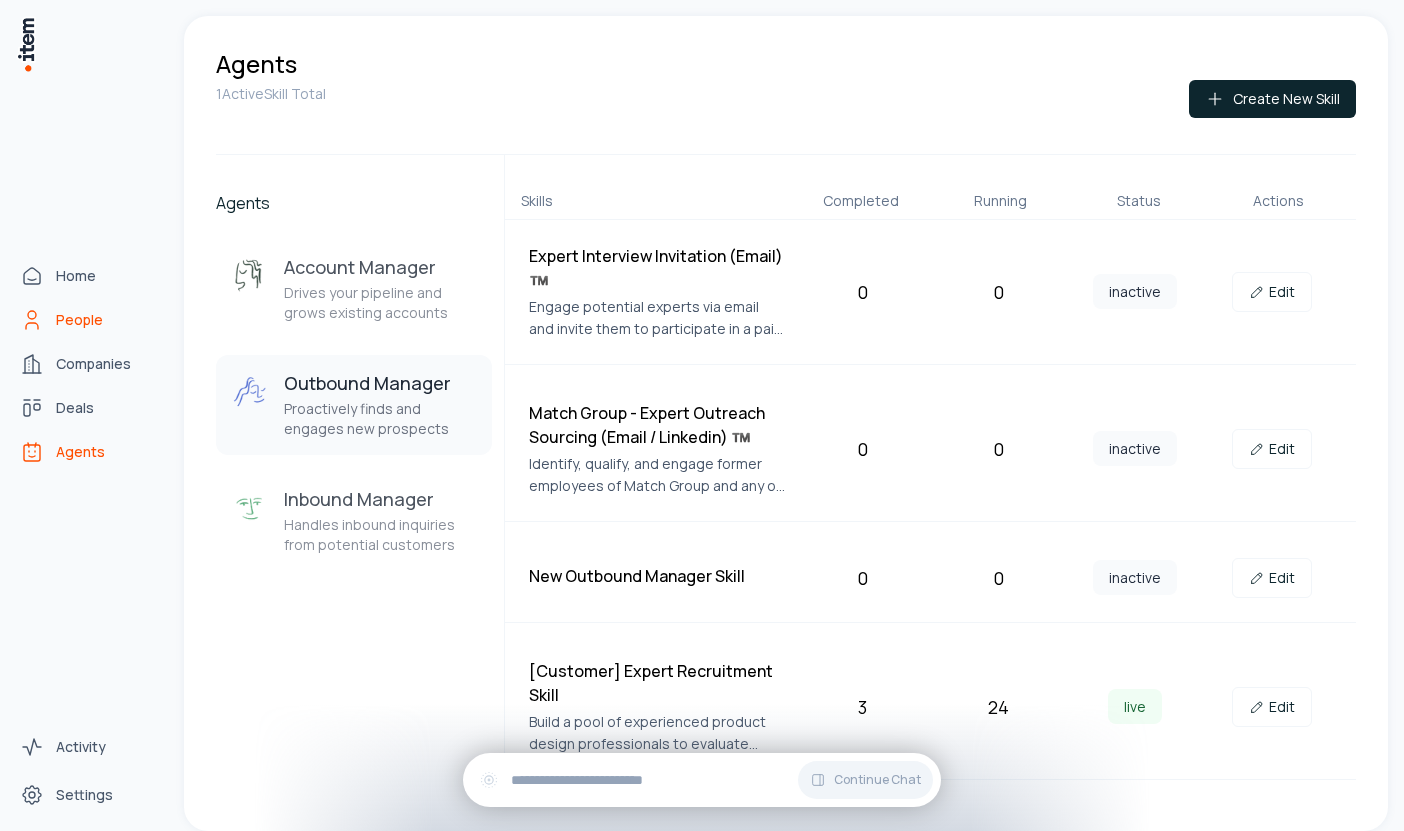 click on "People" at bounding box center [88, 320] 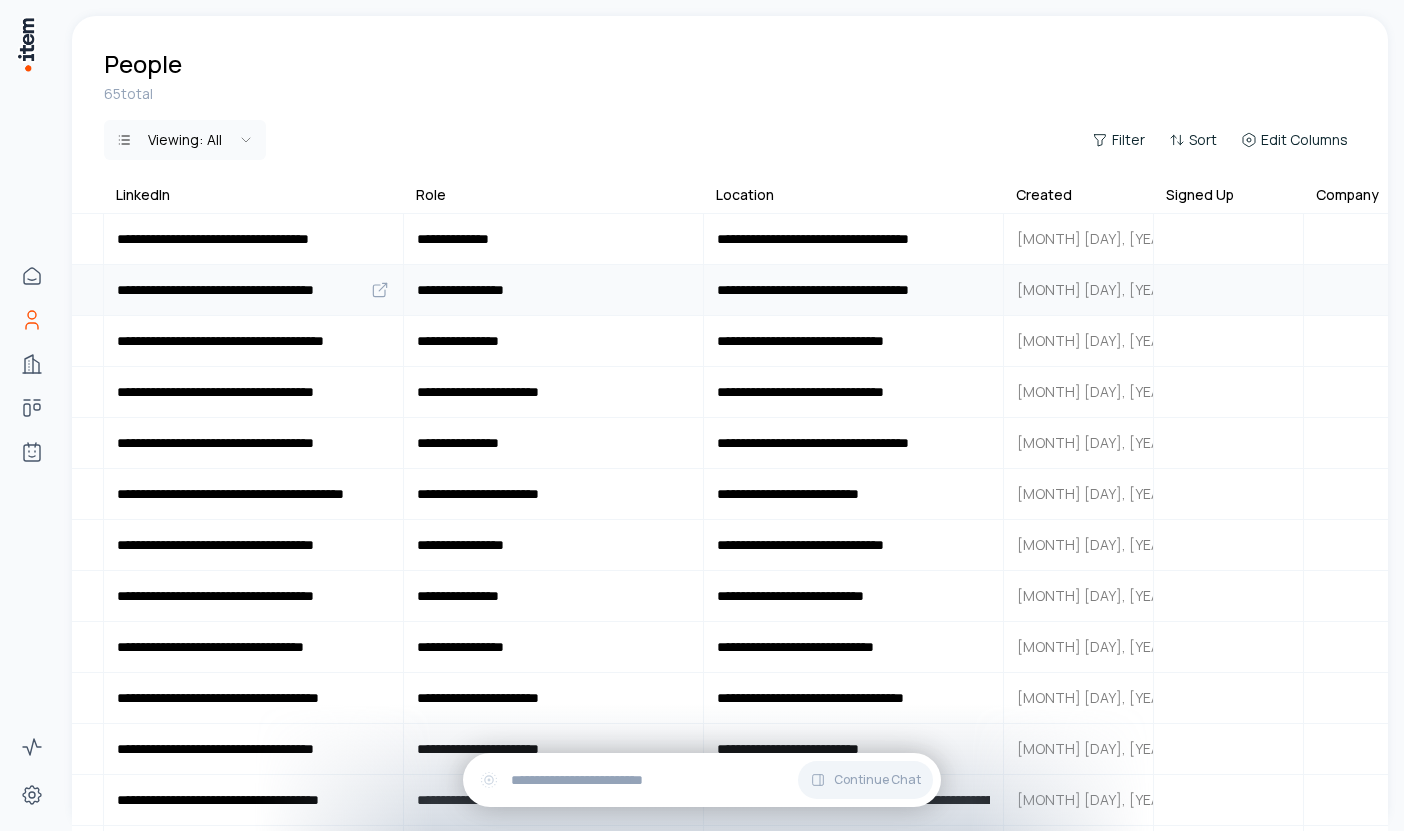 scroll, scrollTop: 0, scrollLeft: 1240, axis: horizontal 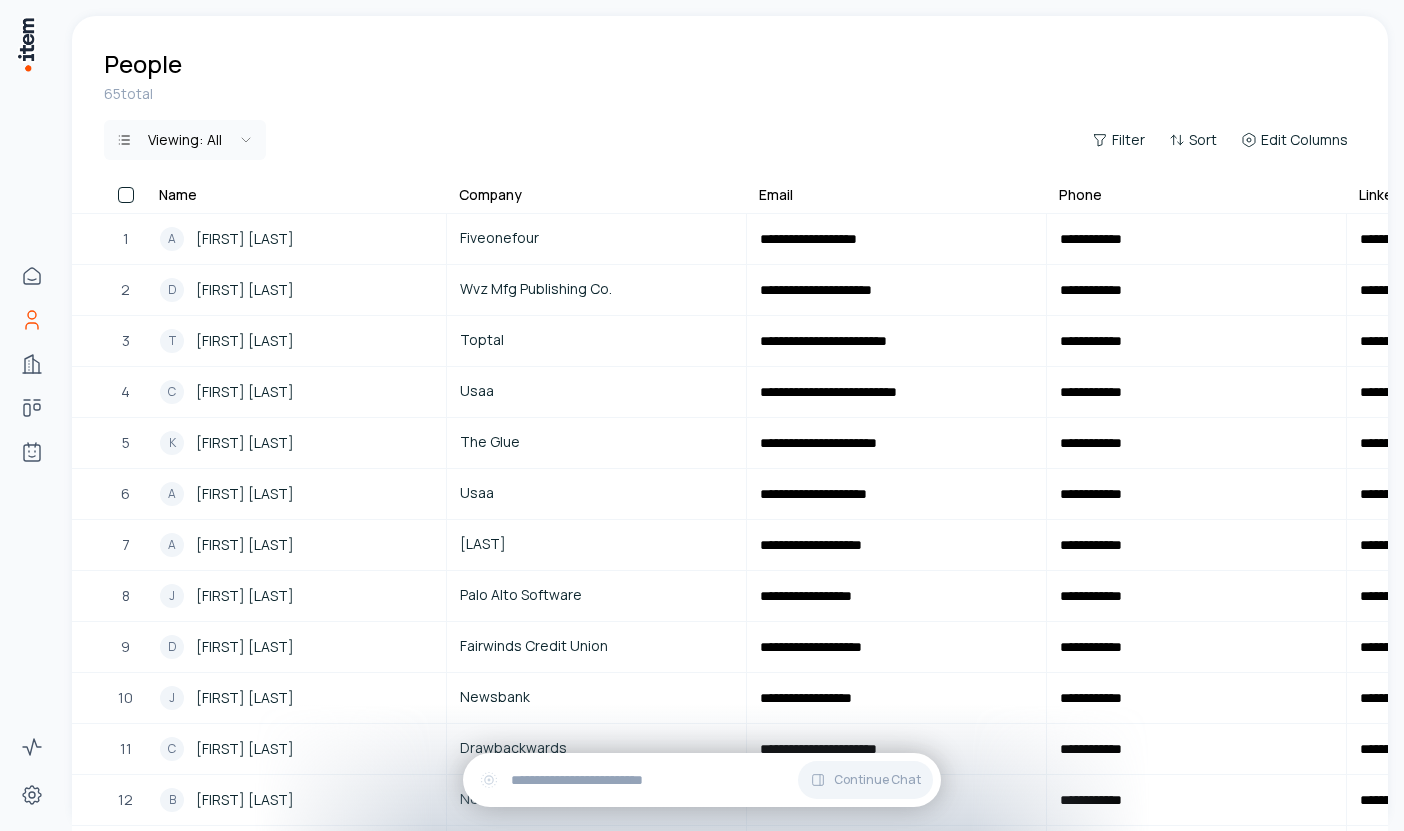 click at bounding box center [126, 195] 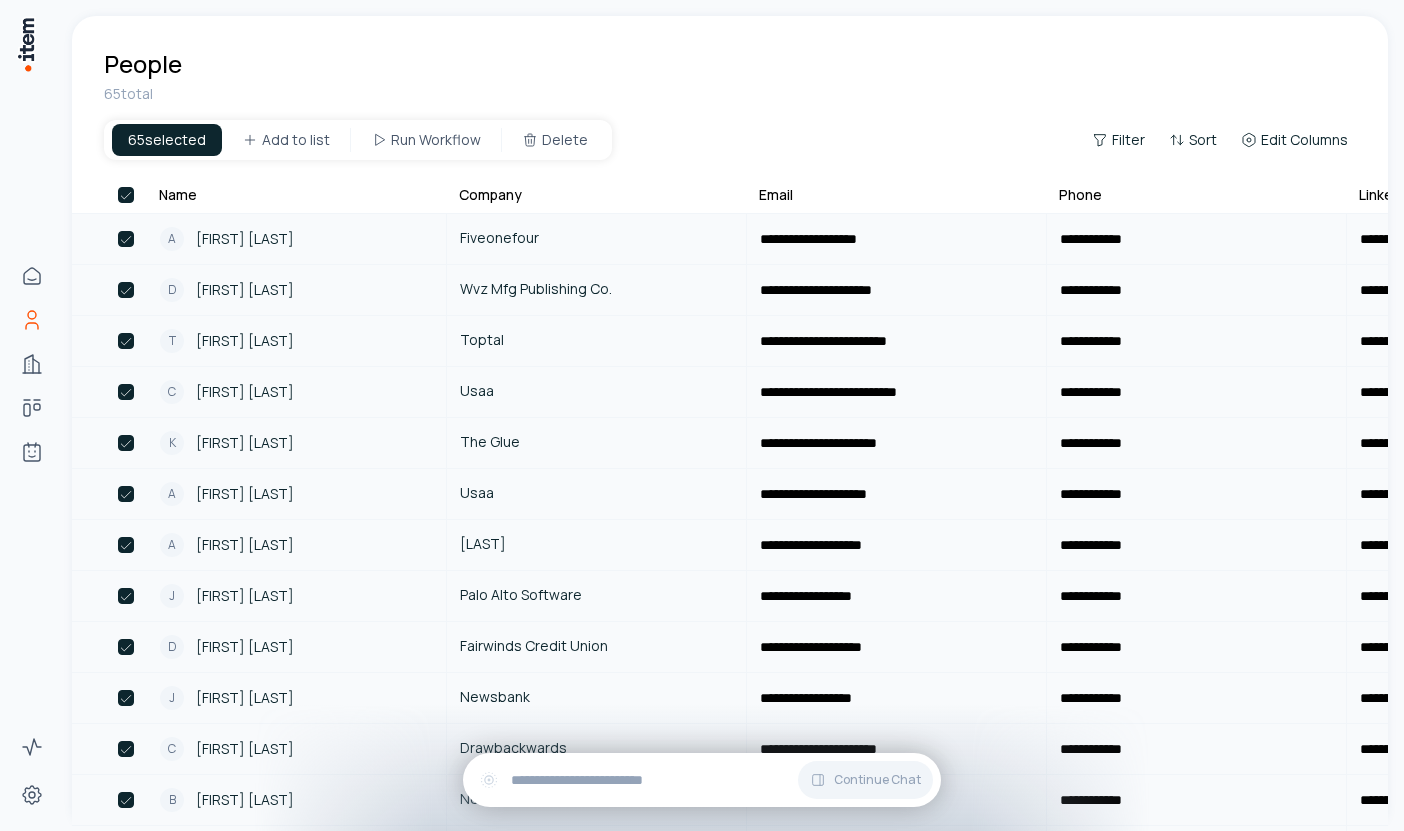 click at bounding box center [126, 195] 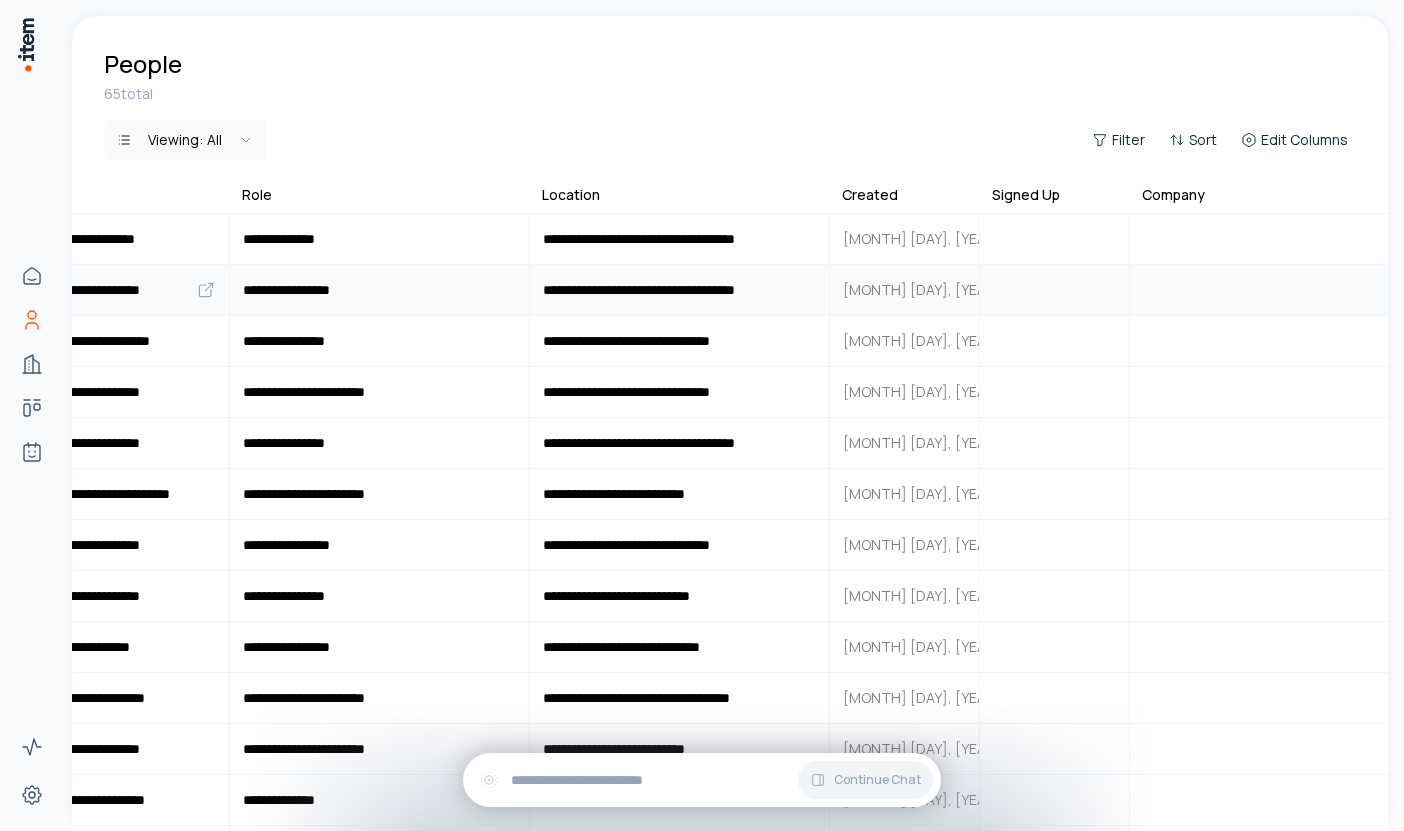 scroll, scrollTop: 0, scrollLeft: 1459, axis: horizontal 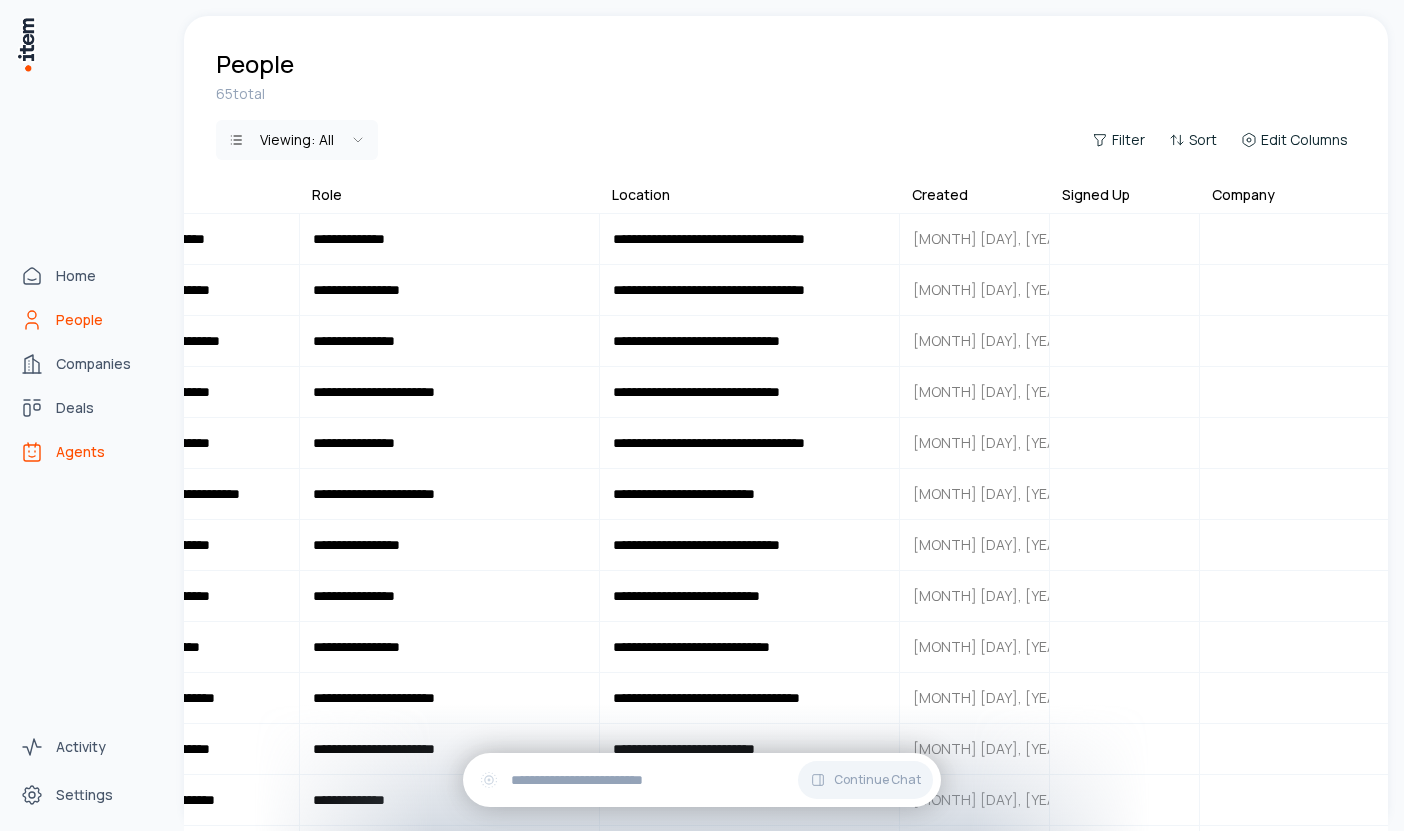 click on "Agents" at bounding box center (80, 452) 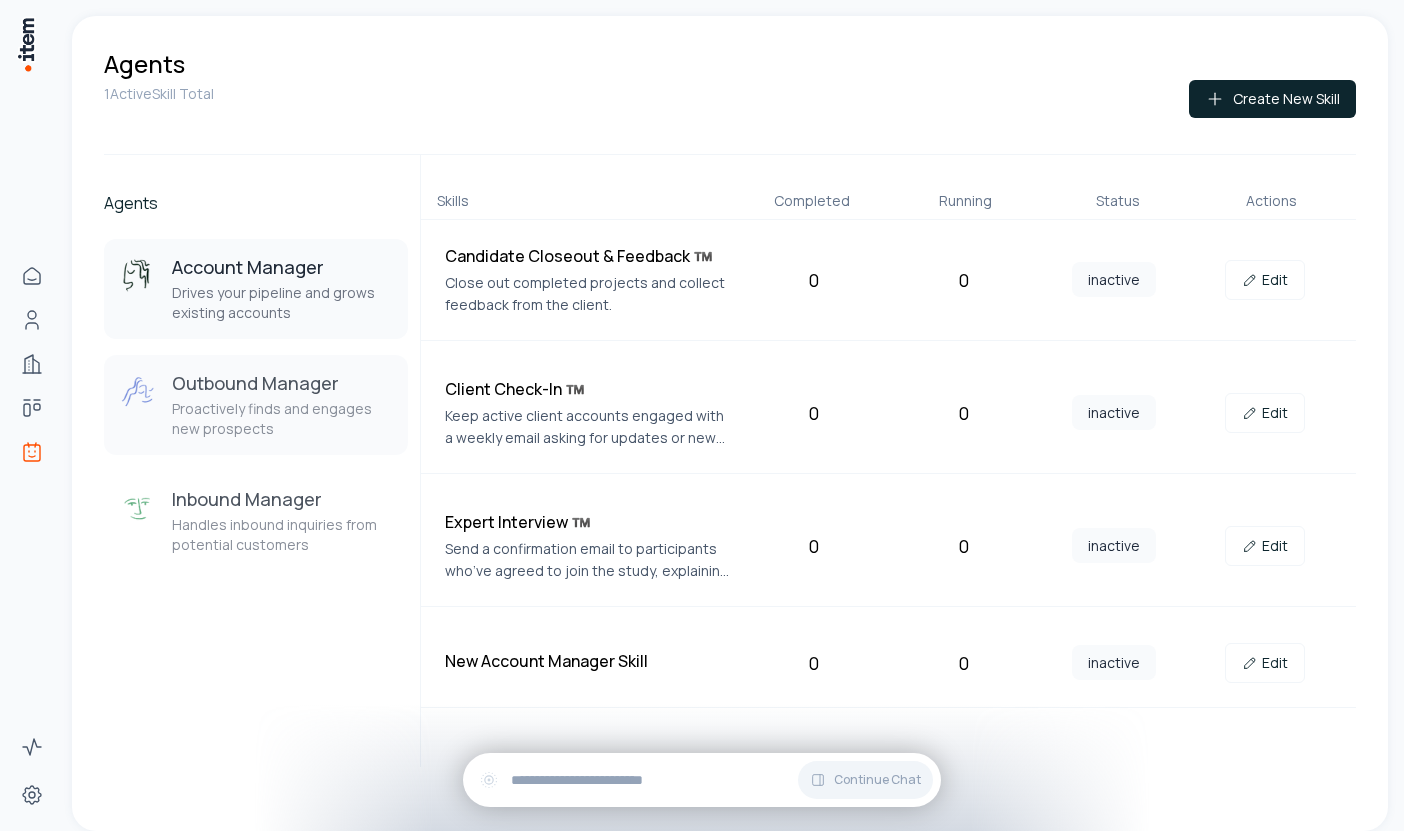 click on "Outbound Manager" at bounding box center [282, 383] 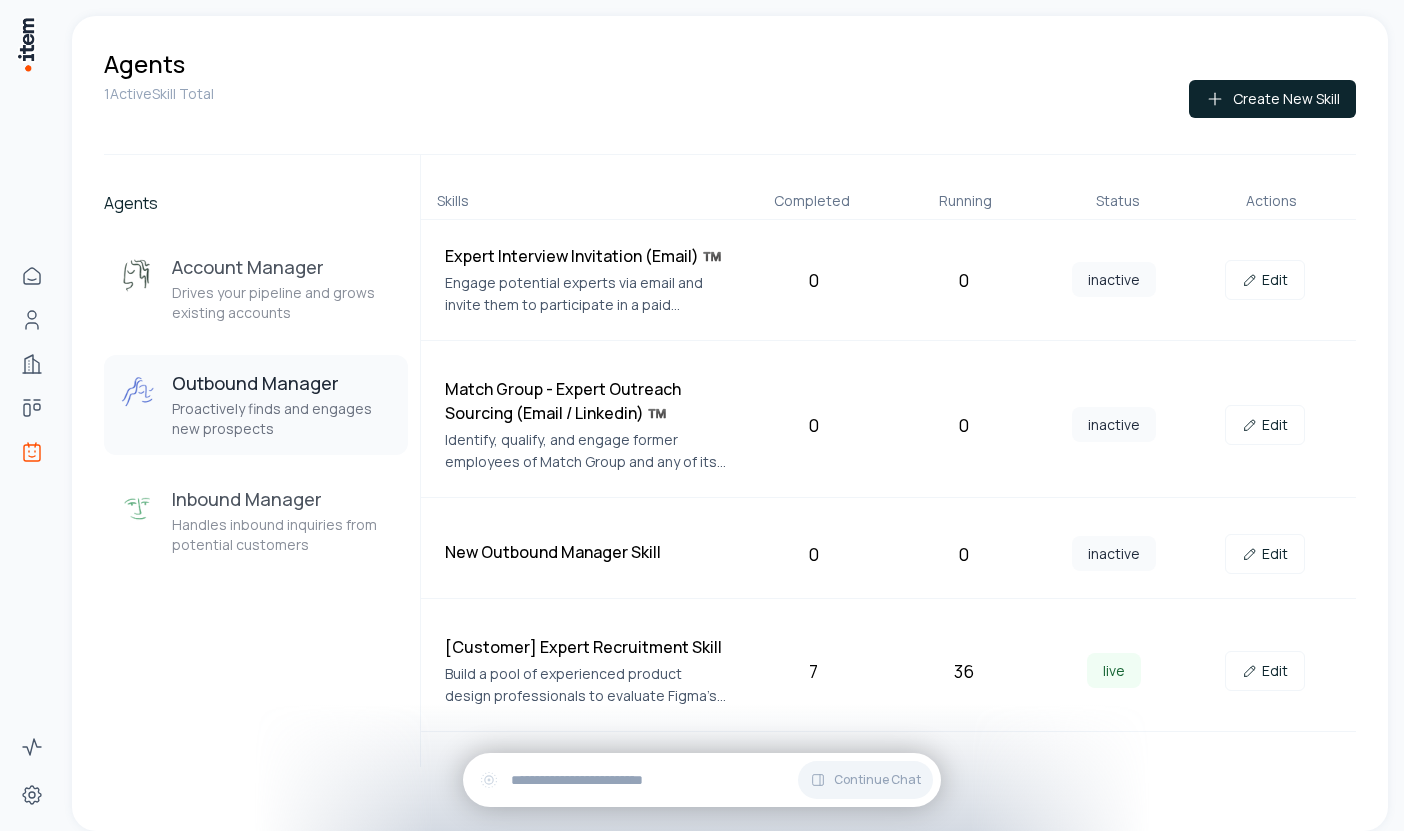 type 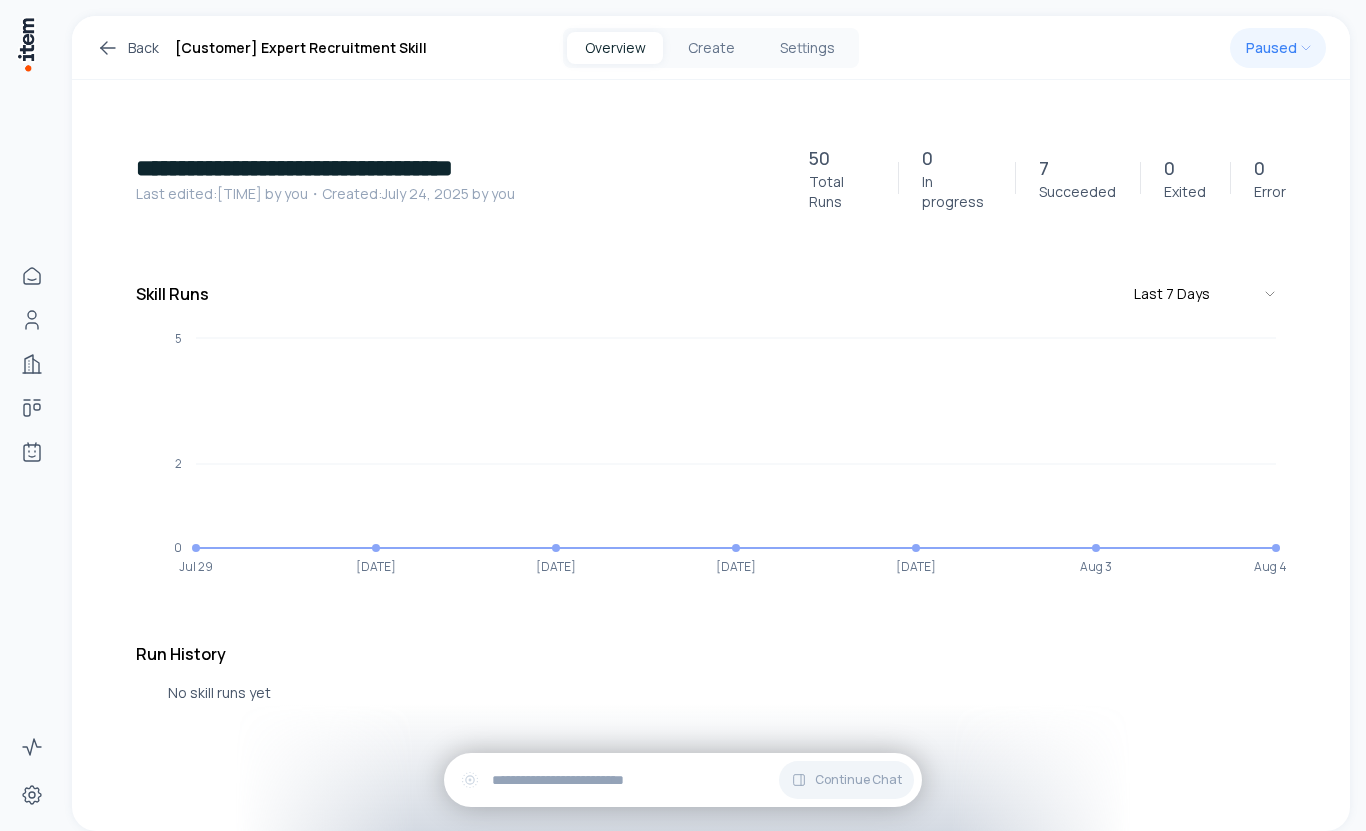 scroll, scrollTop: 0, scrollLeft: 0, axis: both 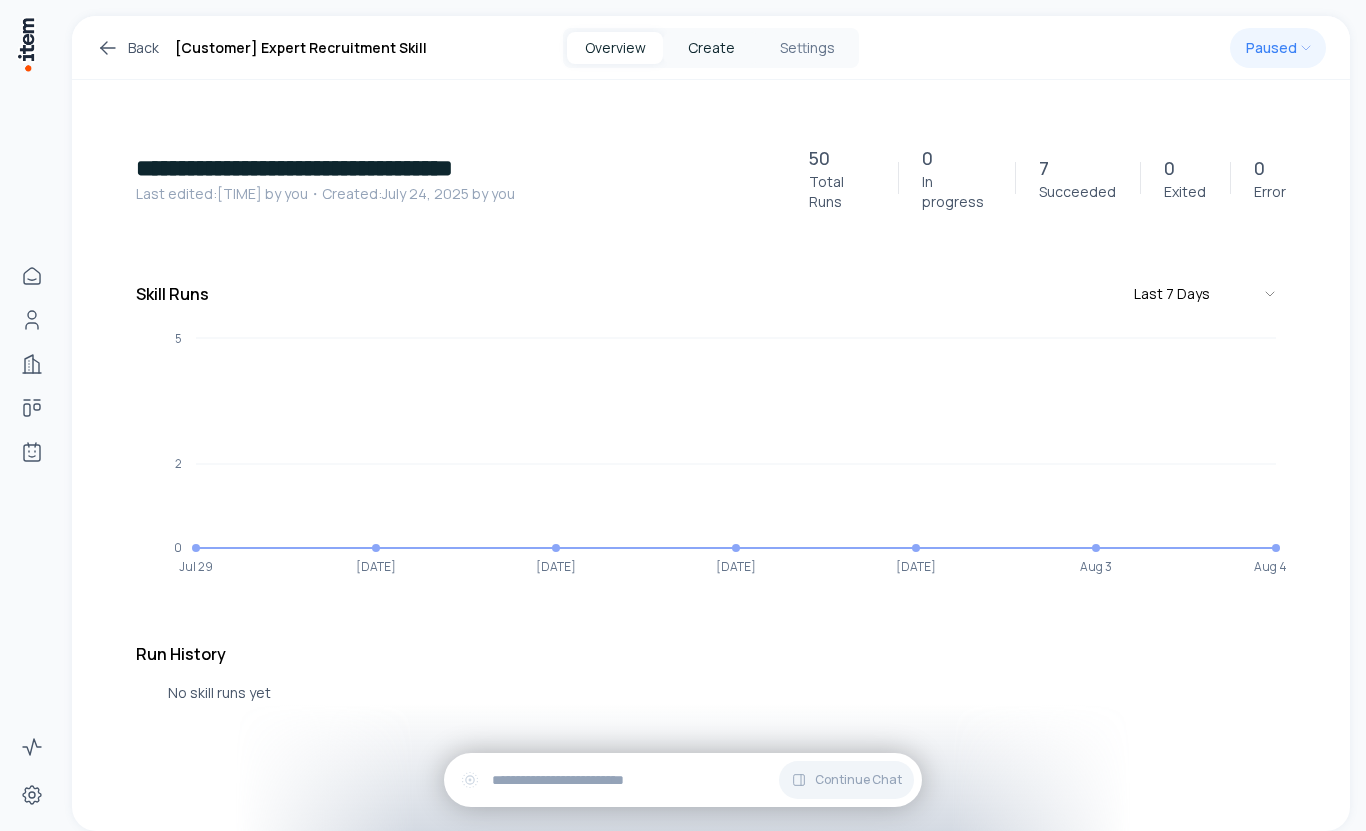click on "Create" at bounding box center (711, 48) 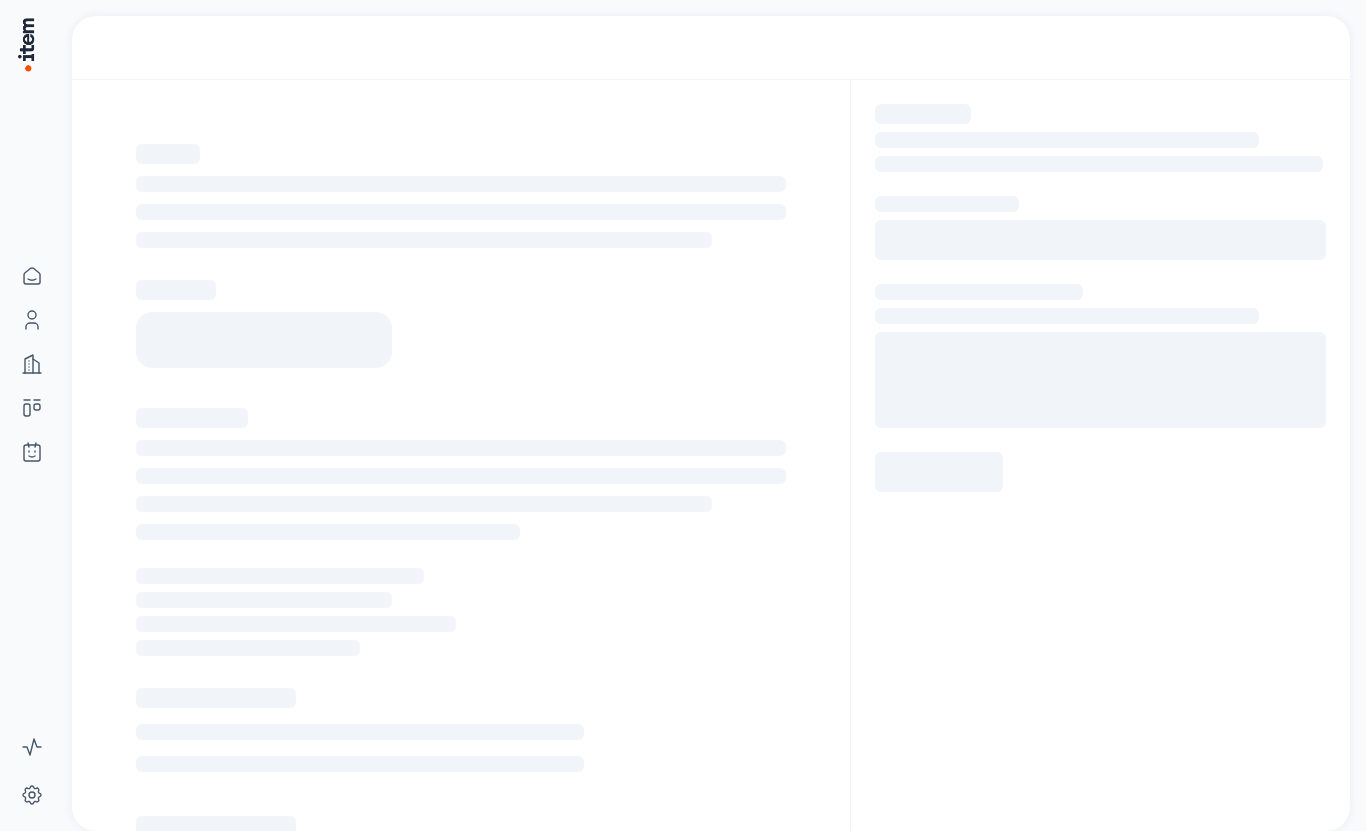 scroll, scrollTop: 0, scrollLeft: 0, axis: both 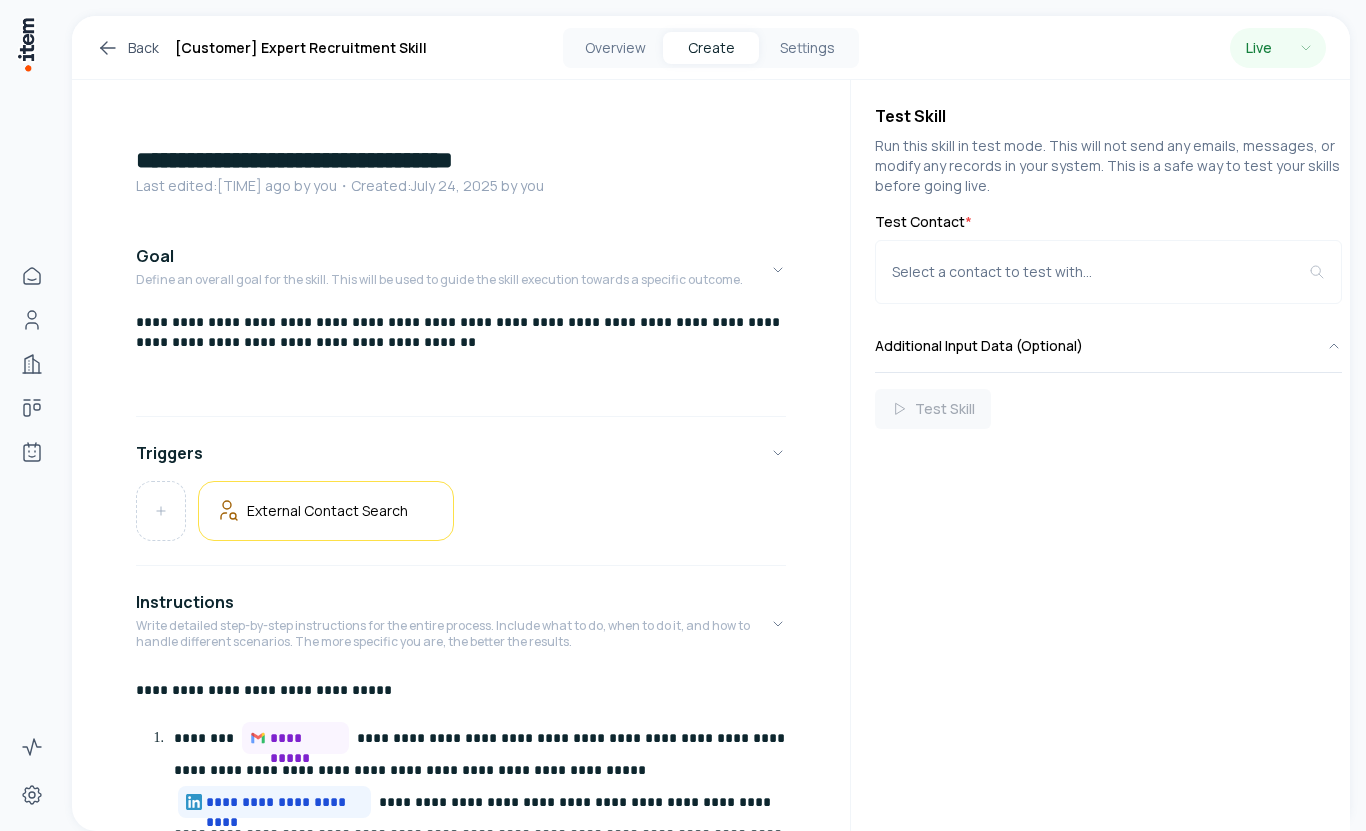 click 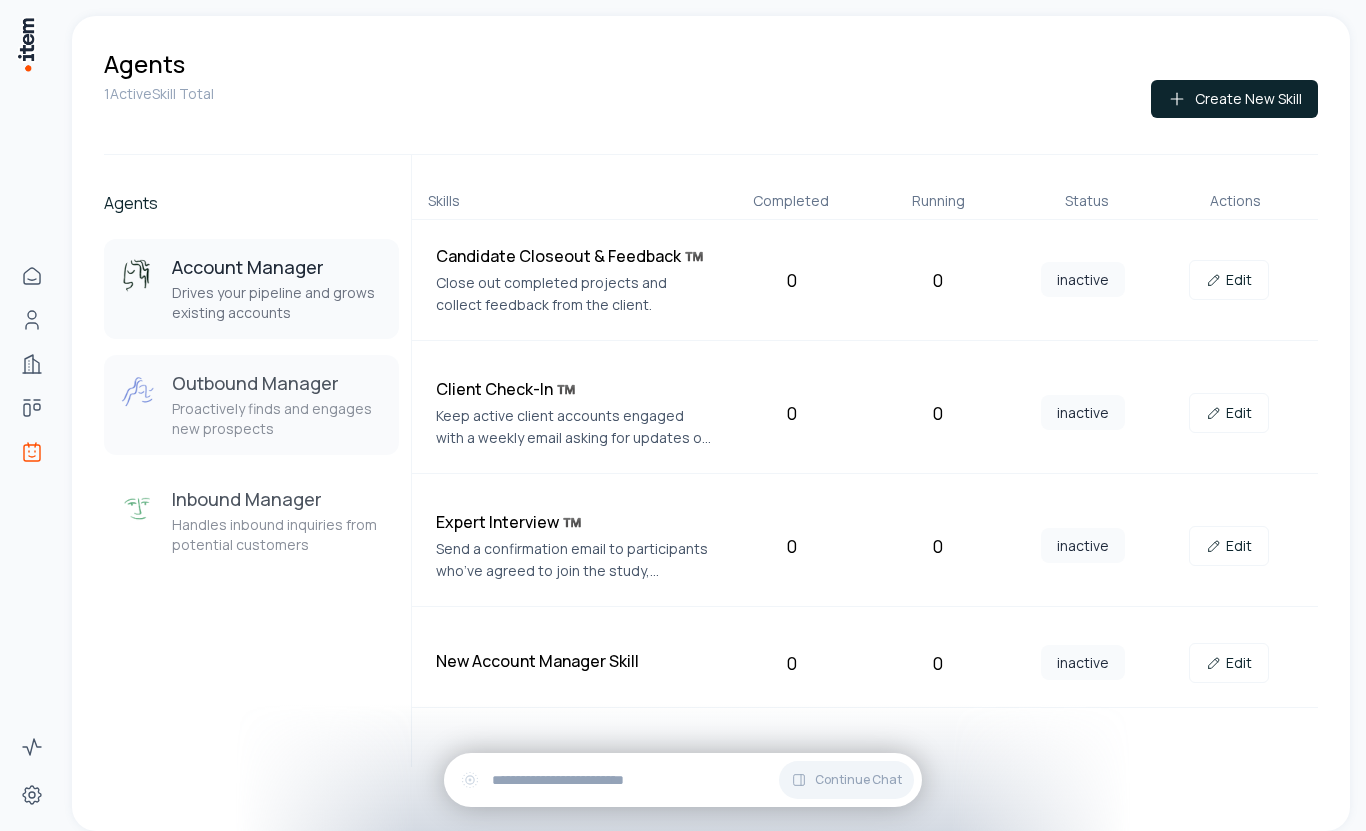 click on "Outbound Manager" at bounding box center (277, 383) 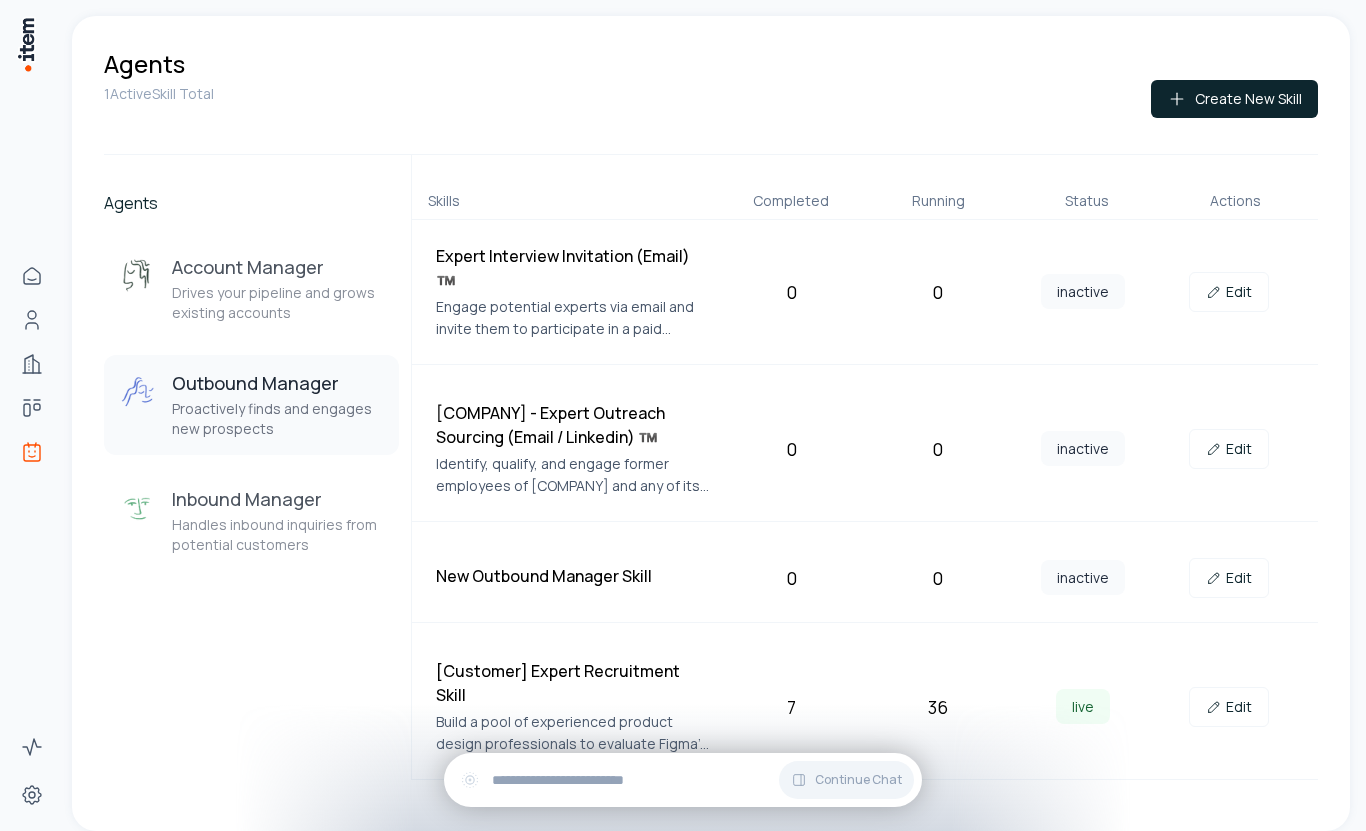 click on "Build a pool of experienced product design professionals to evaluate Figma's competitive positioning through primary research interviews." at bounding box center (574, 733) 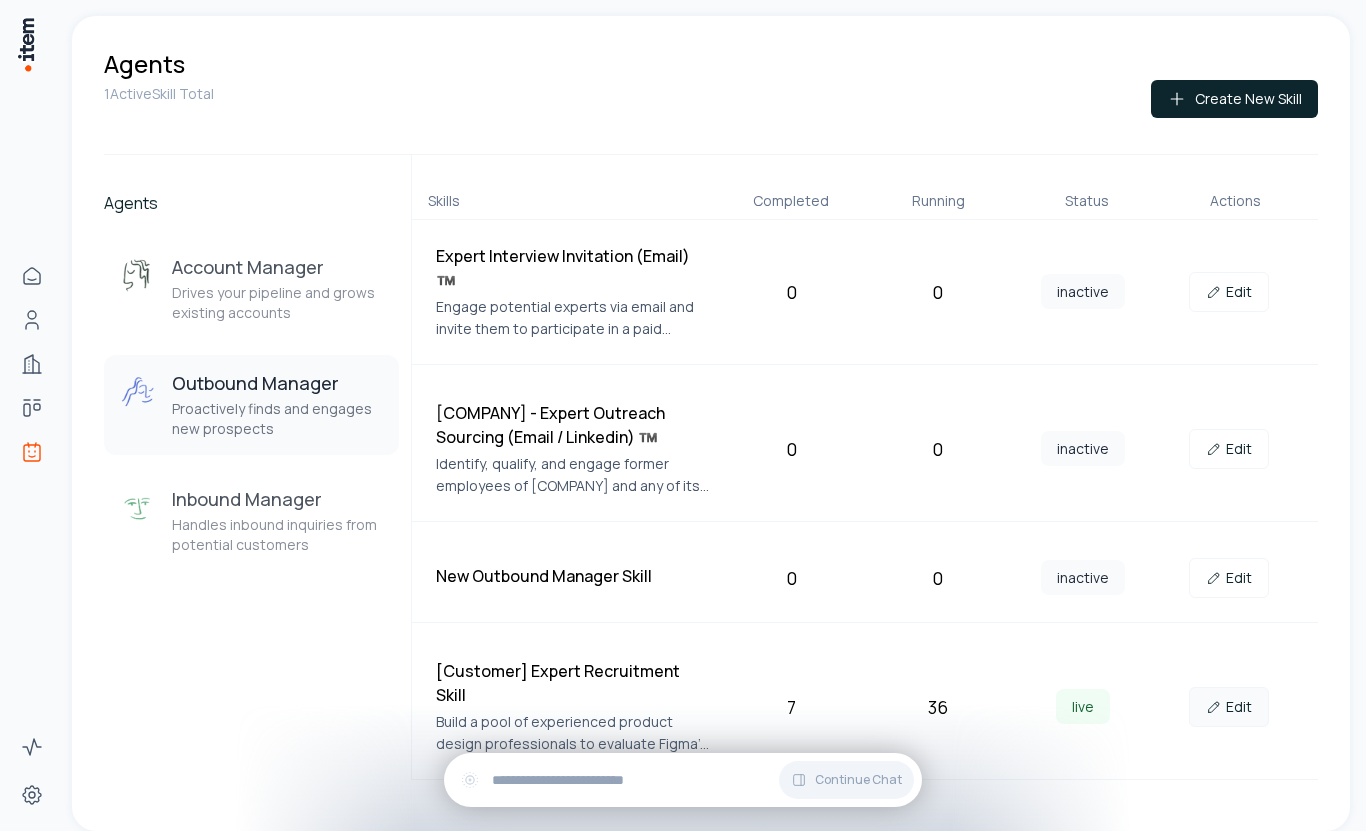 click 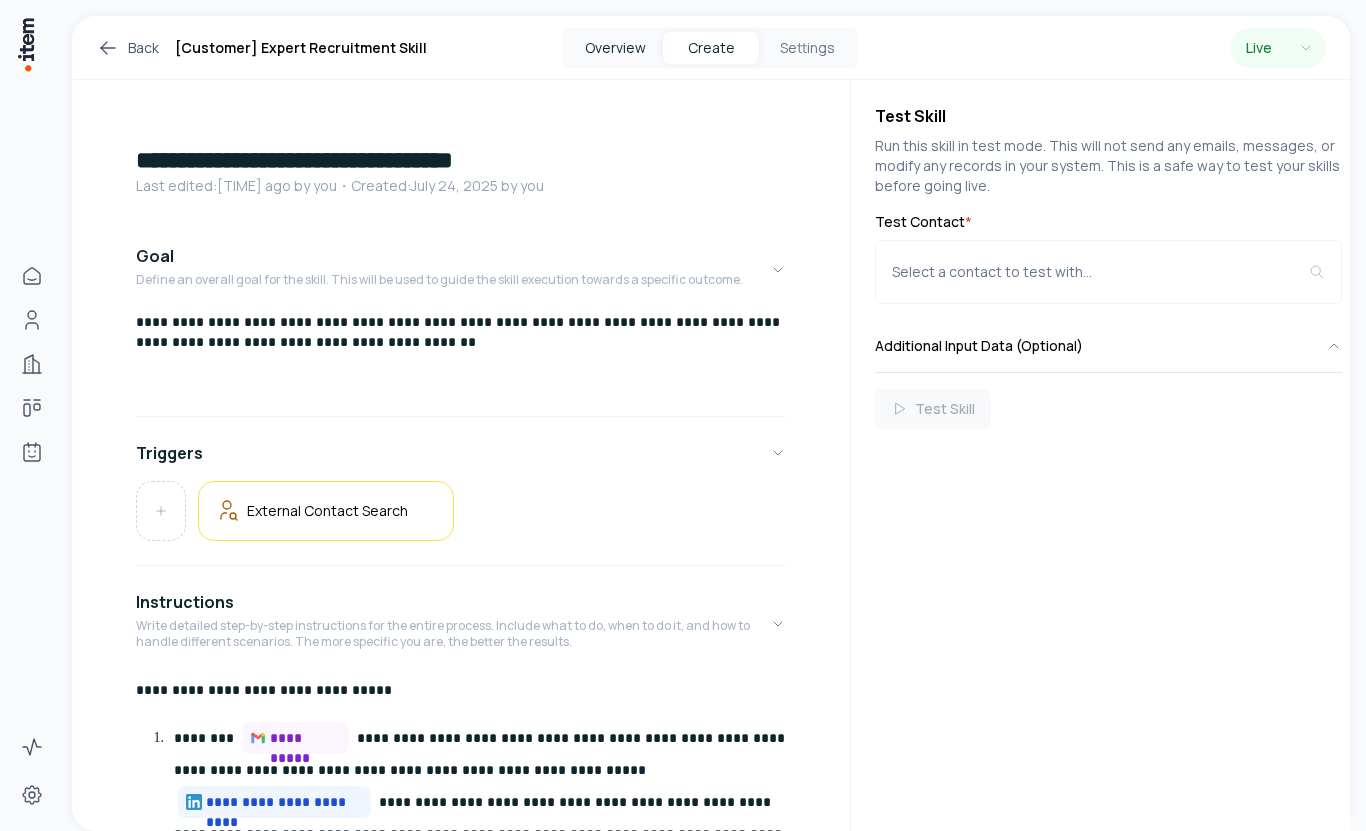 click on "Overview" at bounding box center (615, 48) 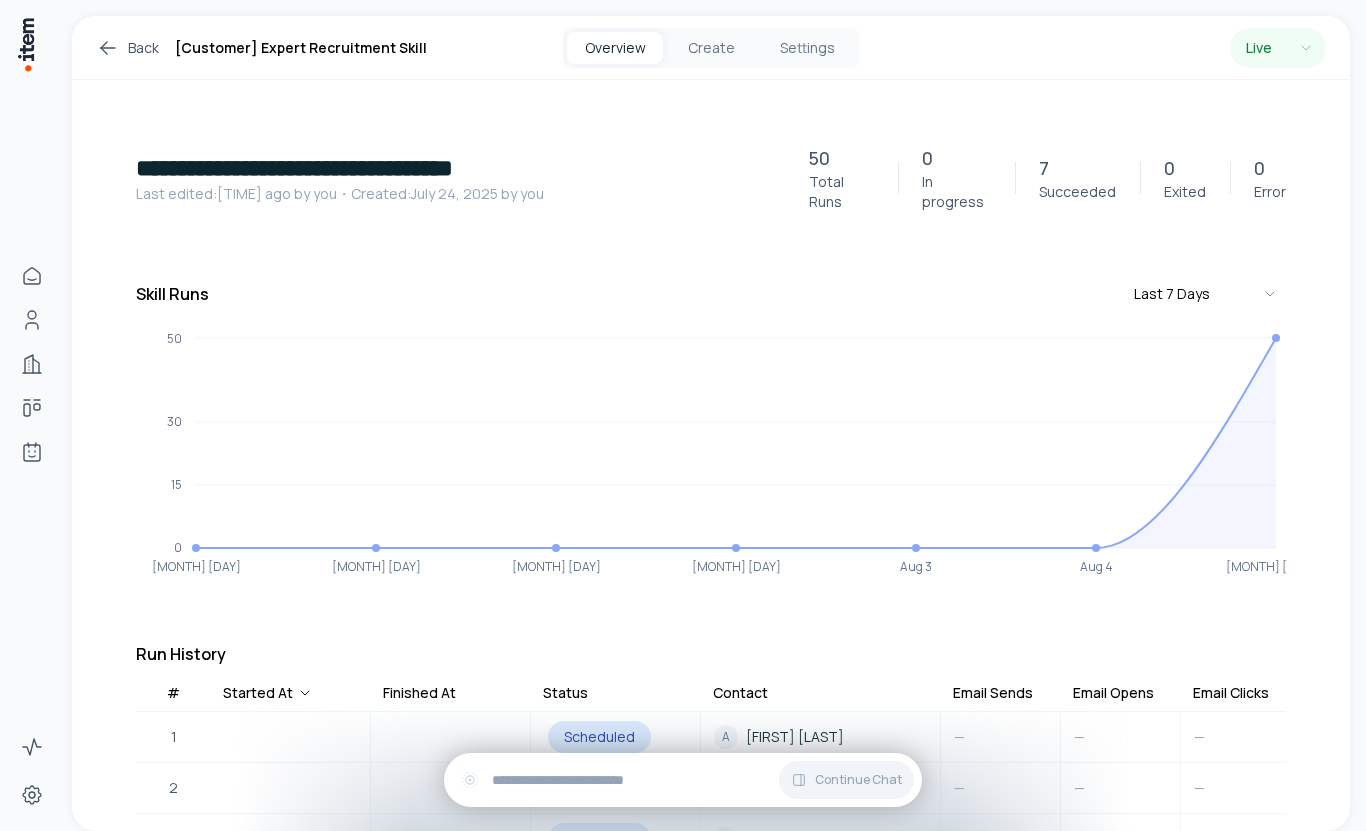 click on "**********" at bounding box center [711, 1750] 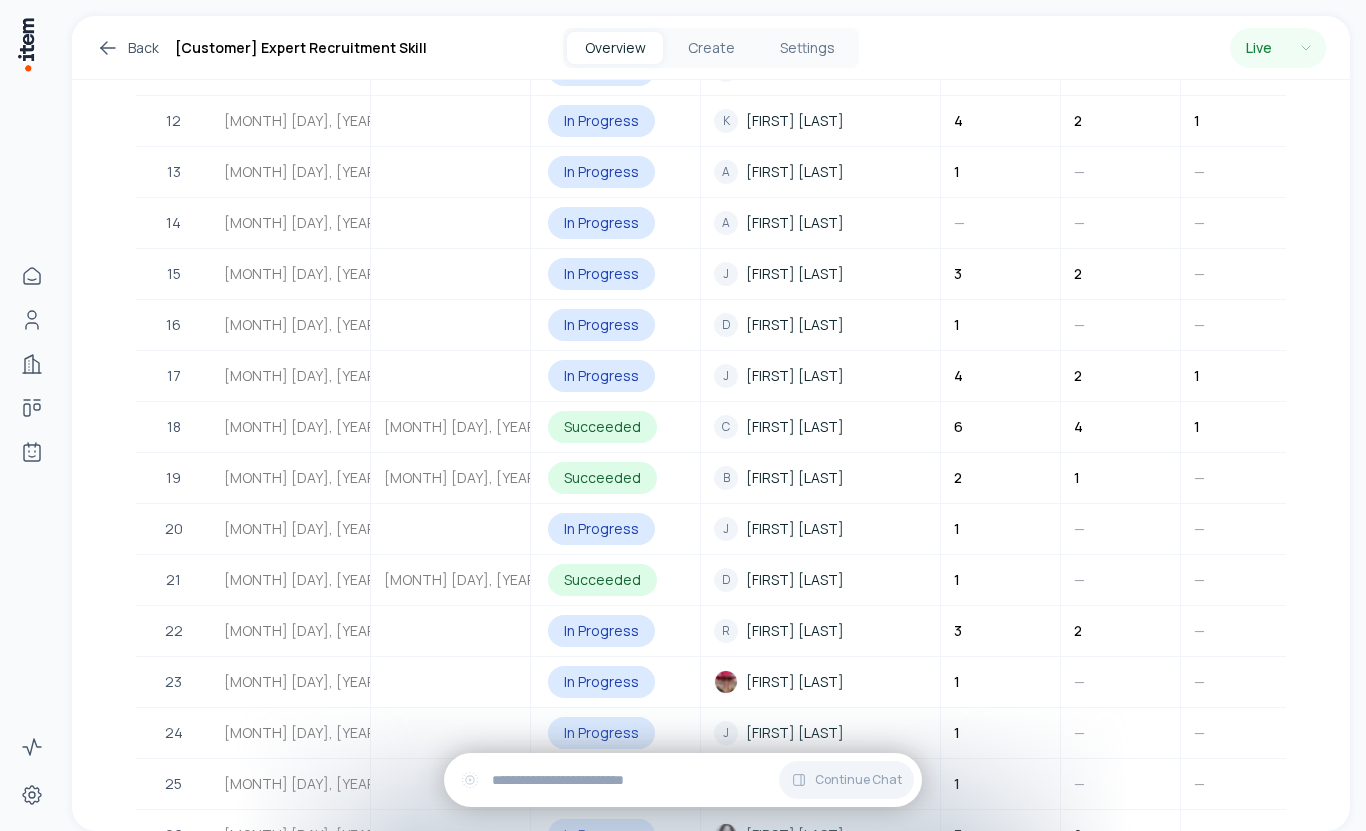 scroll, scrollTop: 1334, scrollLeft: 0, axis: vertical 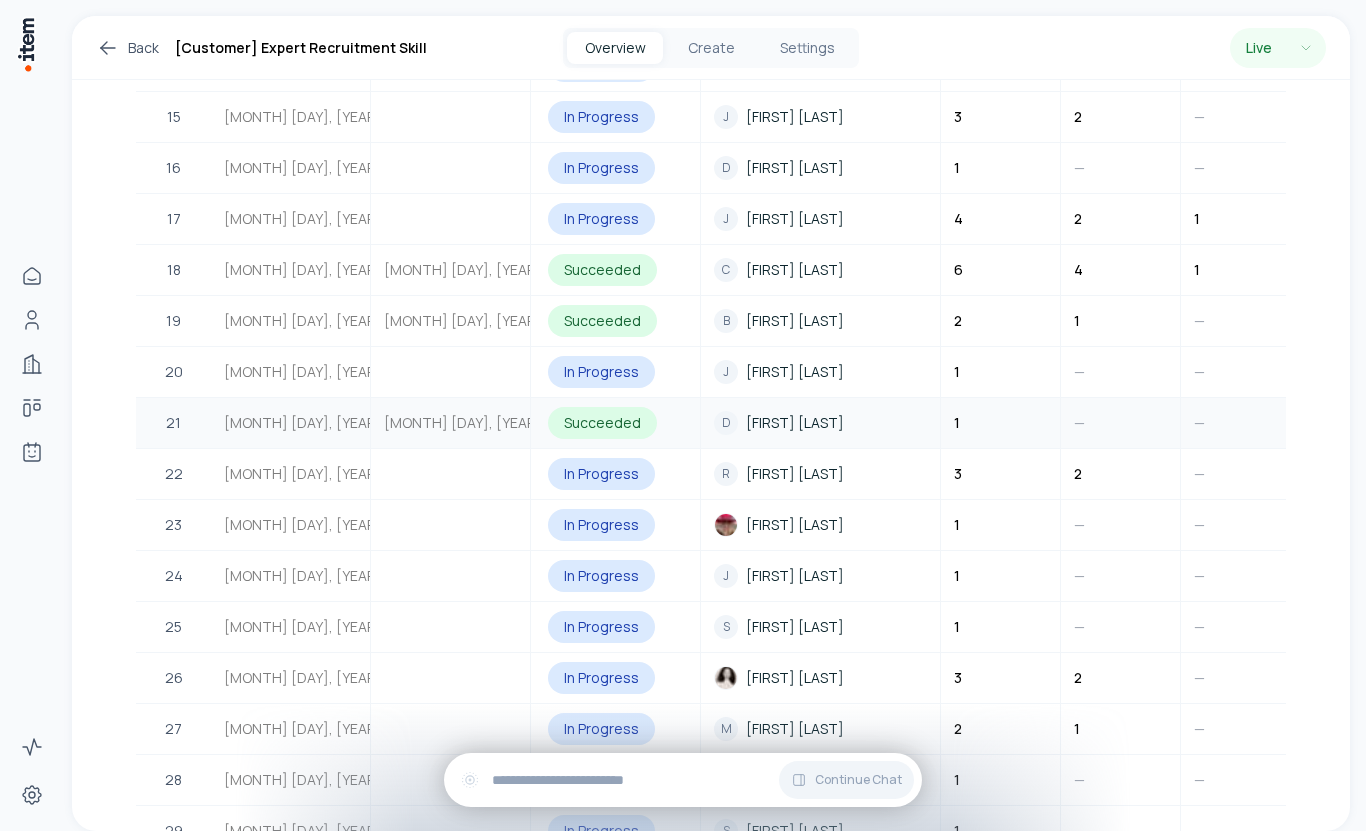 click on "[FIRST] [LAST]" at bounding box center [795, 423] 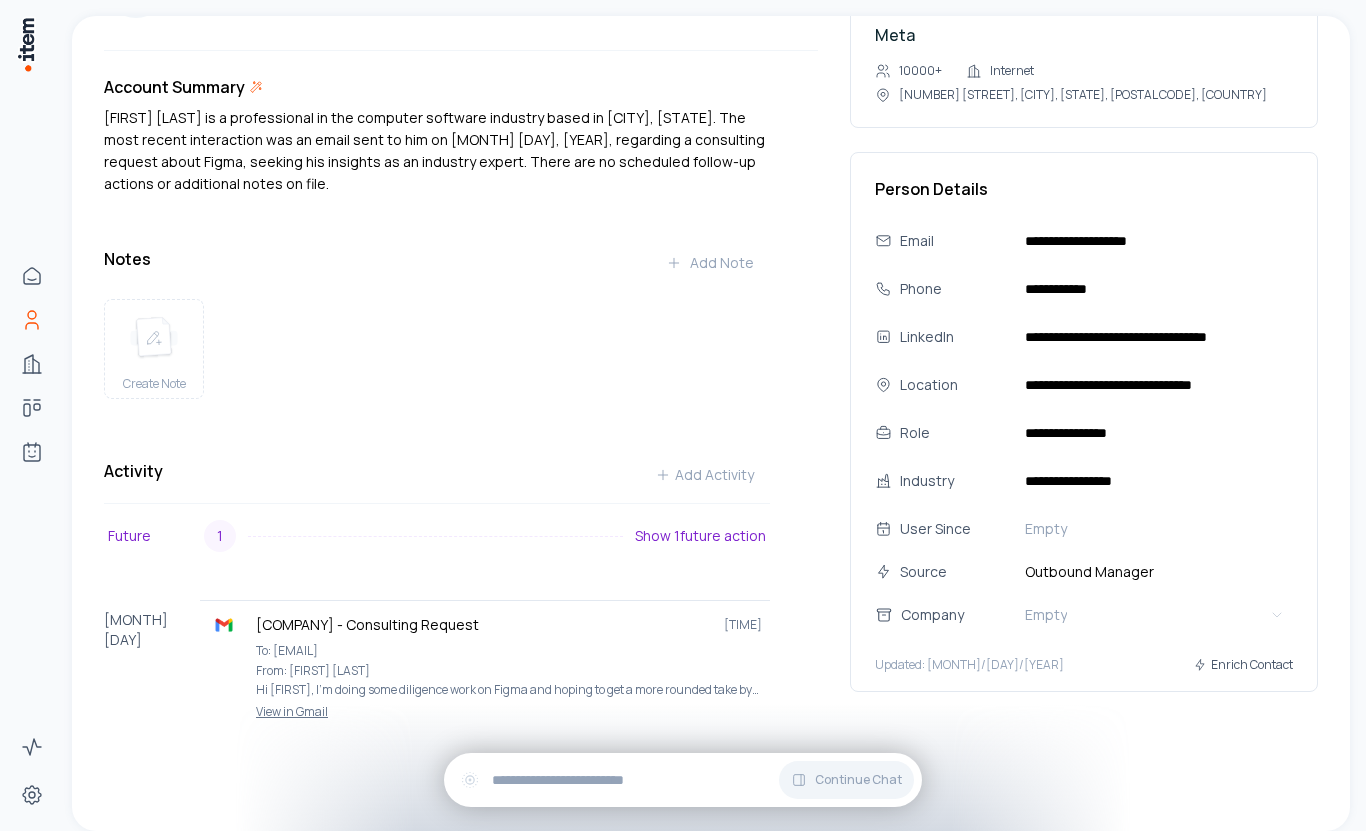 scroll, scrollTop: 0, scrollLeft: 0, axis: both 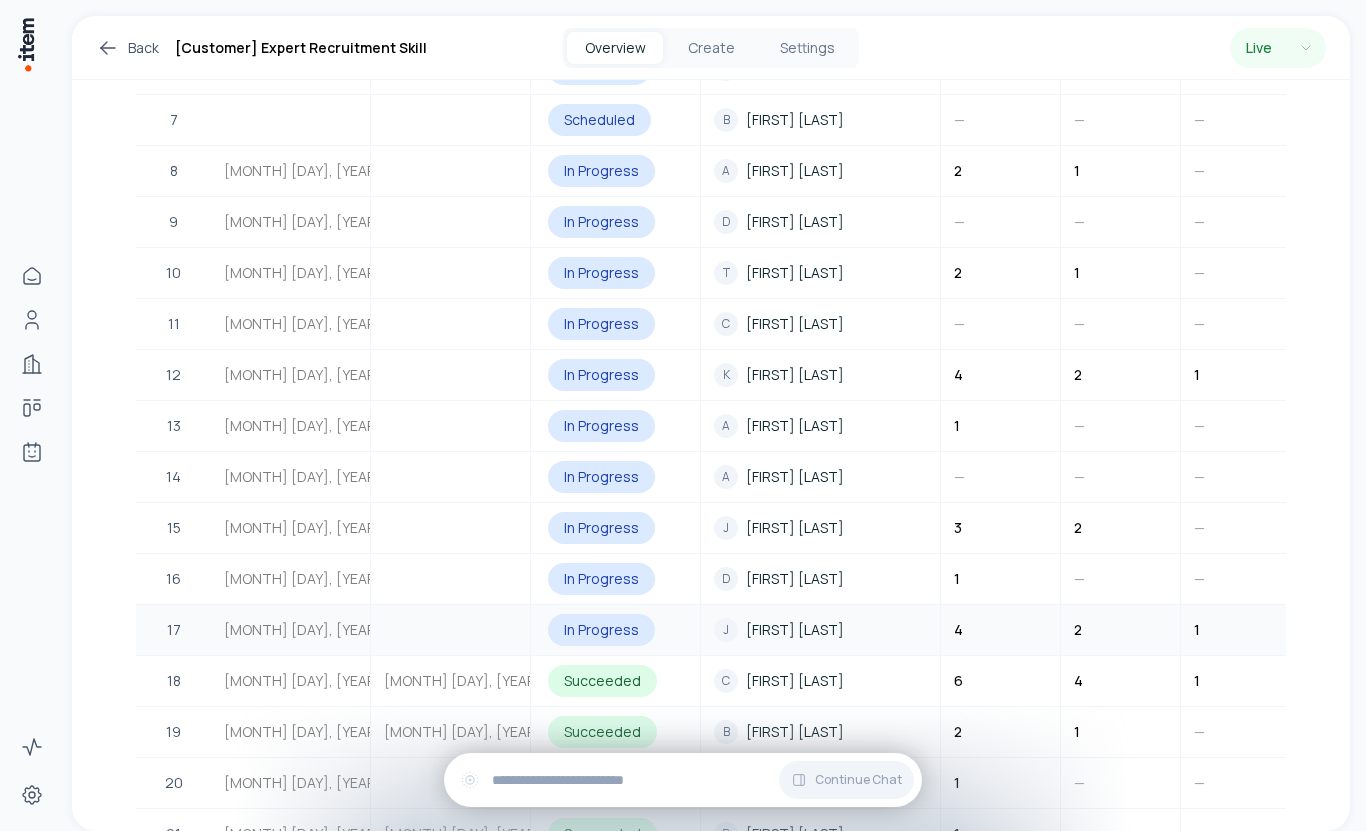click on "[FIRST] [LAST]" at bounding box center (795, 630) 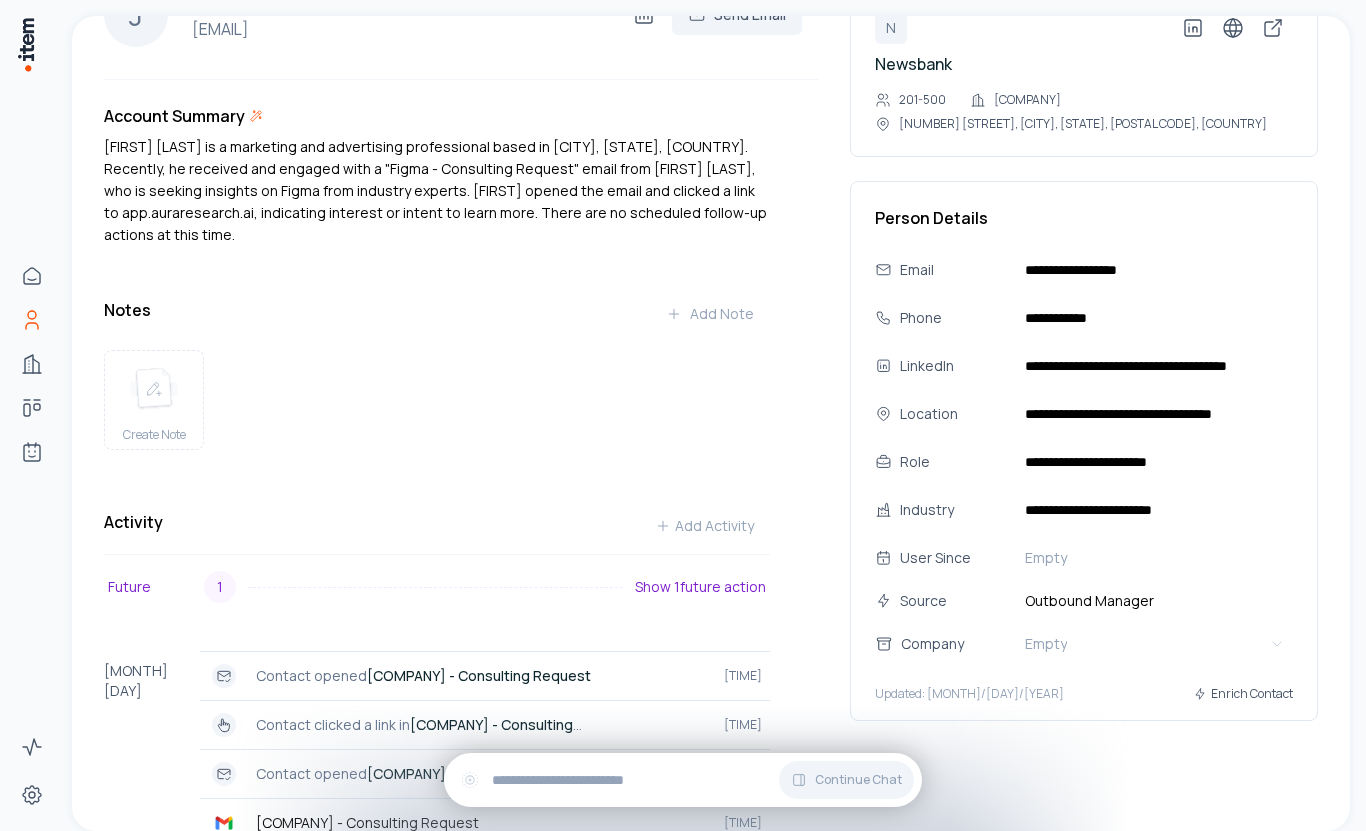 scroll, scrollTop: 0, scrollLeft: 0, axis: both 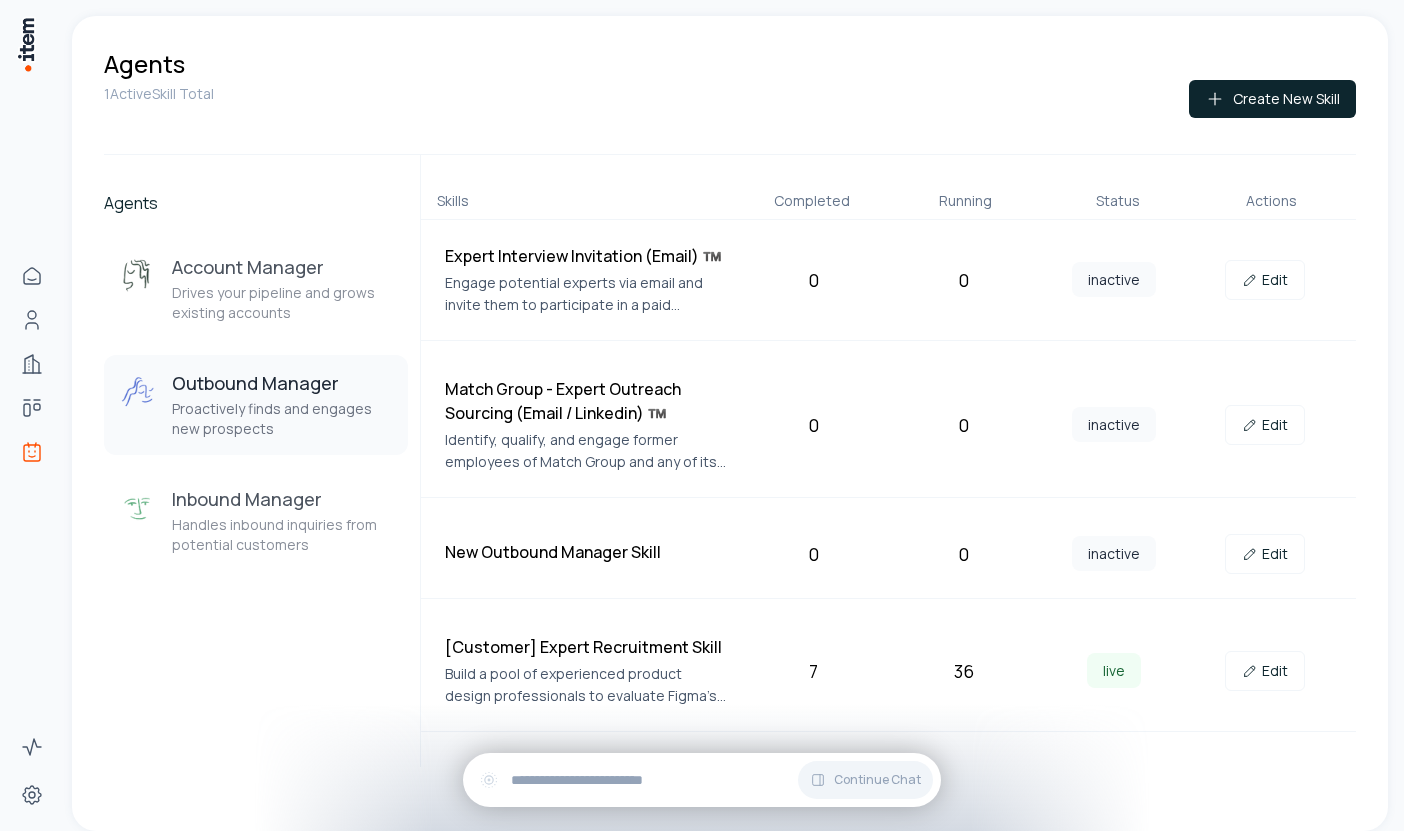 click on "Agents Account Manager Drives your pipeline and grows existing accounts   Outbound Manager Proactively finds and engages new prospects   Inbound Manager Handles inbound inquiries from potential customers" at bounding box center [256, 461] 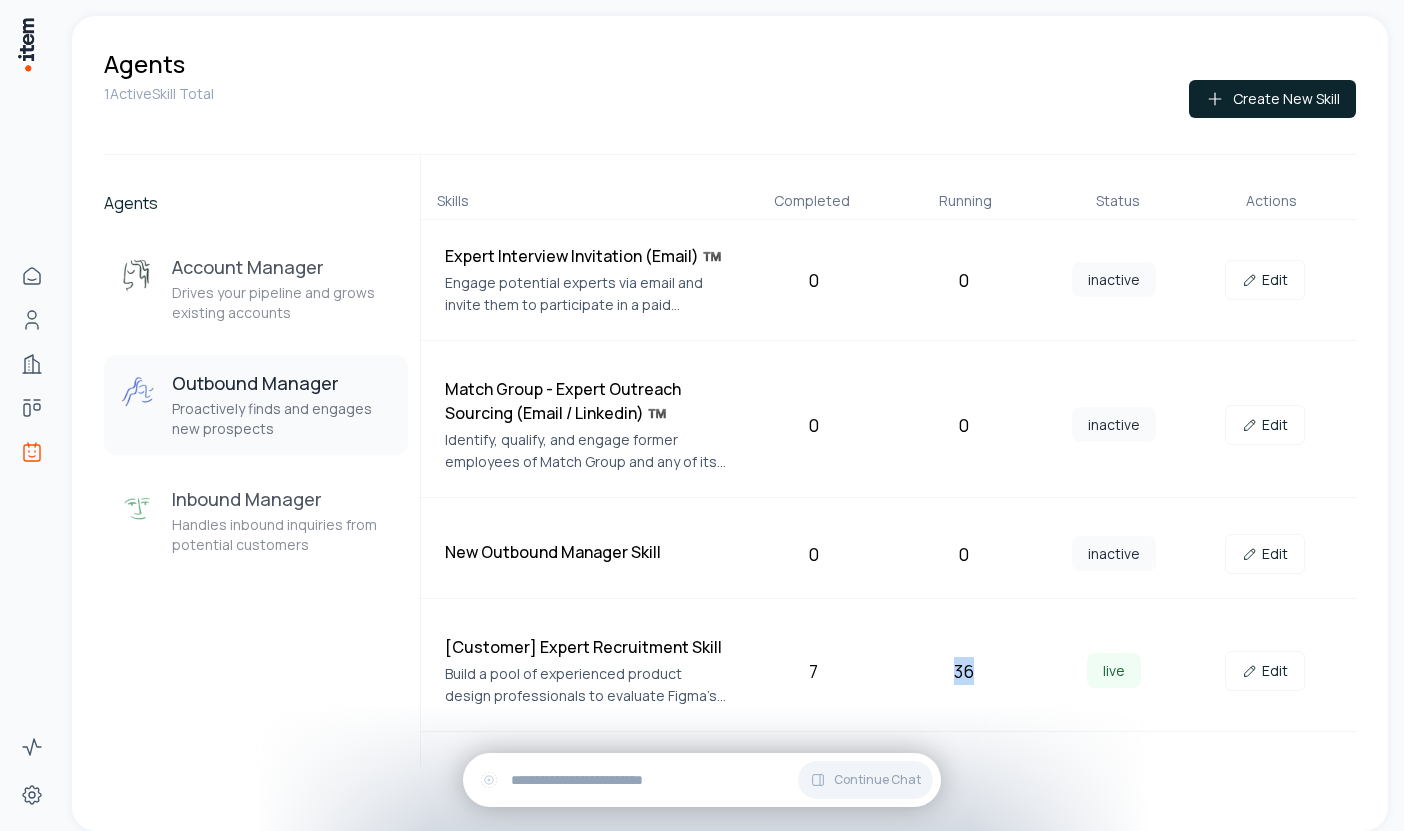 drag, startPoint x: 955, startPoint y: 672, endPoint x: 978, endPoint y: 672, distance: 23 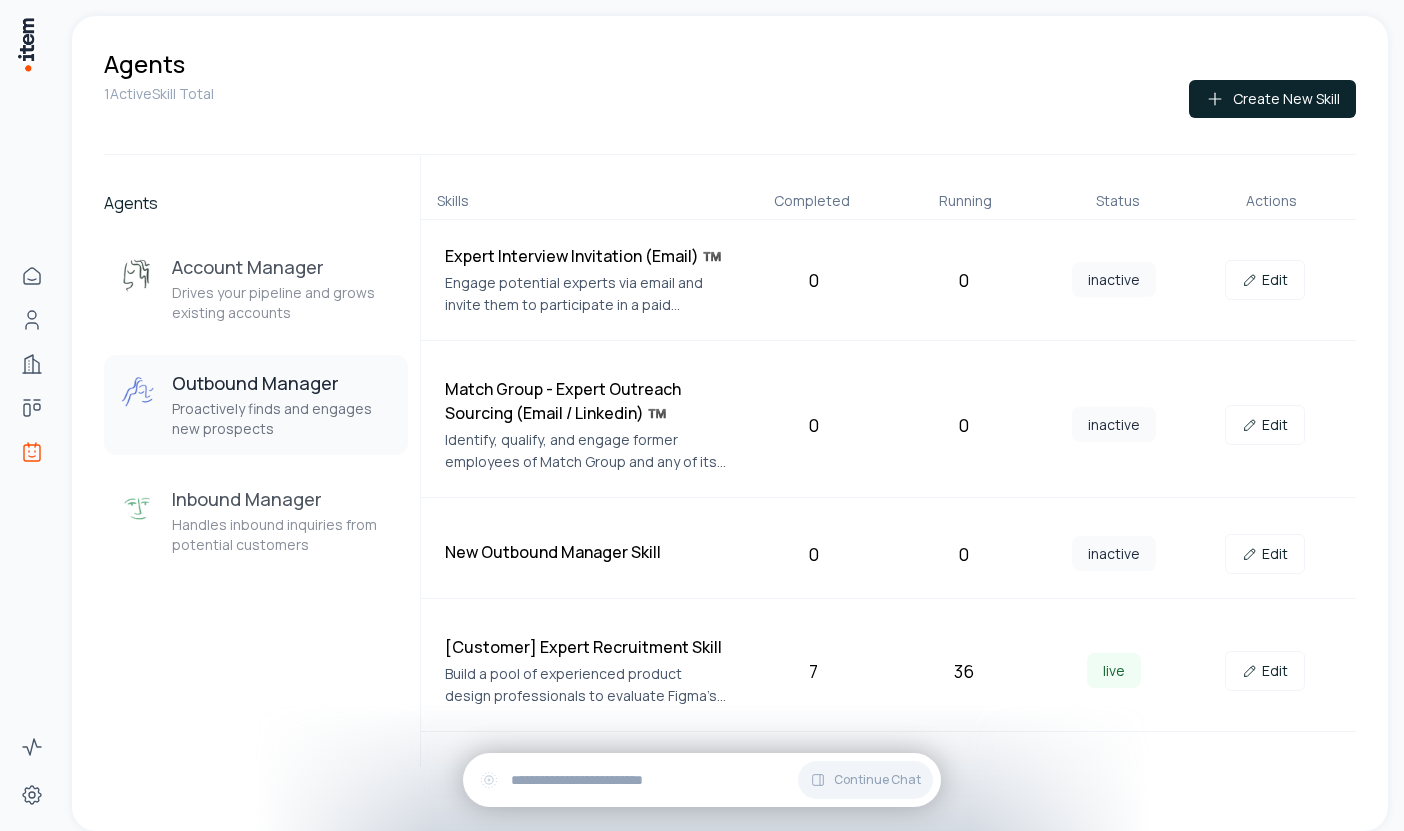 click on "[CUSTOMER] Expert Recruitment Skill Build a pool of experienced product design professionals to evaluate Figma's competitive positioning through primary research interviews." at bounding box center [587, 671] 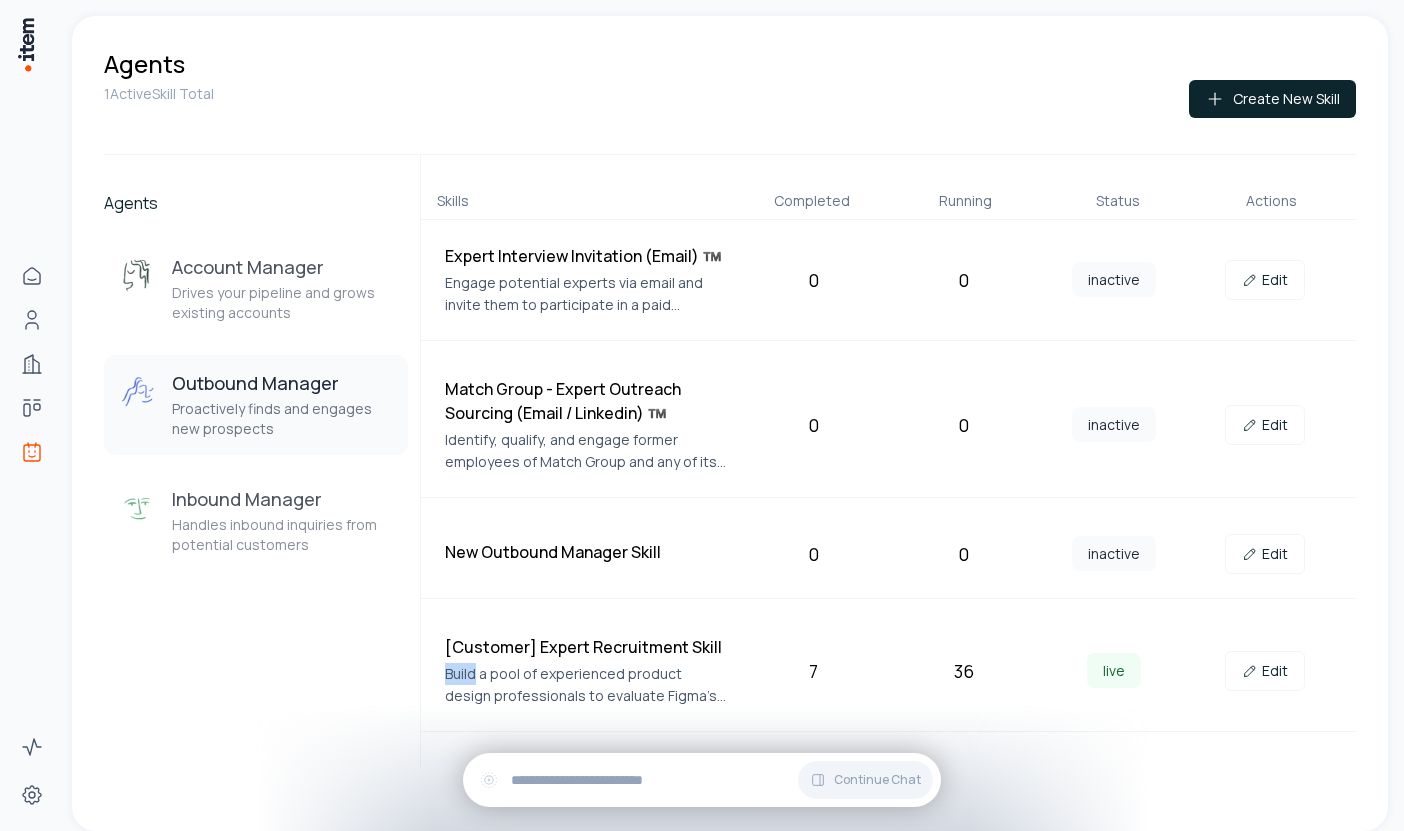 click on "[CUSTOMER] Expert Recruitment Skill Build a pool of experienced product design professionals to evaluate Figma's competitive positioning through primary research interviews." at bounding box center (587, 671) 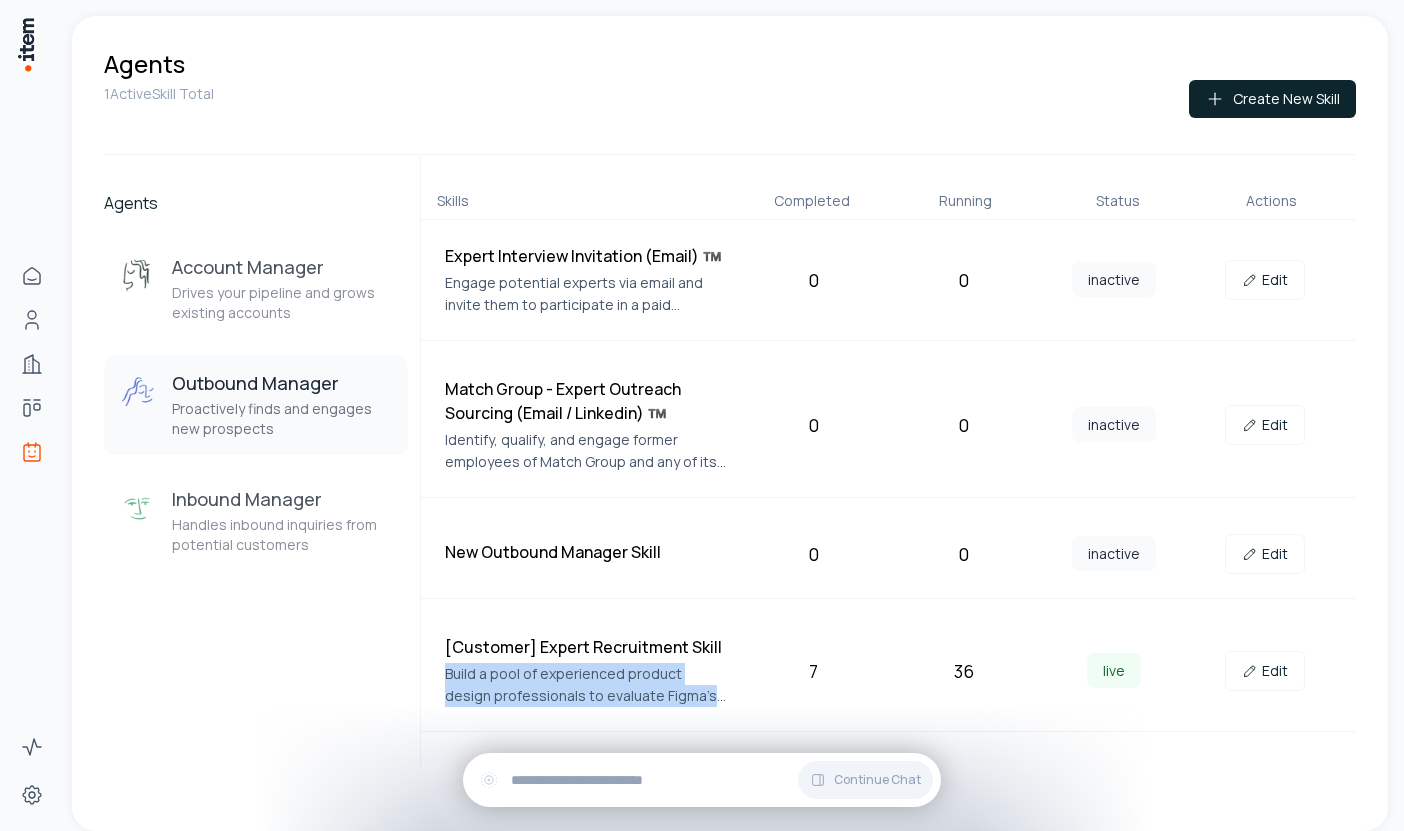 click on "[CUSTOMER] Expert Recruitment Skill Build a pool of experienced product design professionals to evaluate Figma's competitive positioning through primary research interviews." at bounding box center (587, 671) 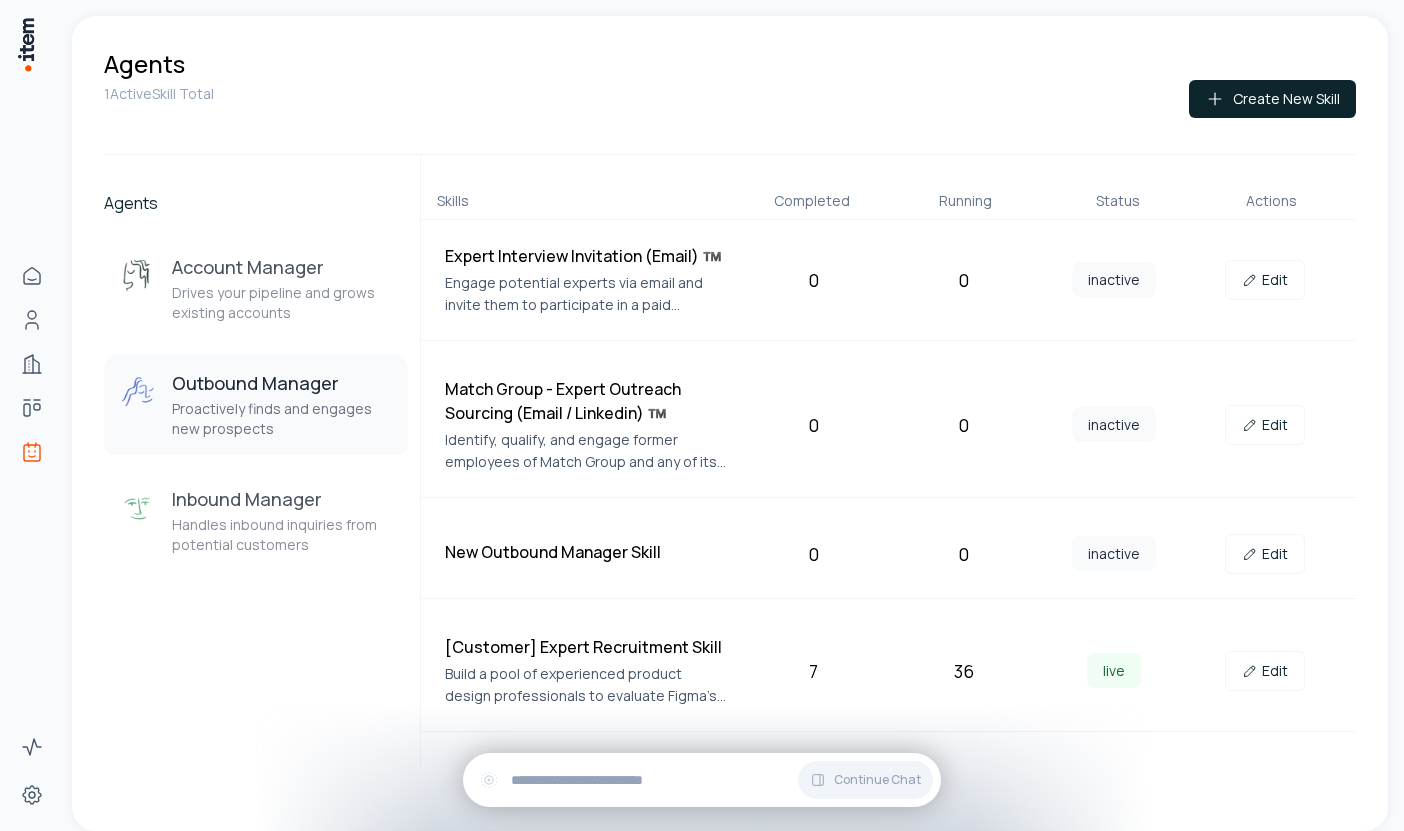 click on "Agents Account Manager Drives your pipeline and grows existing accounts   Outbound Manager Proactively finds and engages new prospects   Inbound Manager Handles inbound inquiries from potential customers" at bounding box center [256, 461] 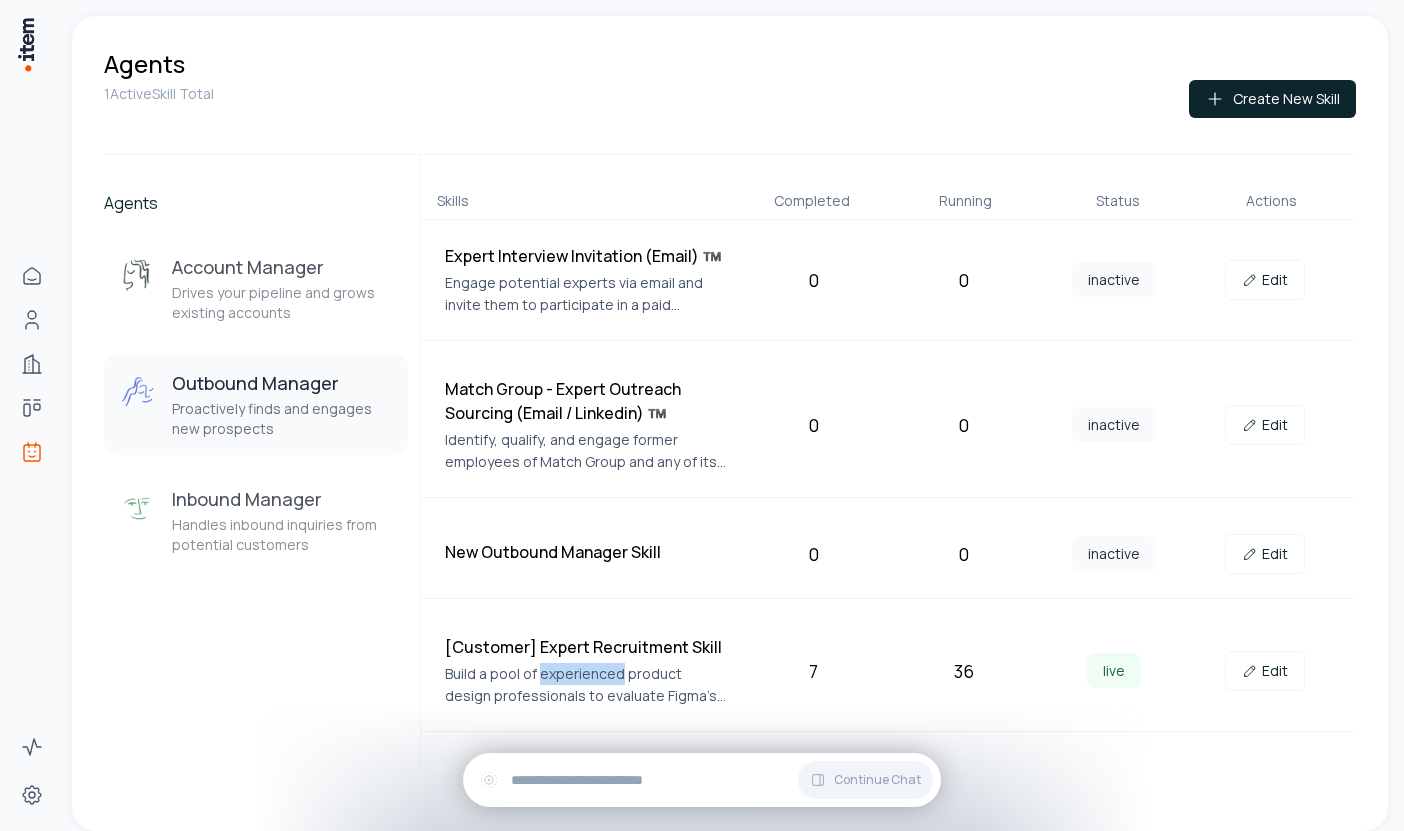 click on "Build a pool of experienced product design professionals to evaluate Figma's competitive positioning through primary research interviews." at bounding box center (587, 685) 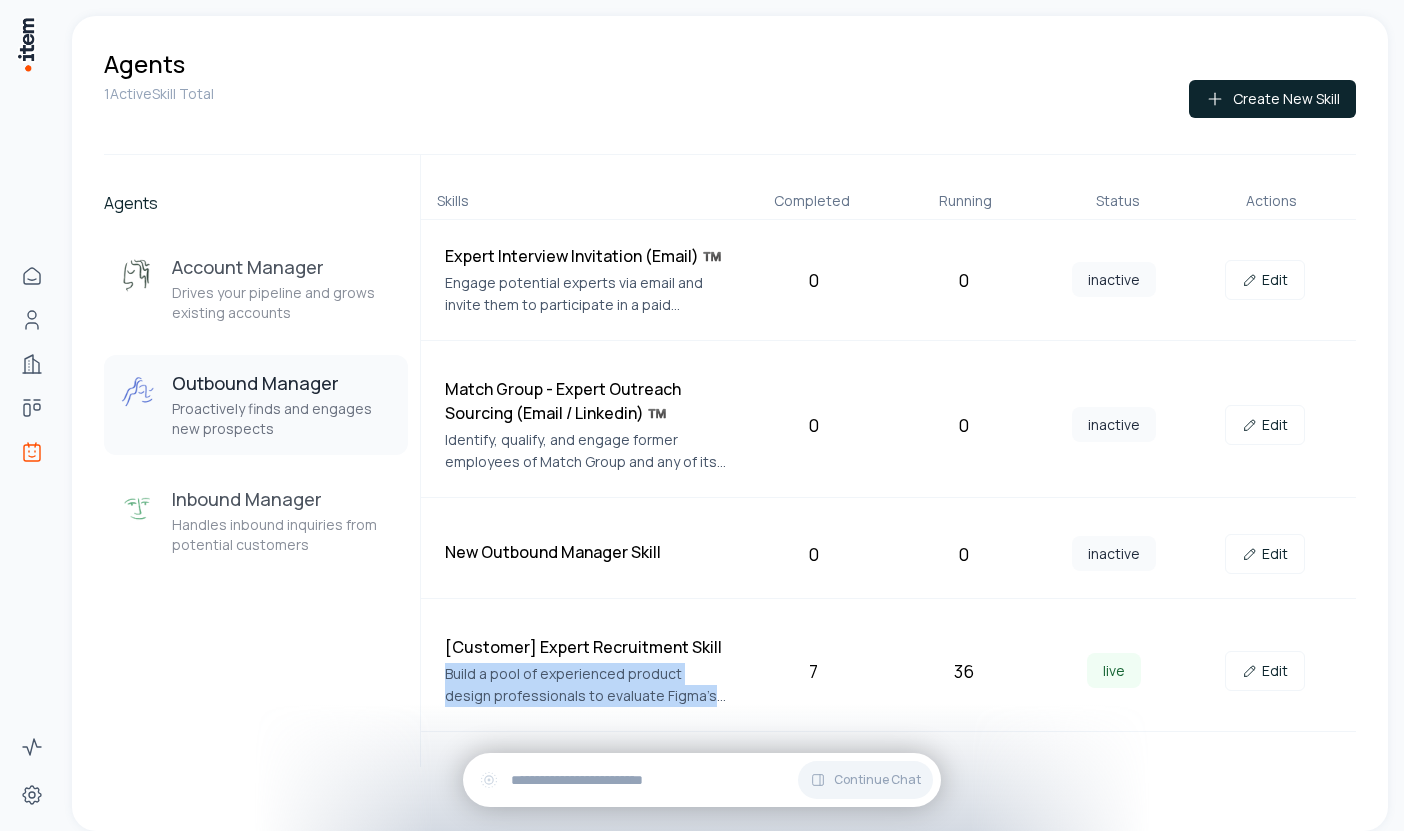 click on "Build a pool of experienced product design professionals to evaluate Figma's competitive positioning through primary research interviews." at bounding box center (587, 685) 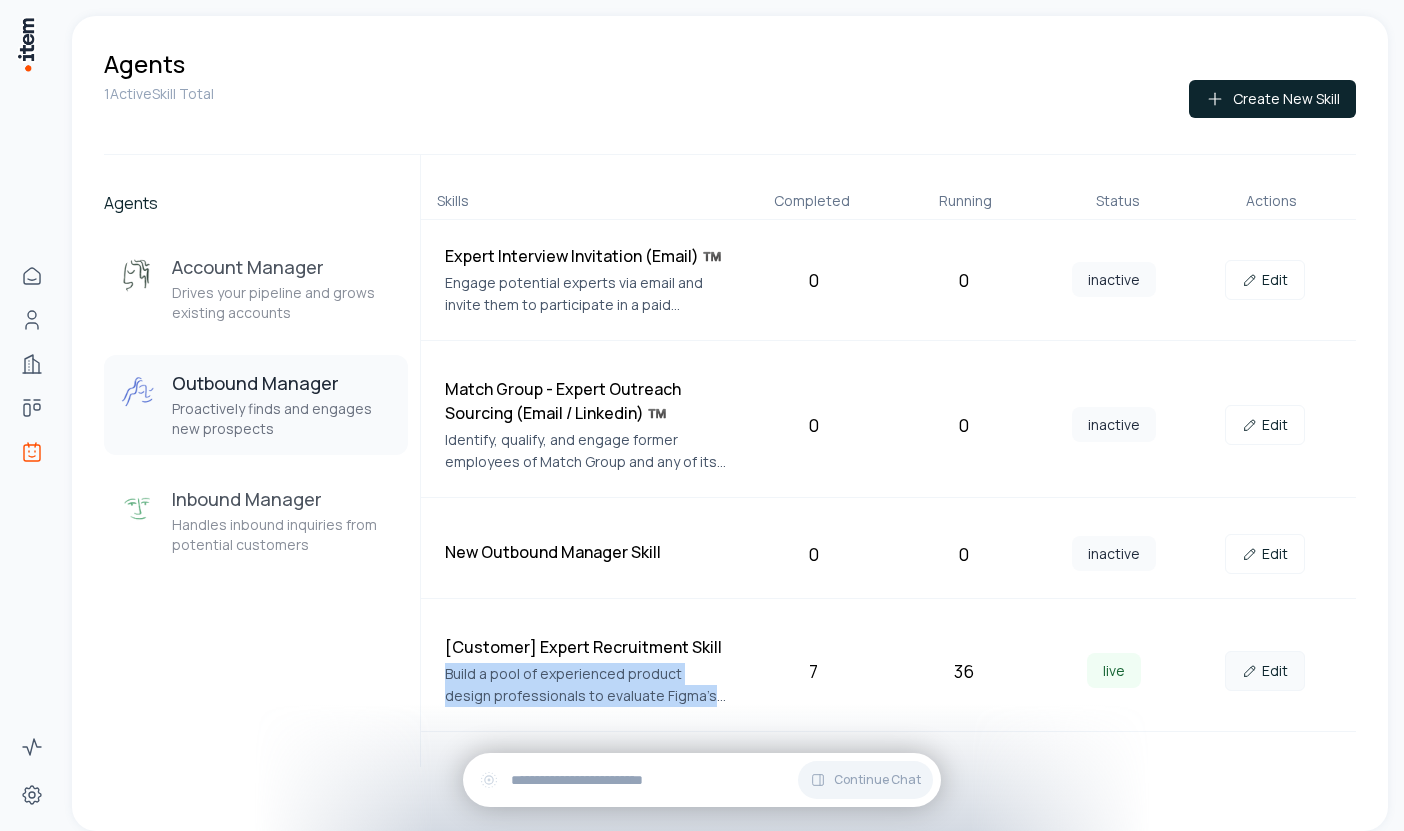click on "Edit" at bounding box center (1265, 671) 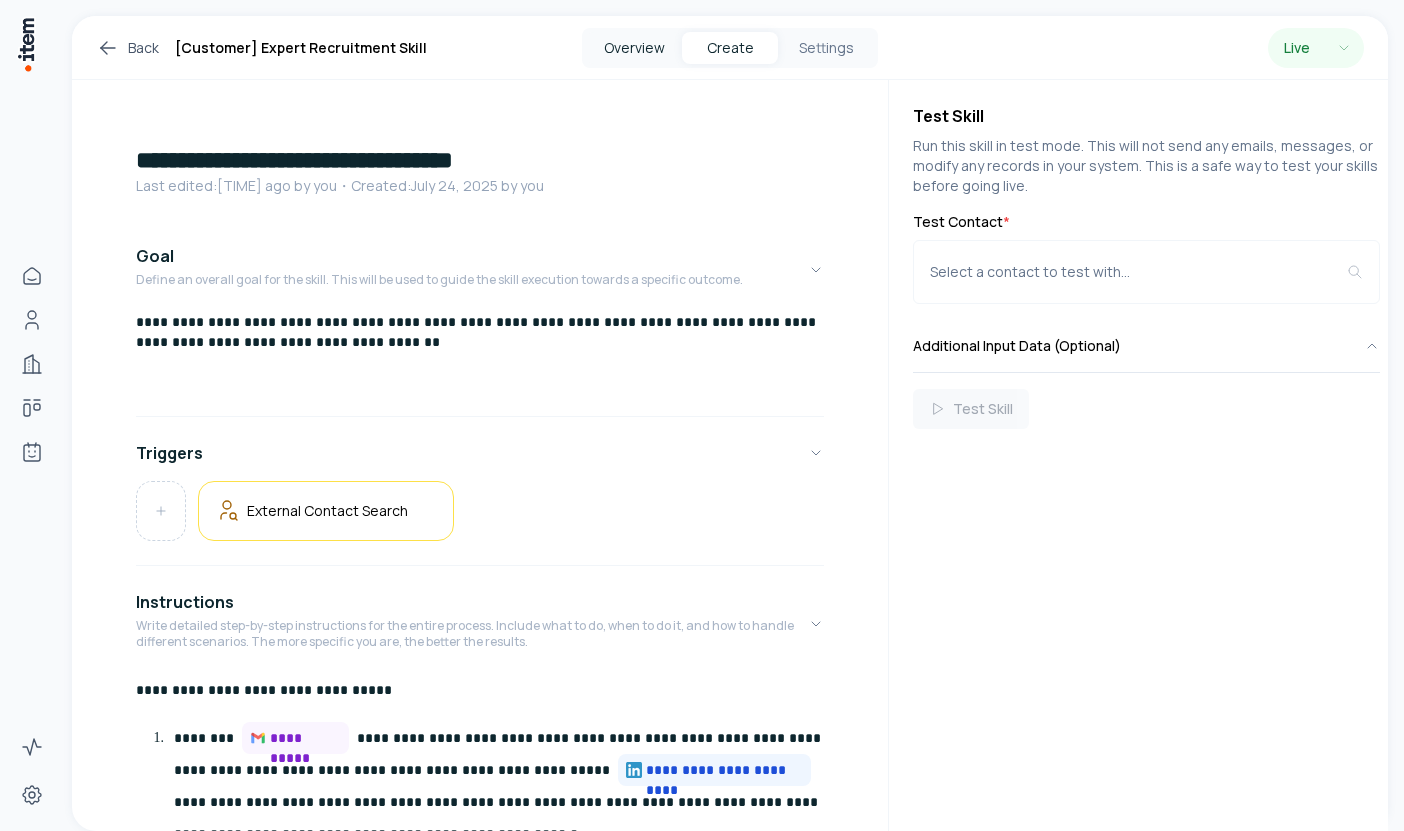 click on "Overview" at bounding box center [634, 48] 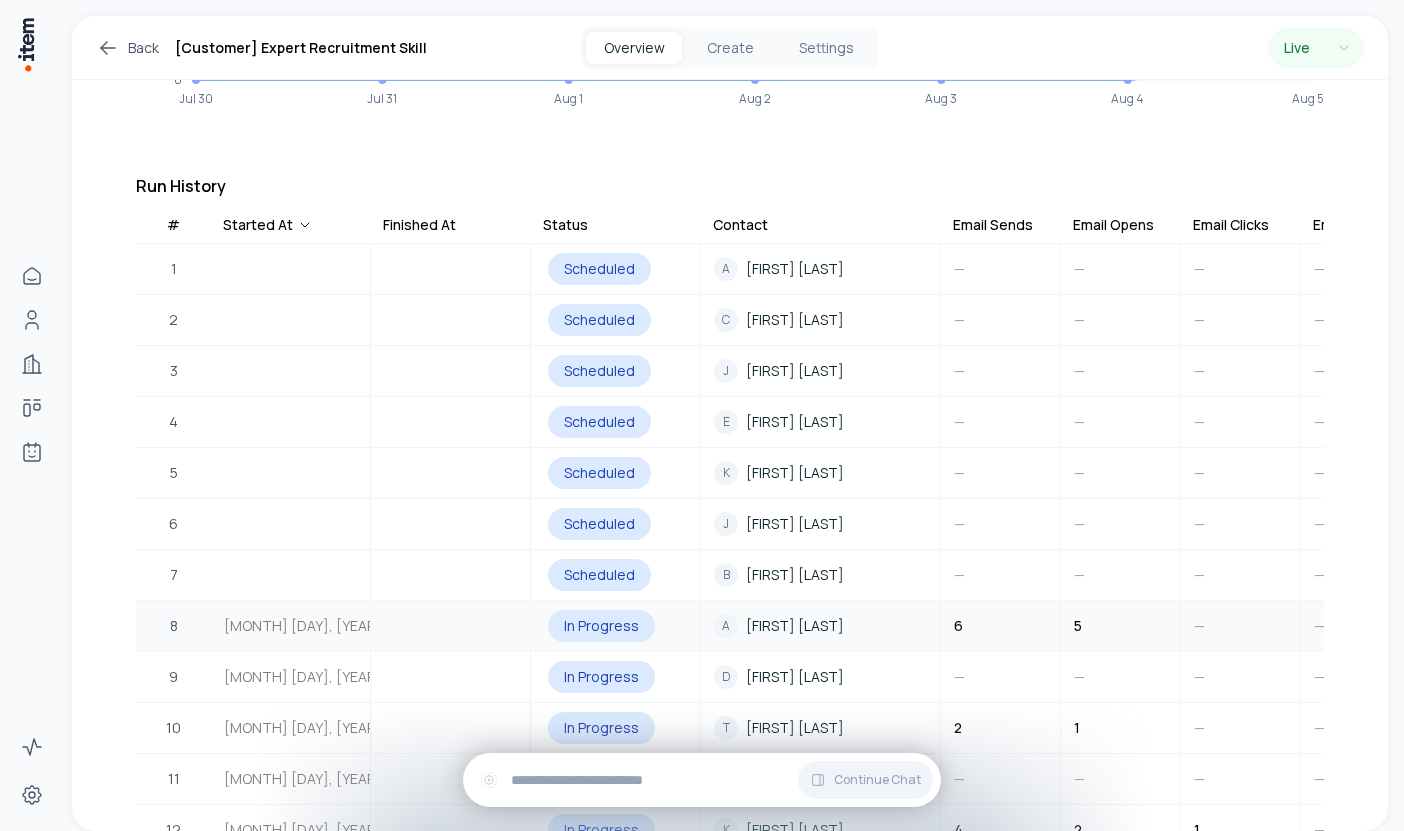 scroll, scrollTop: 466, scrollLeft: 0, axis: vertical 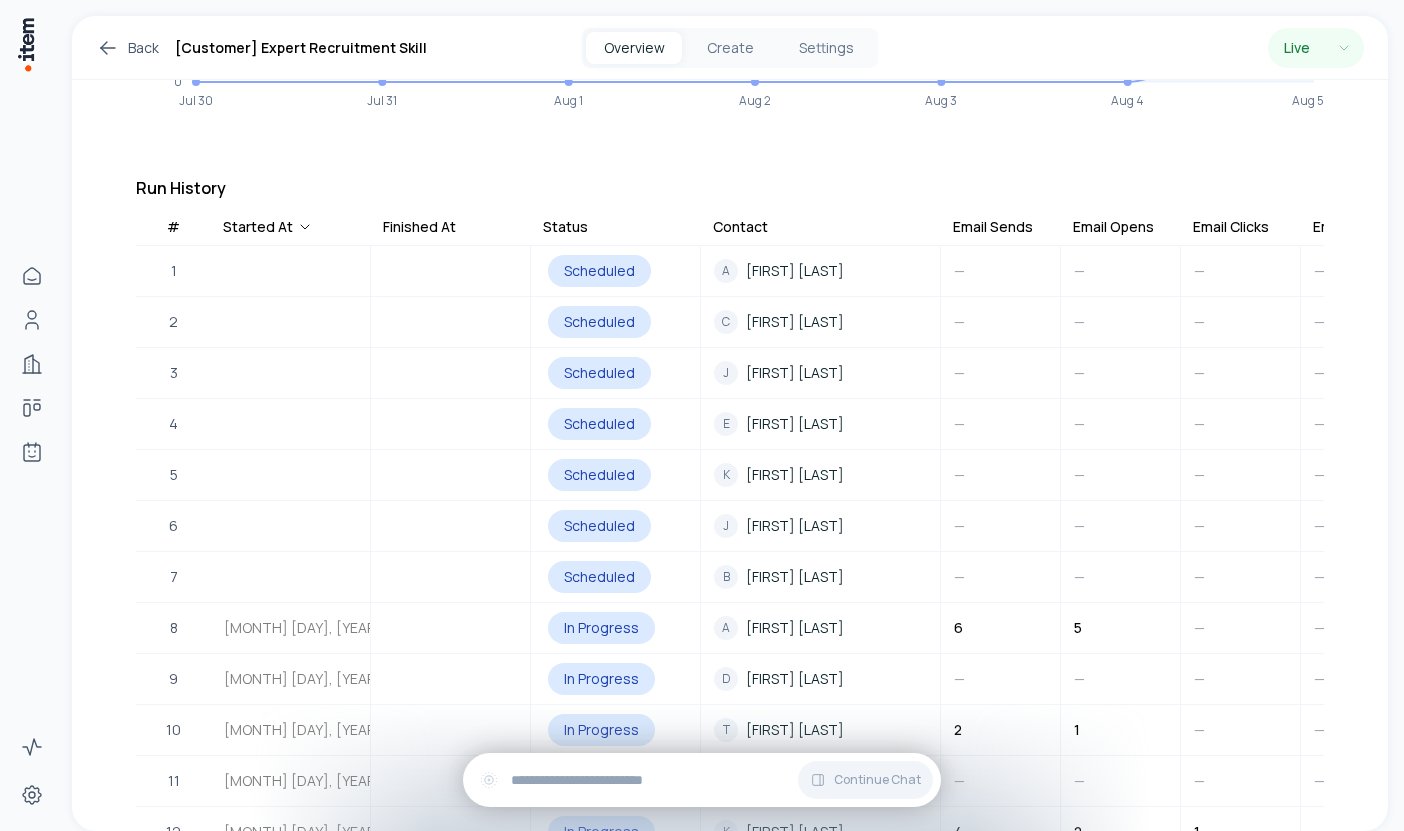 drag, startPoint x: 952, startPoint y: 209, endPoint x: 1029, endPoint y: 209, distance: 77 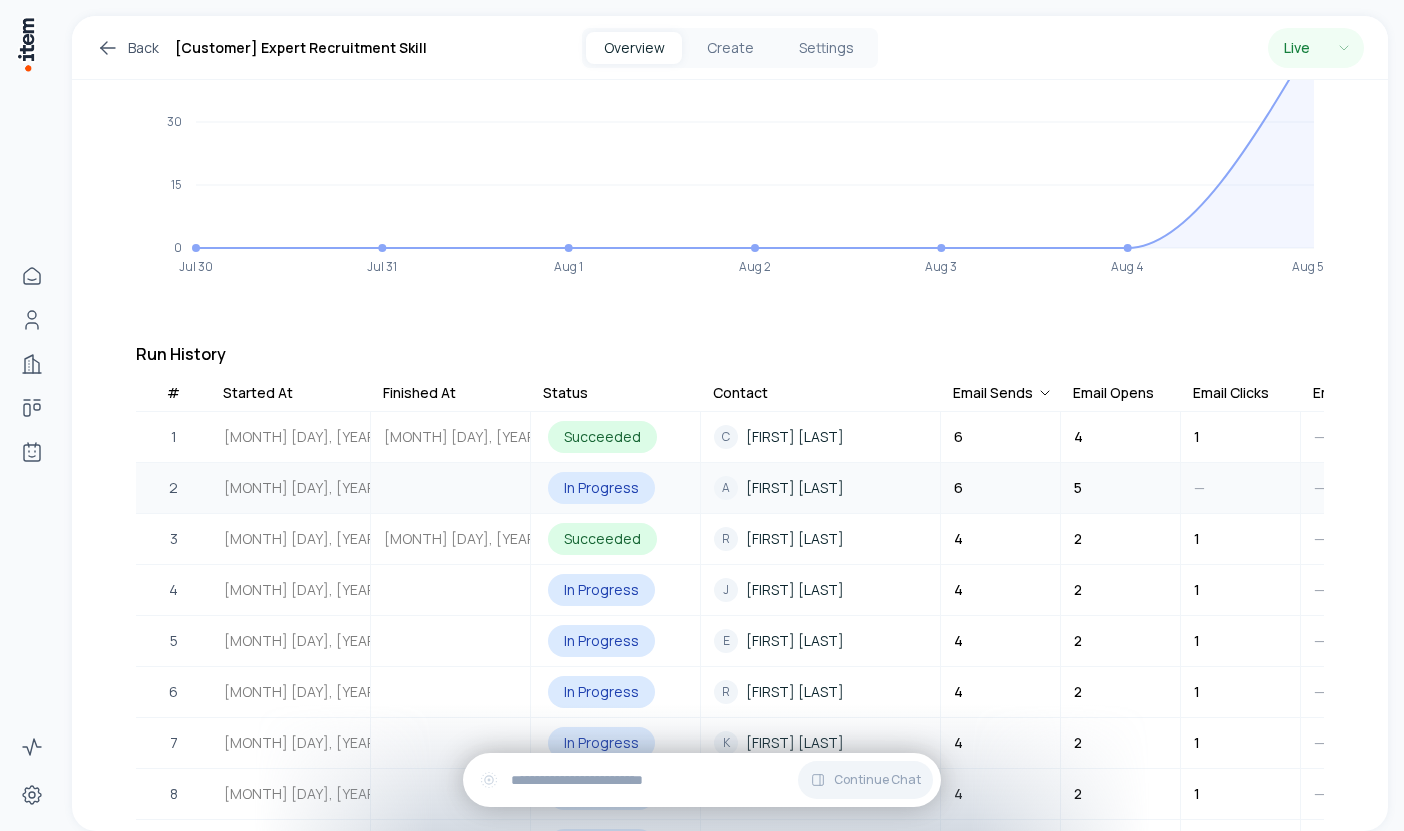scroll, scrollTop: 282, scrollLeft: 0, axis: vertical 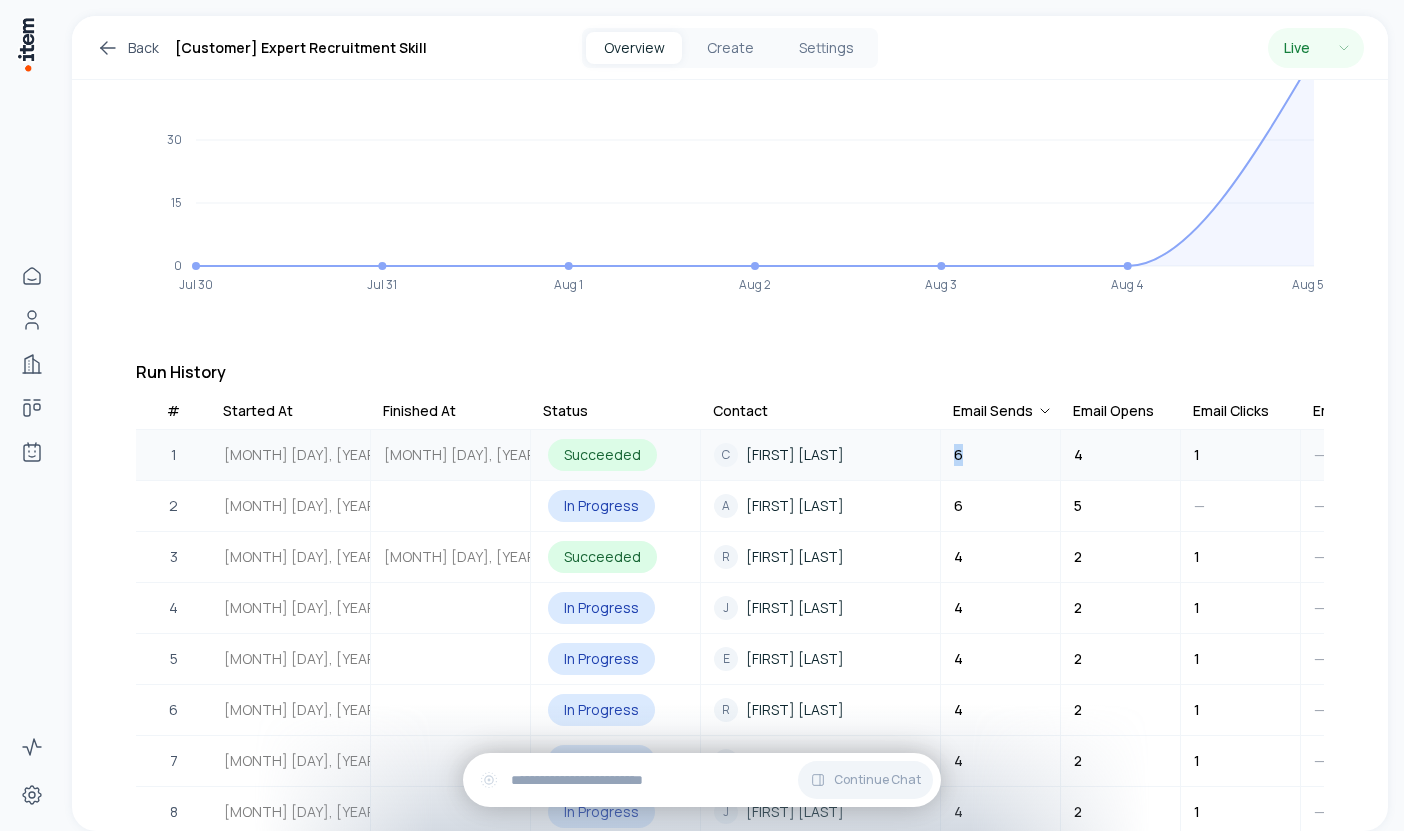 drag, startPoint x: 956, startPoint y: 445, endPoint x: 987, endPoint y: 443, distance: 31.06445 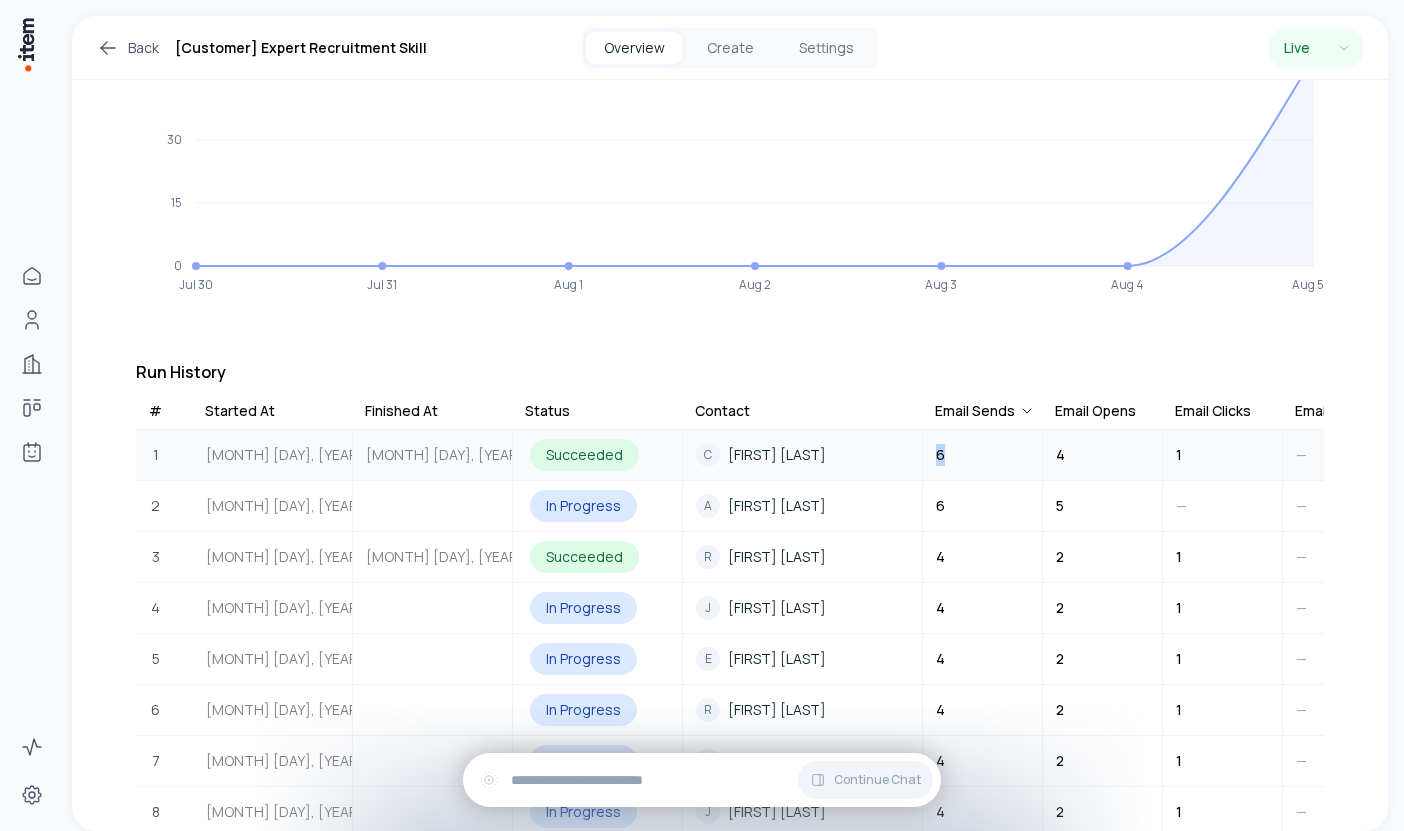 scroll, scrollTop: 0, scrollLeft: 15, axis: horizontal 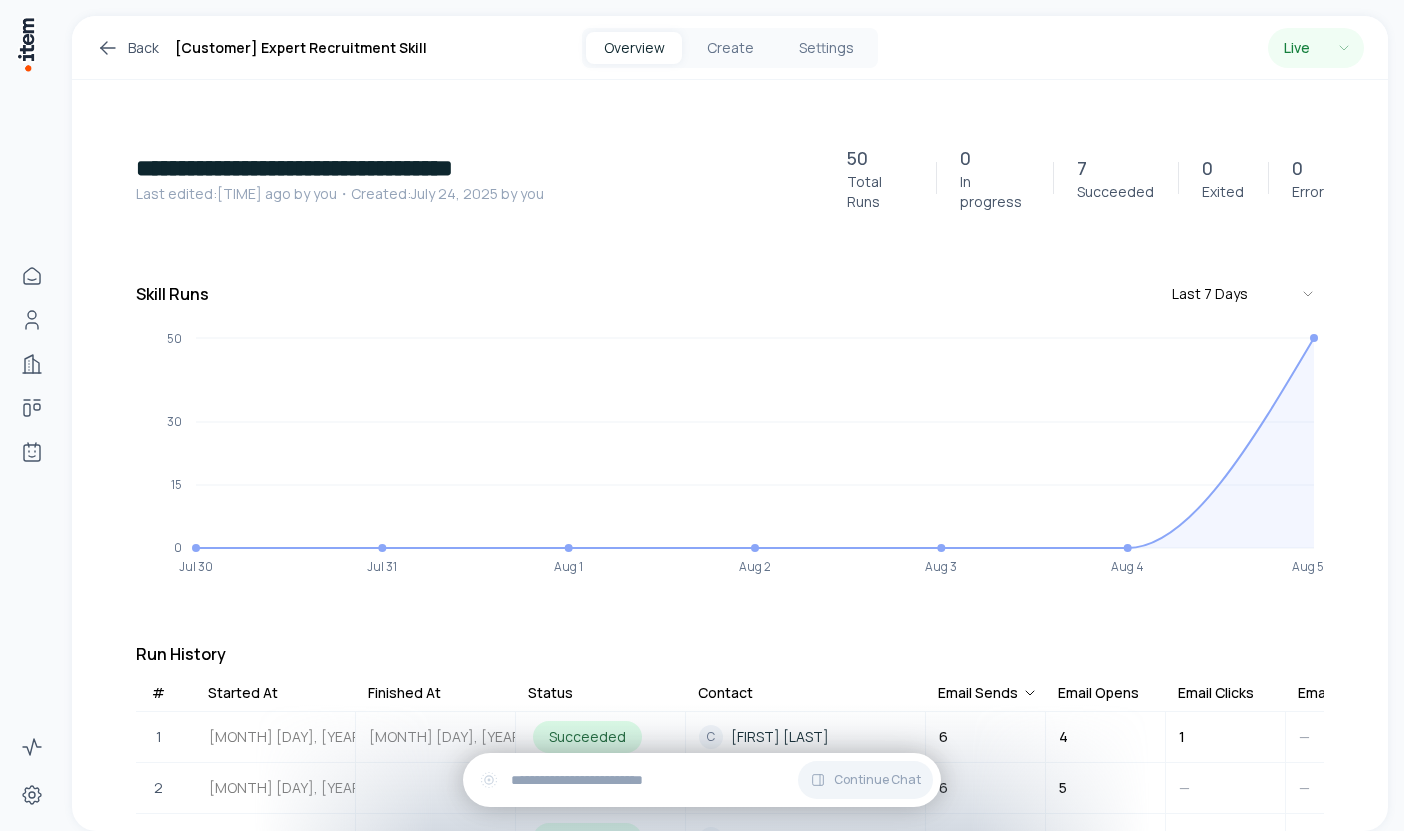 click on "Back [CUSTOMER] Expert Recruitment Skill Overview Create Settings Live" at bounding box center (730, 48) 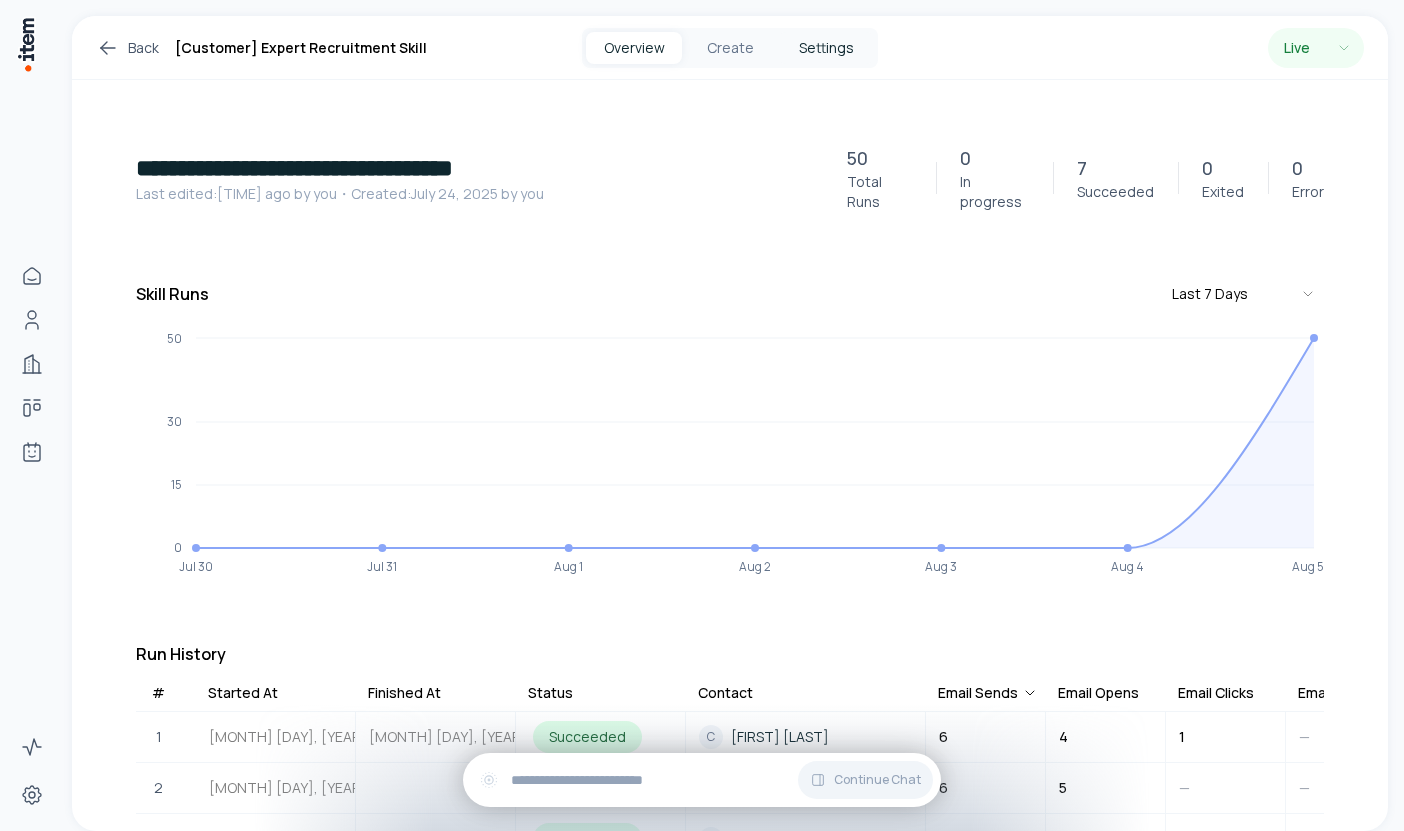 click on "Settings" at bounding box center [826, 48] 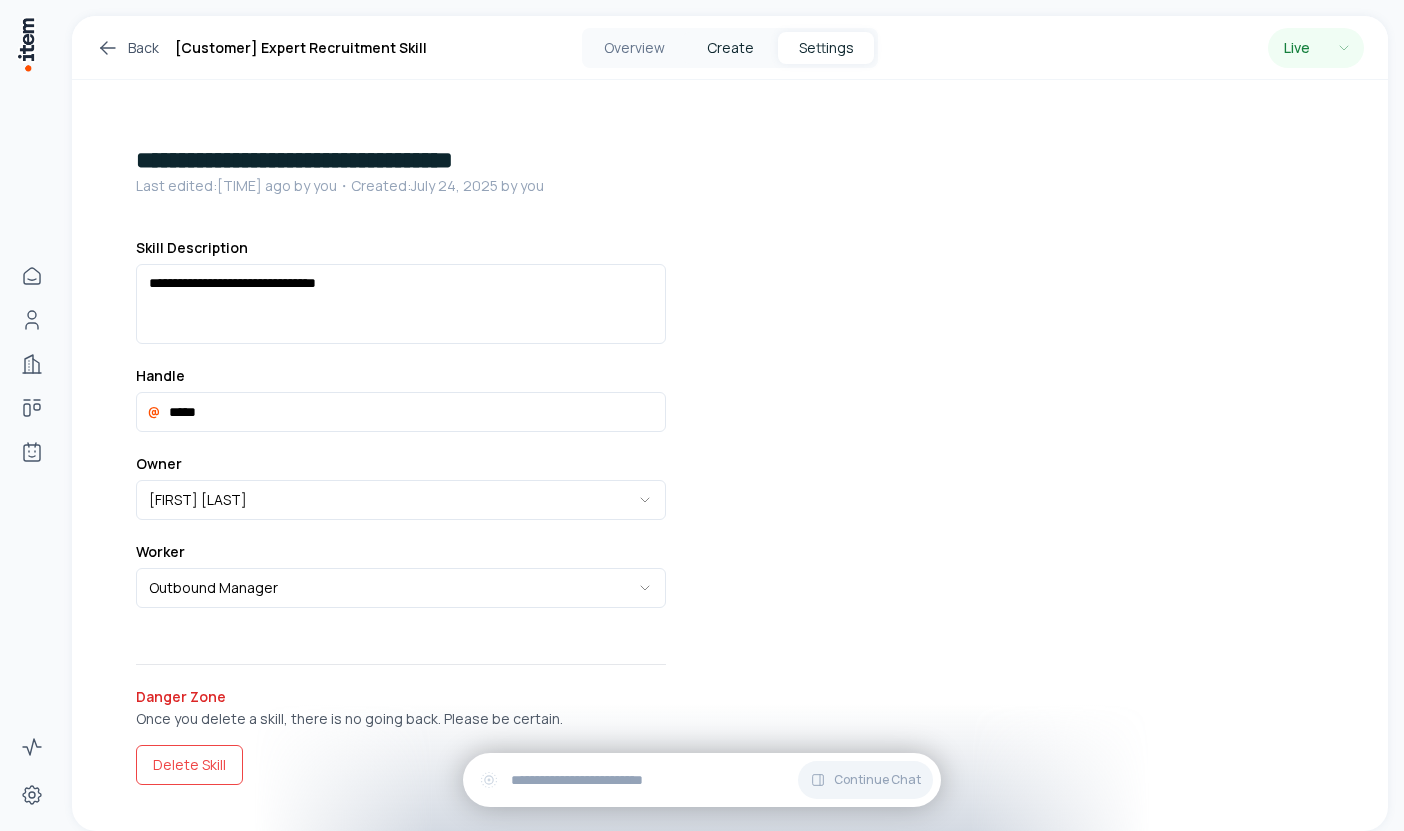 click on "Create" at bounding box center (730, 48) 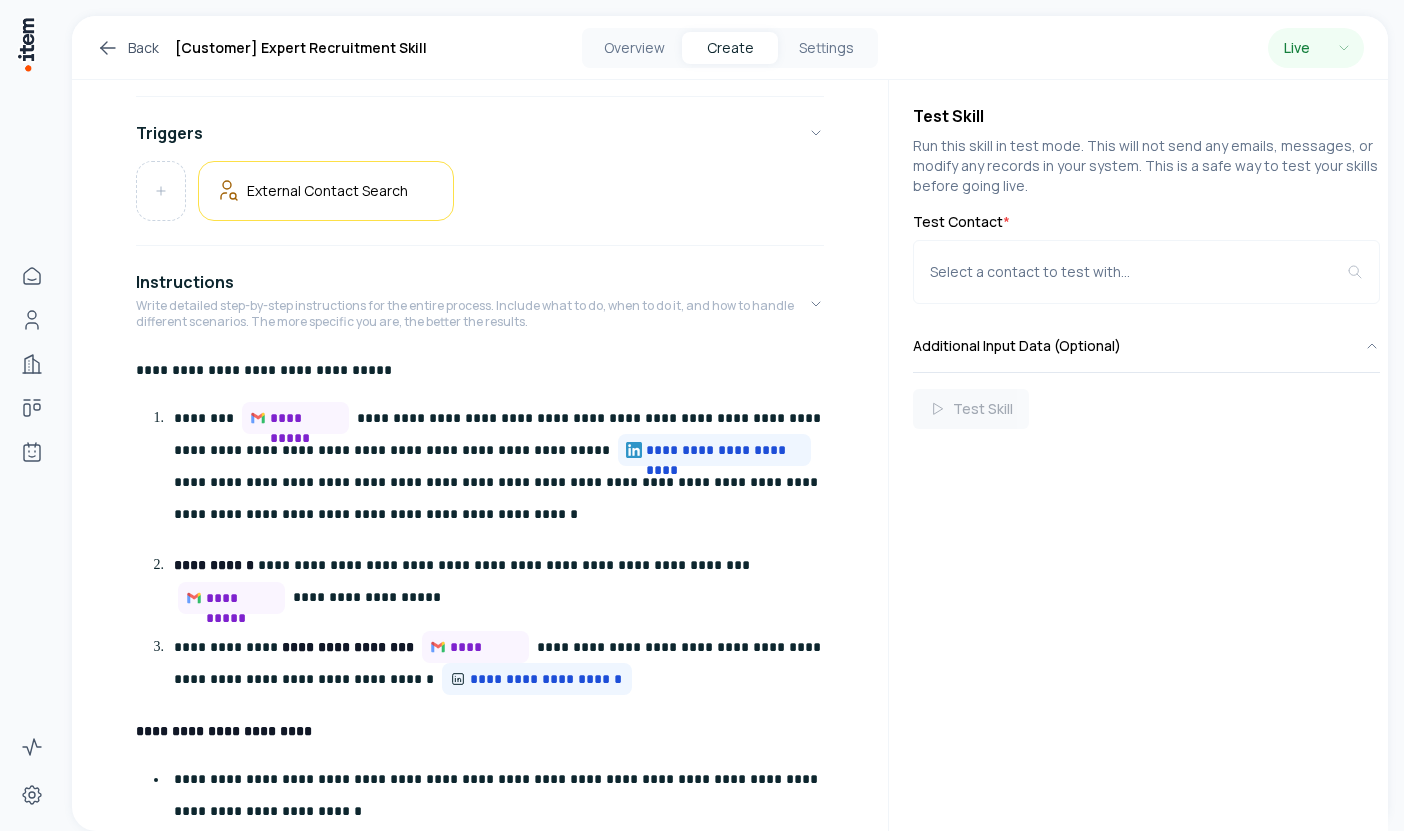 scroll, scrollTop: 345, scrollLeft: 0, axis: vertical 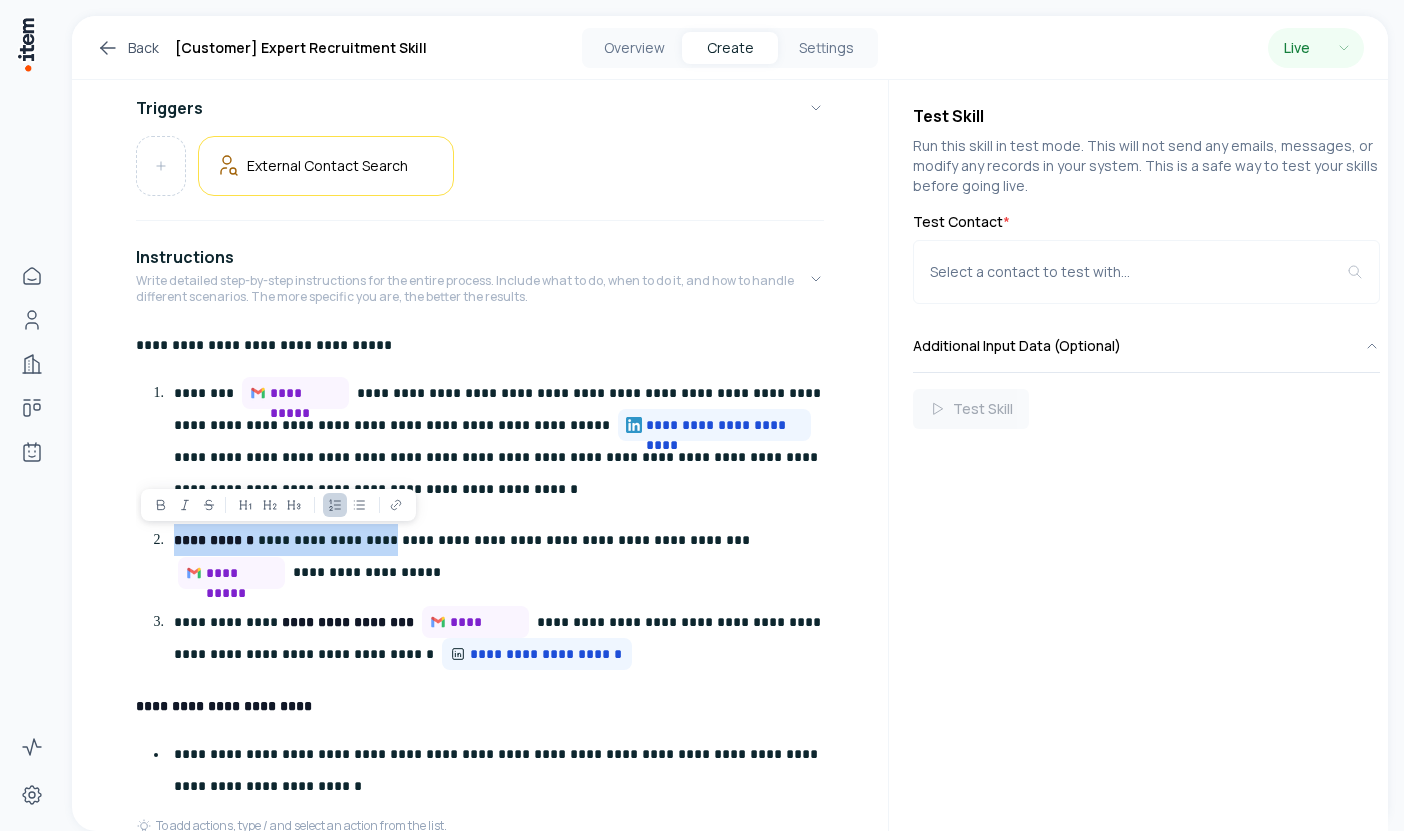 drag, startPoint x: 179, startPoint y: 542, endPoint x: 342, endPoint y: 543, distance: 163.00307 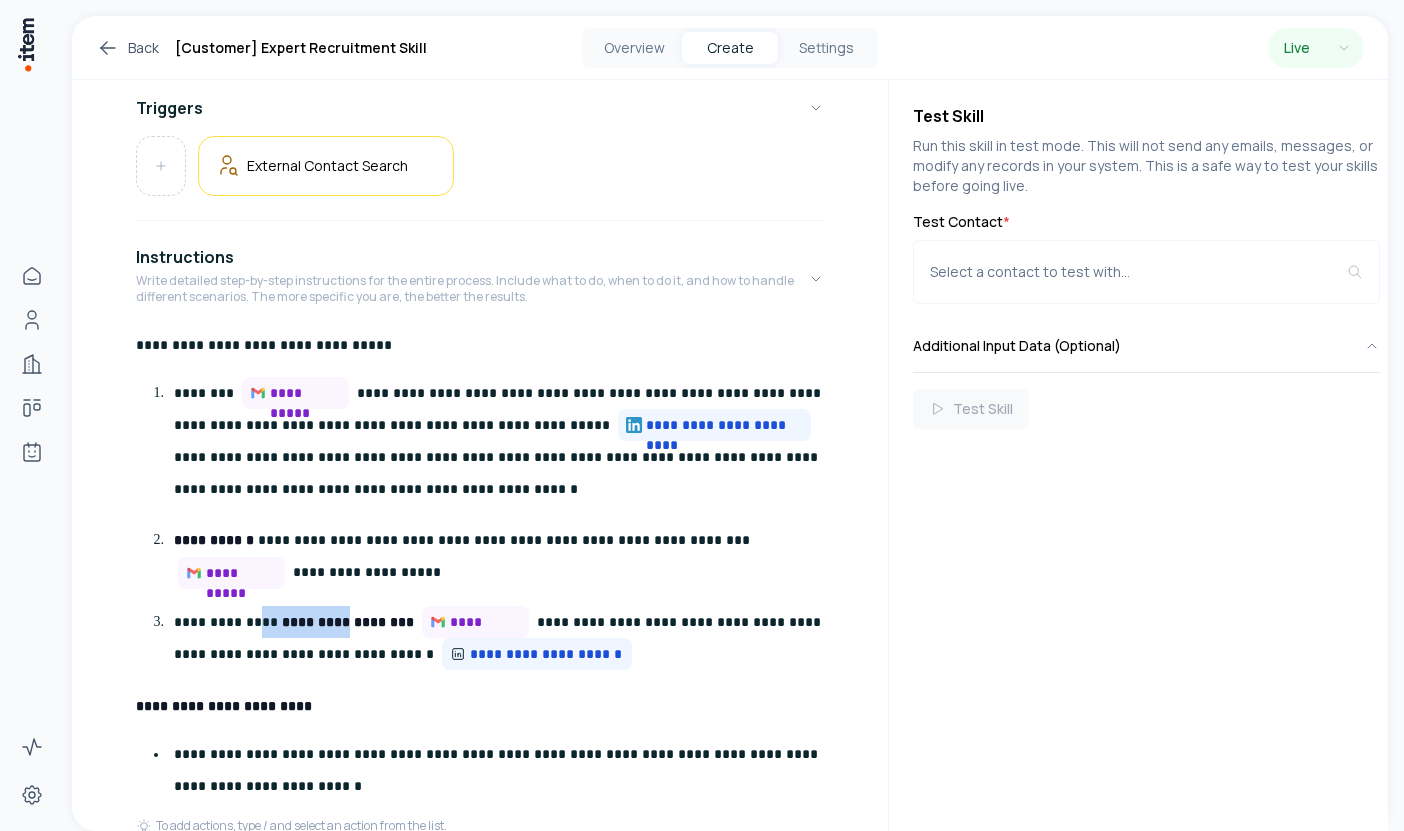 drag, startPoint x: 250, startPoint y: 631, endPoint x: 328, endPoint y: 631, distance: 78 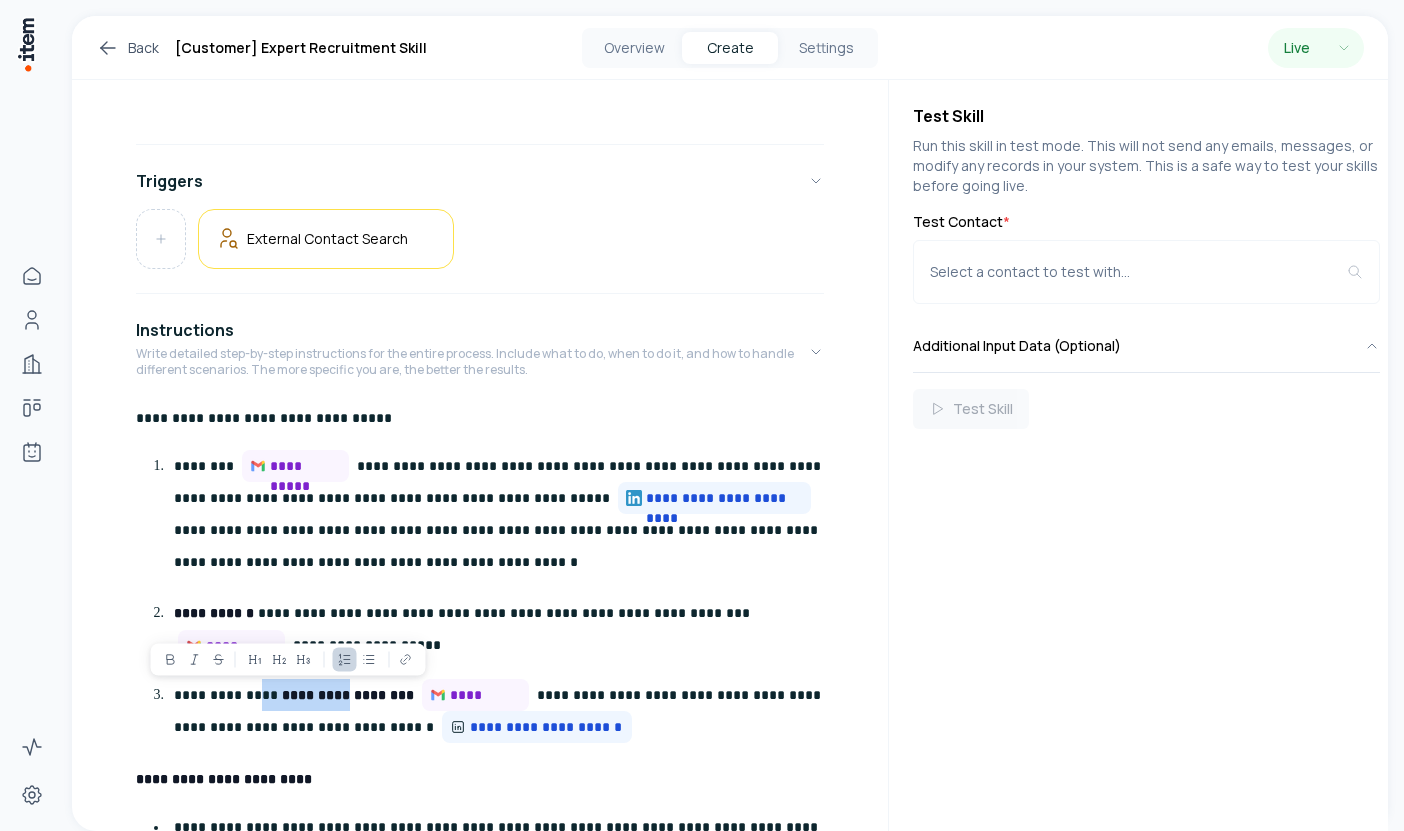 scroll, scrollTop: 0, scrollLeft: 0, axis: both 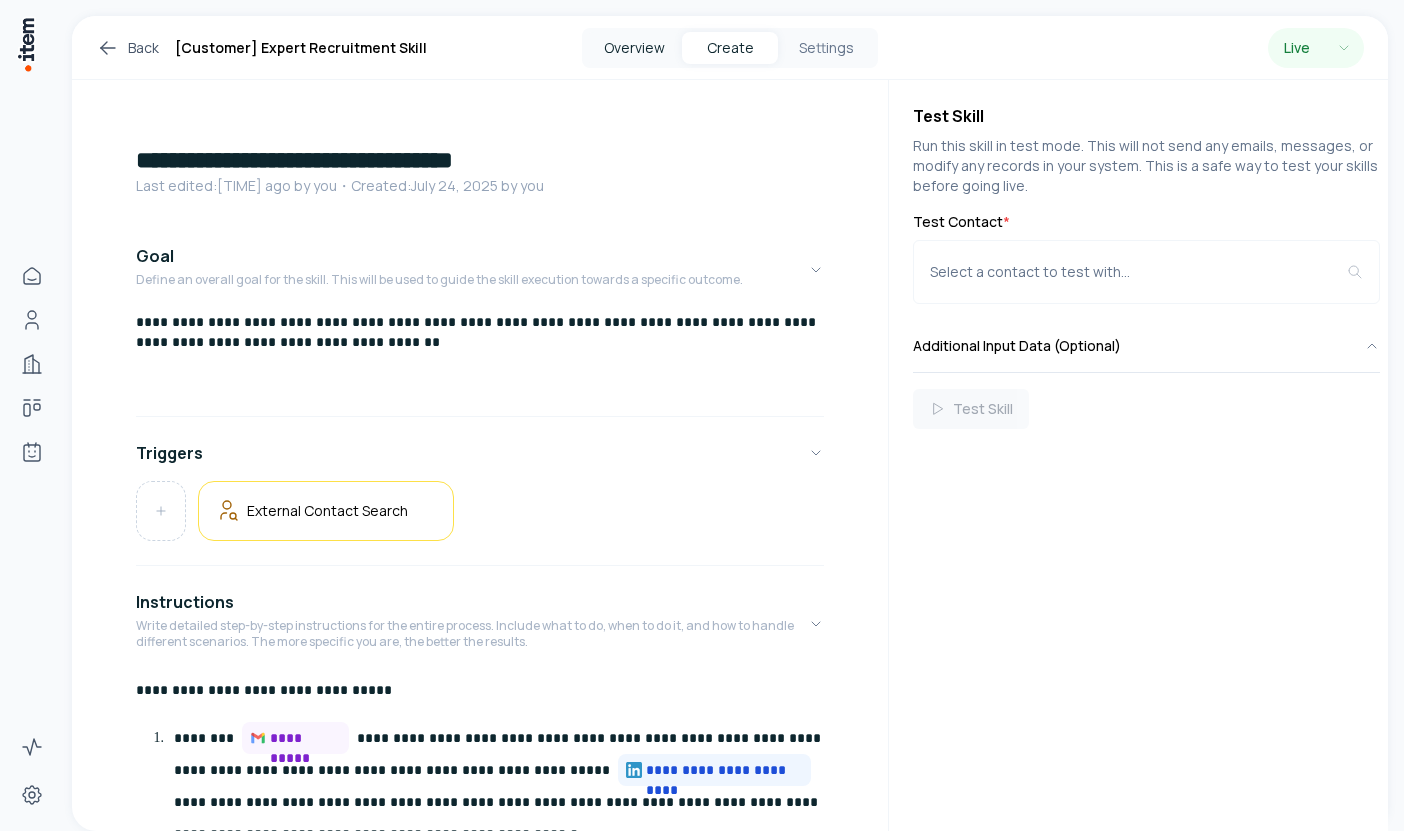 click on "Overview" at bounding box center (634, 48) 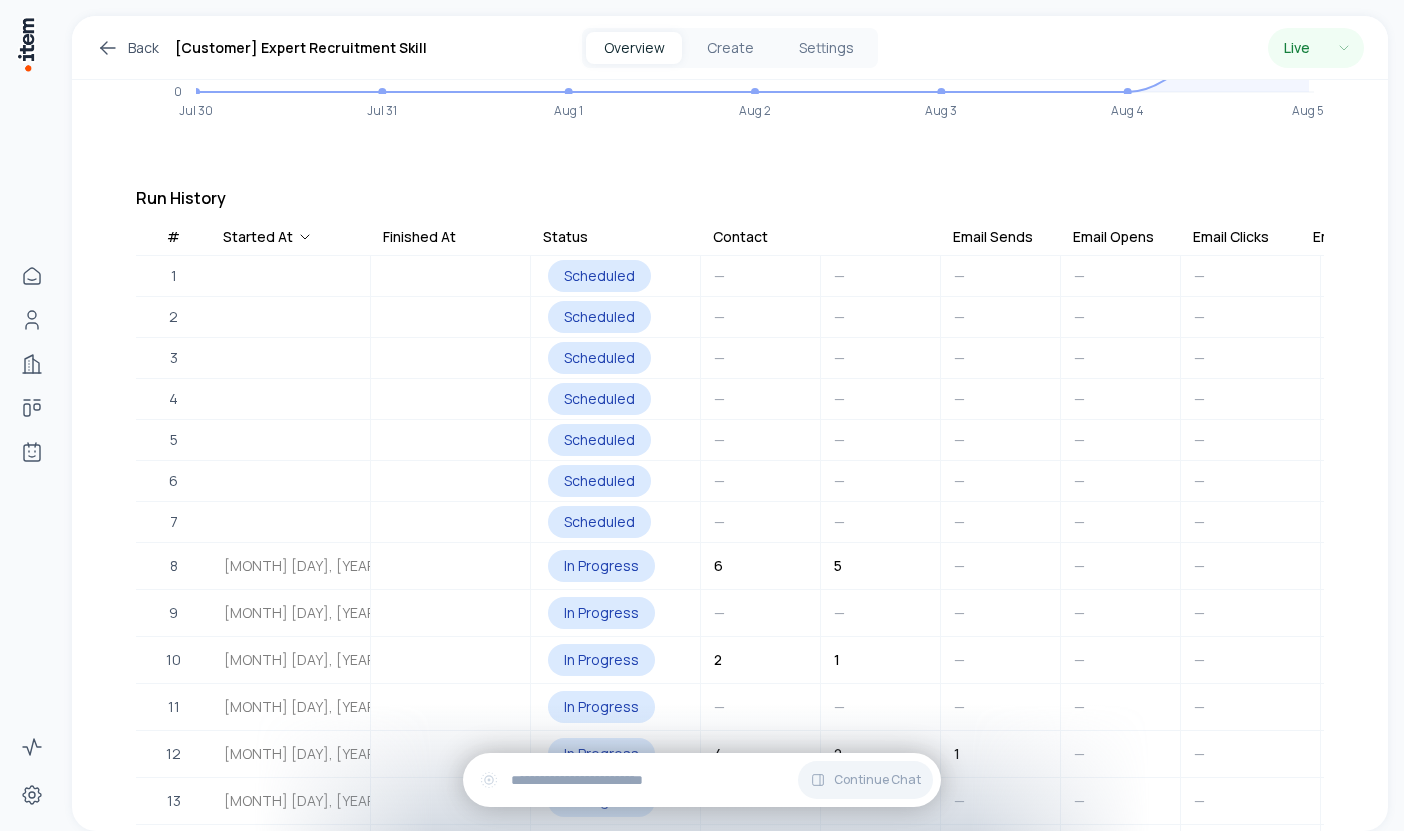 scroll, scrollTop: 458, scrollLeft: 0, axis: vertical 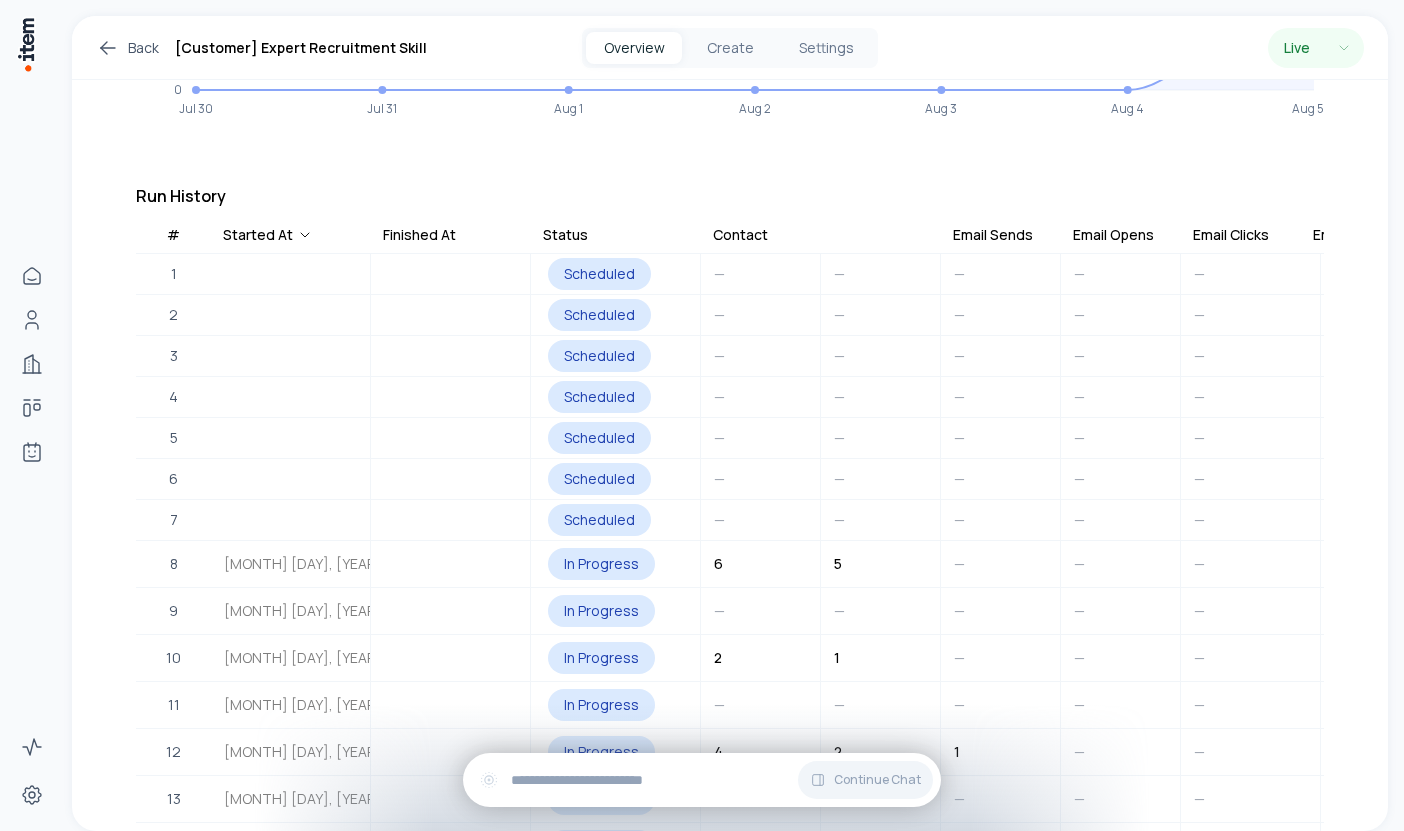 click on "Email Sends" at bounding box center (993, 235) 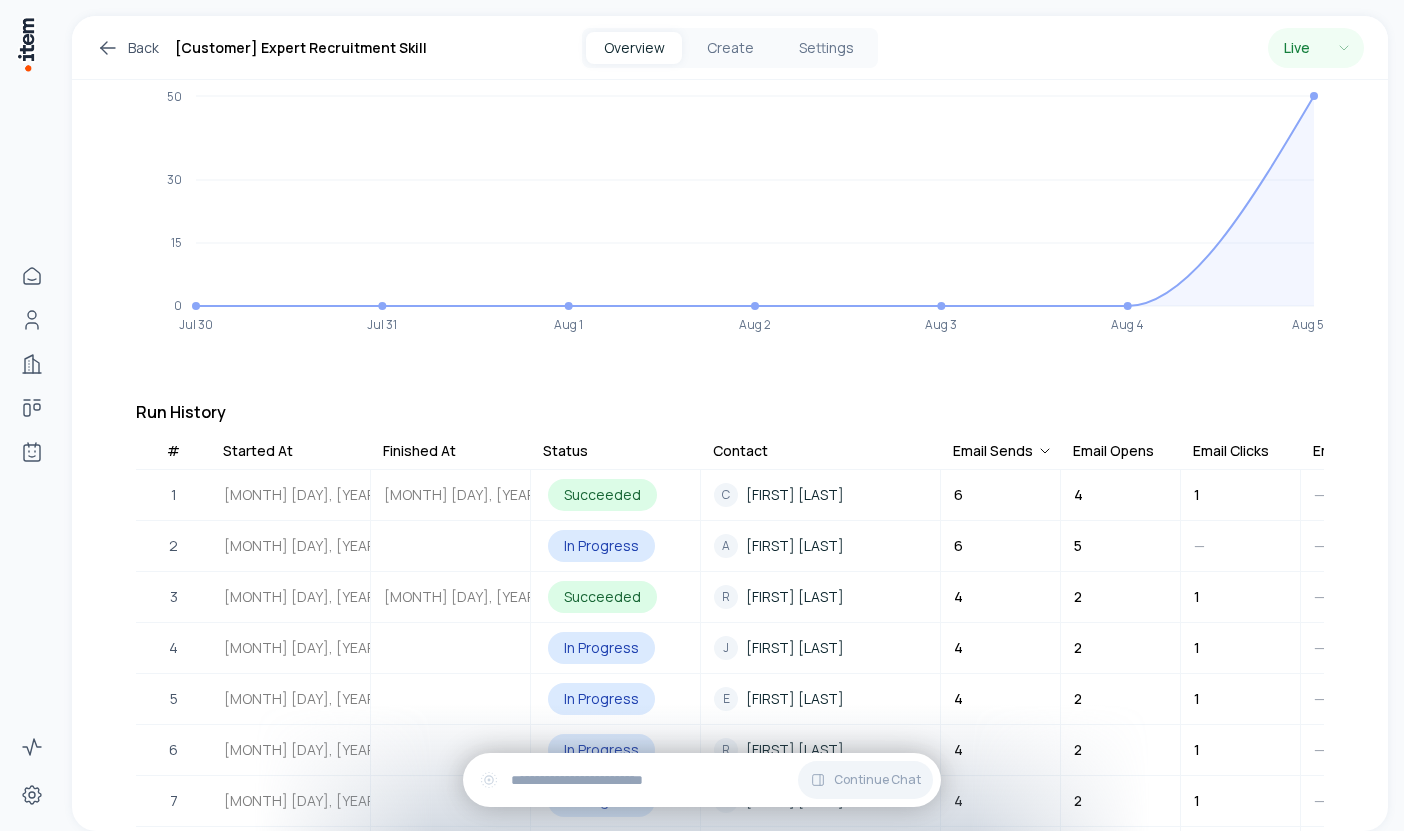 scroll, scrollTop: 245, scrollLeft: 0, axis: vertical 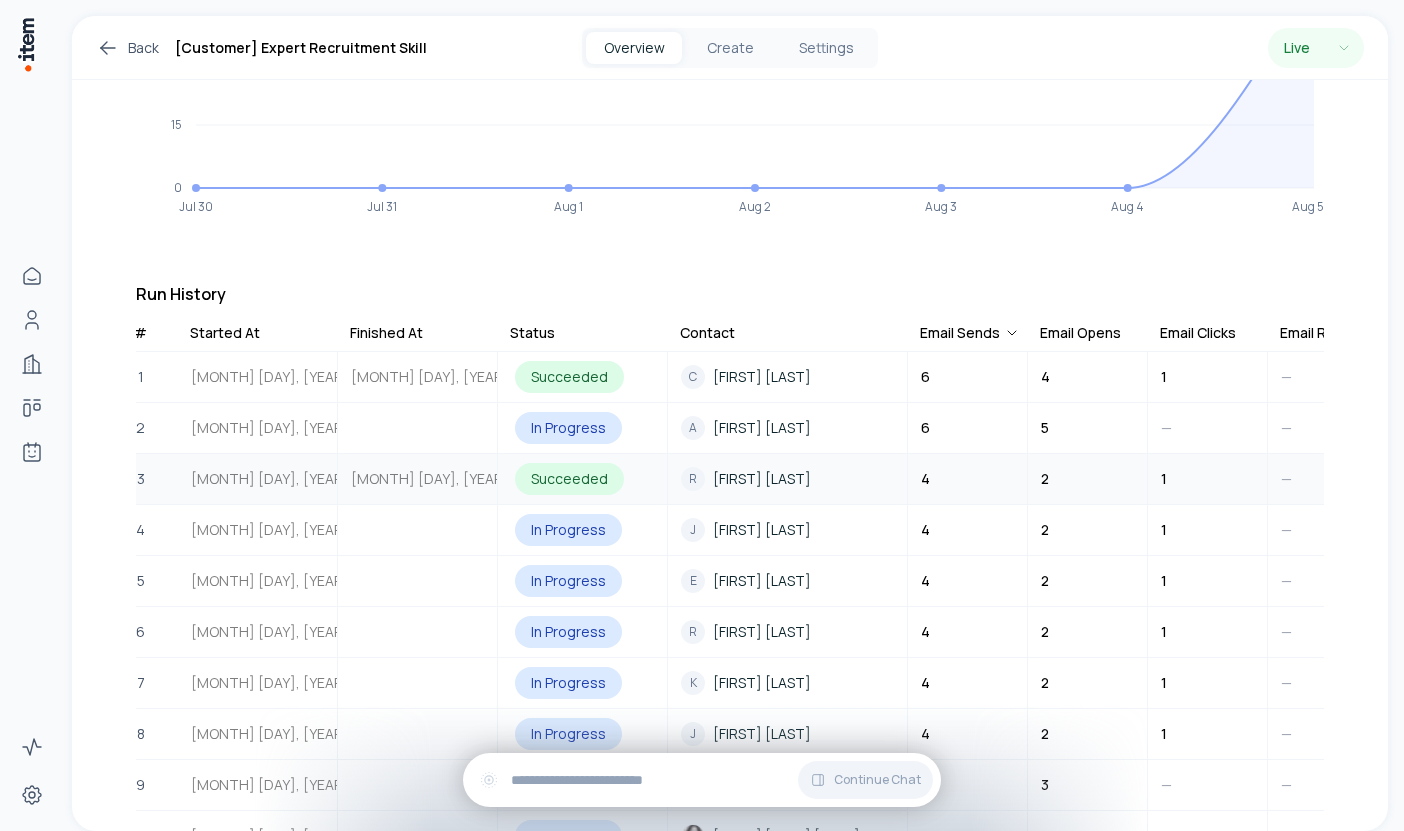 click on "[FIRST] [LAST]" at bounding box center (762, 479) 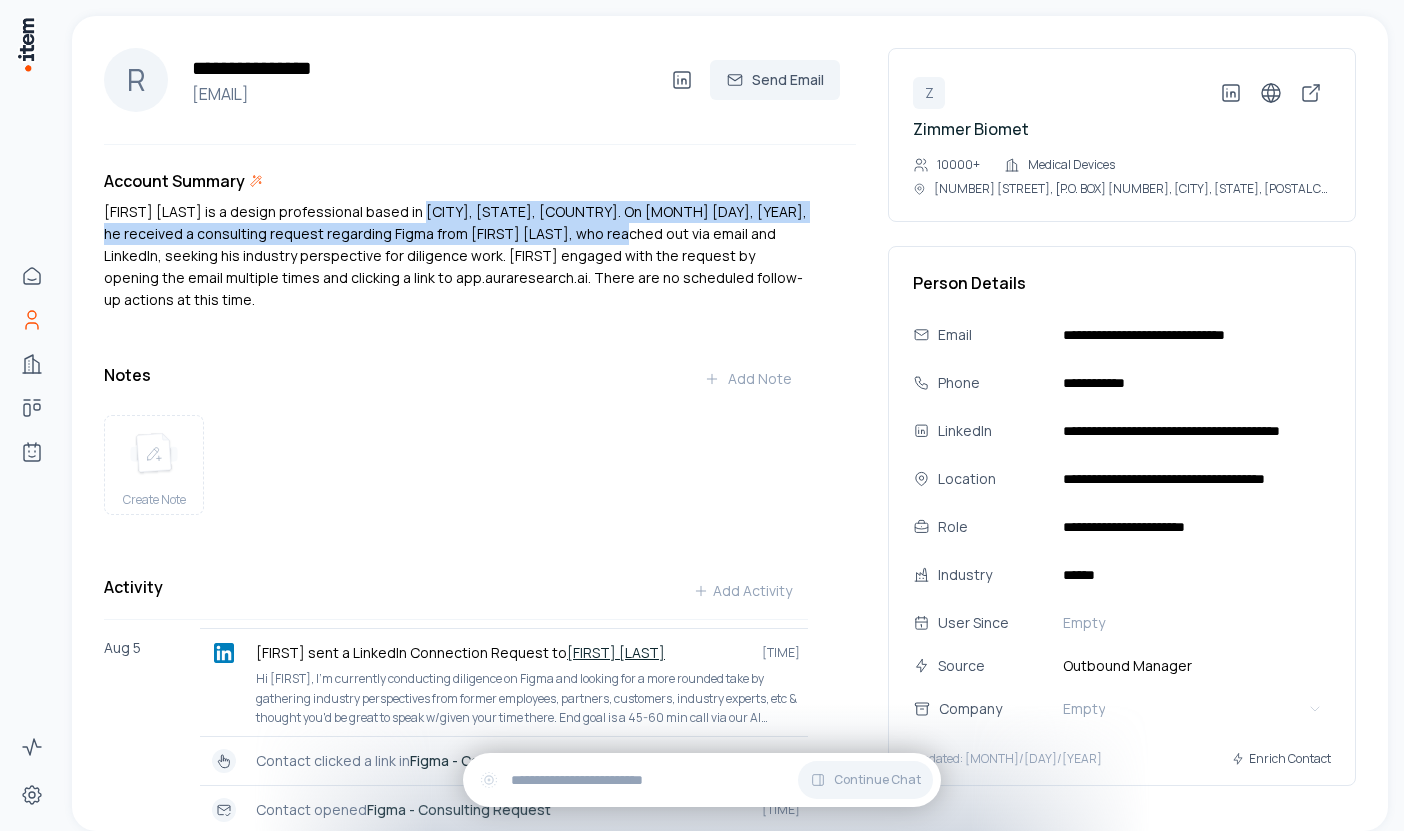 drag, startPoint x: 430, startPoint y: 213, endPoint x: 598, endPoint y: 234, distance: 169.30742 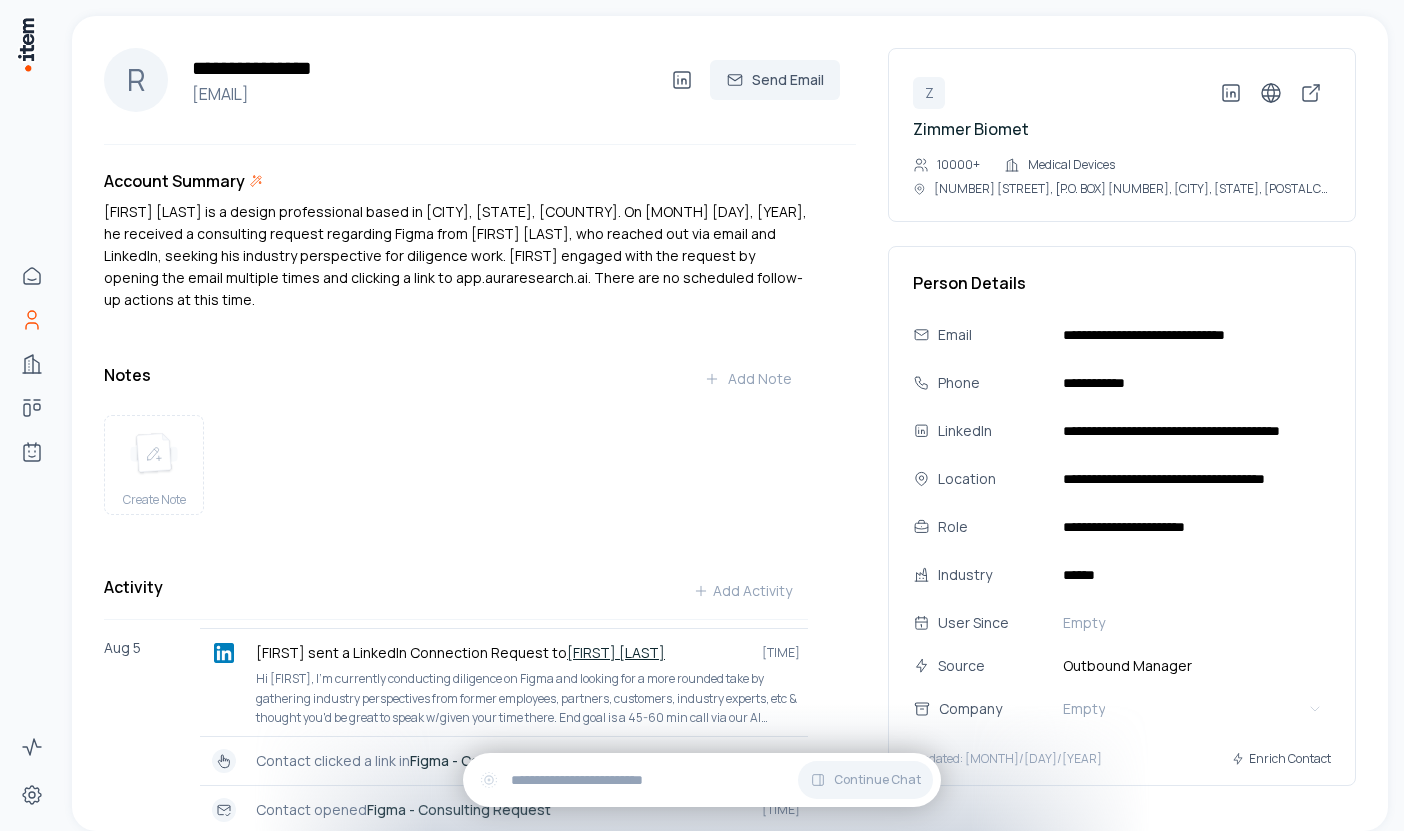 click on "[FIRST] [LAST] is a design professional based in [CITY], [STATE], [COUNTRY]. On [MONTH] [DAY], [YEAR], he received a consulting request regarding Figma from [FIRST] [LAST], who reached out via email and LinkedIn, seeking his industry perspective for diligence work. [FIRST] engaged with the request by opening the email multiple times and clicking a link to app.auraresearch.ai. There are no scheduled follow-up actions at this time." at bounding box center [456, 256] 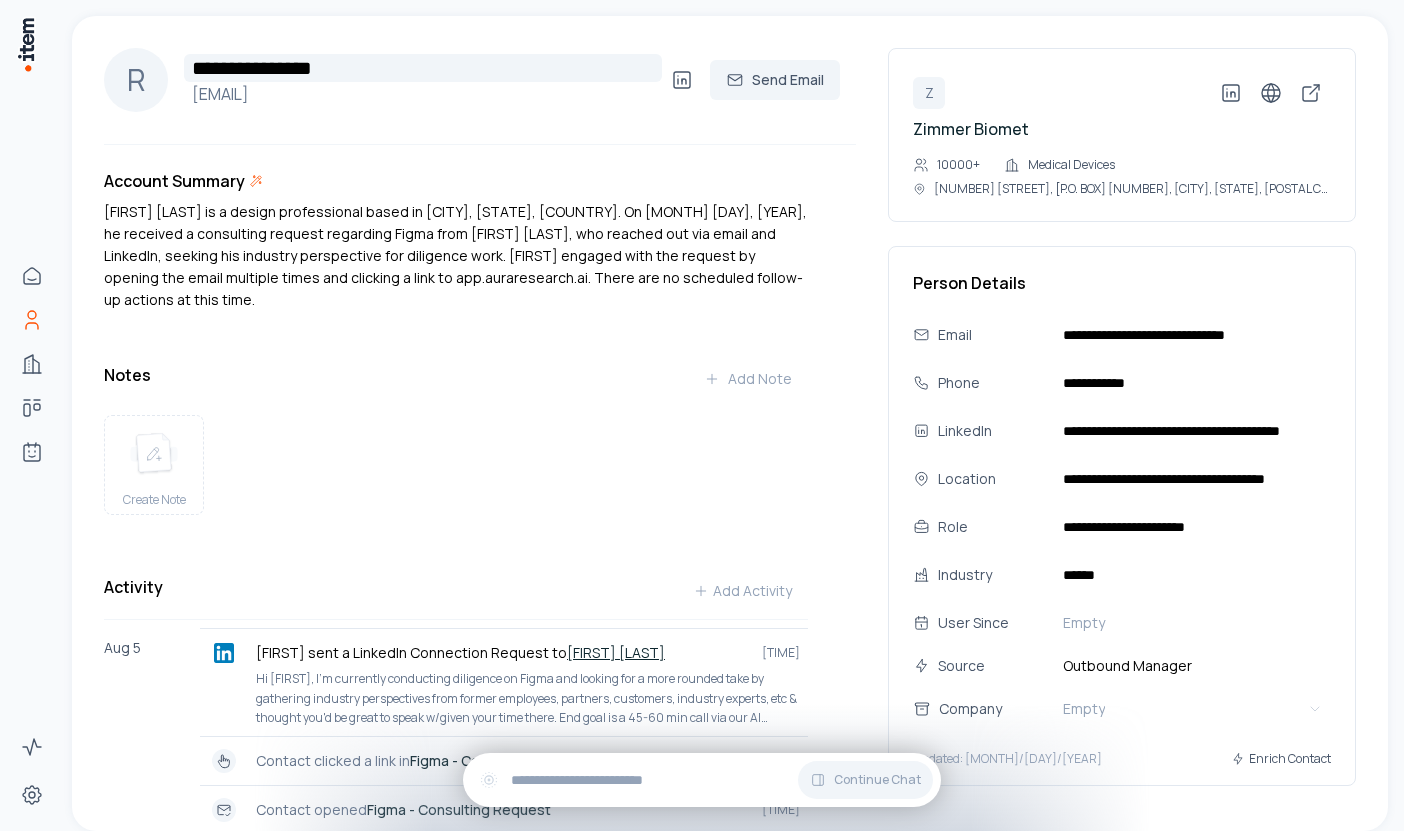 click on "**********" at bounding box center [423, 68] 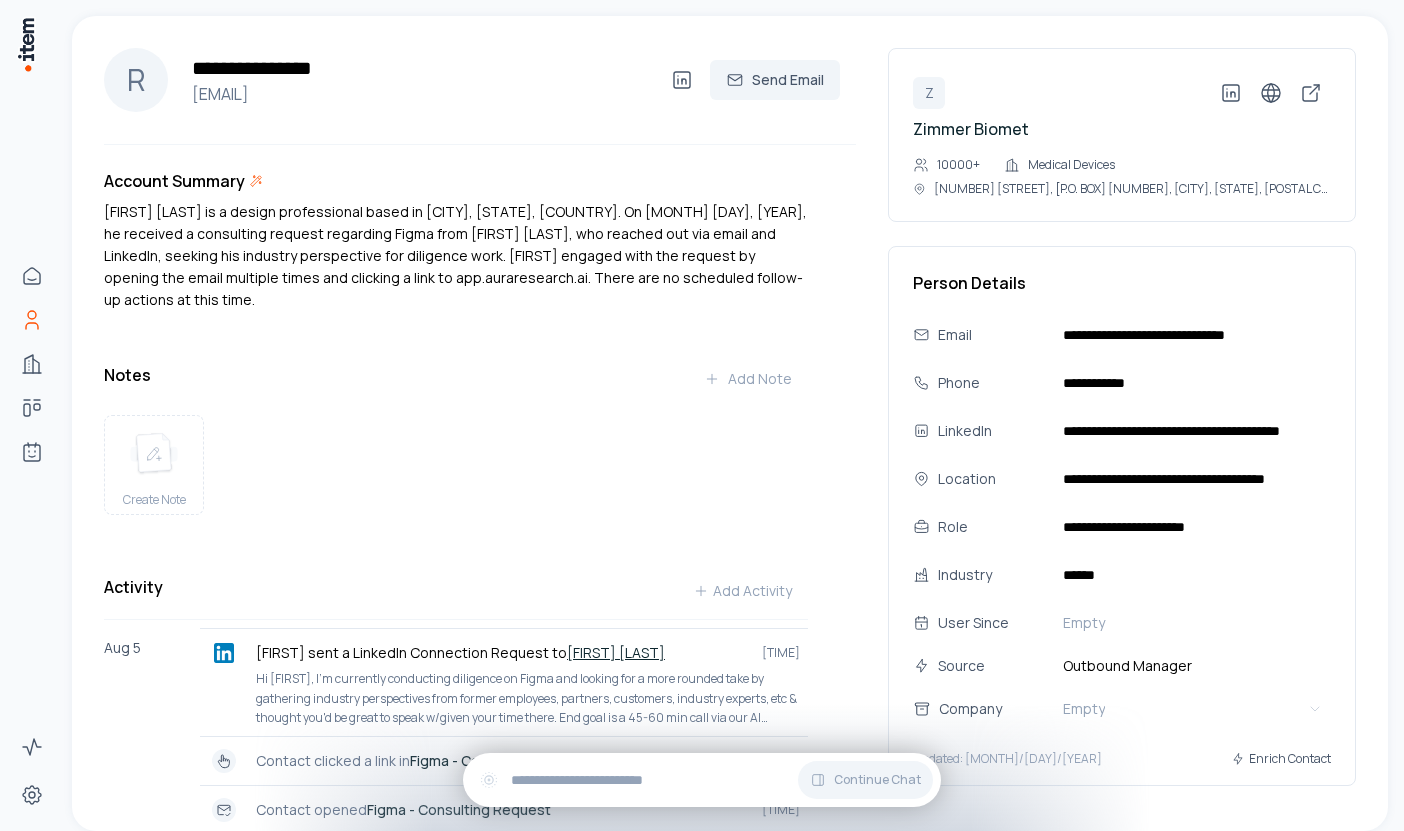 click on "[FIRST] [LAST] is a design professional based in [CITY], [STATE], [COUNTRY]. On [MONTH] [DAY], [YEAR], he received a consulting request regarding Figma from [FIRST] [LAST], who reached out via email and LinkedIn, seeking his industry perspective for diligence work. [FIRST] engaged with the request by opening the email multiple times and clicking a link to app.auraresearch.ai. There are no scheduled follow-up actions at this time." at bounding box center (456, 256) 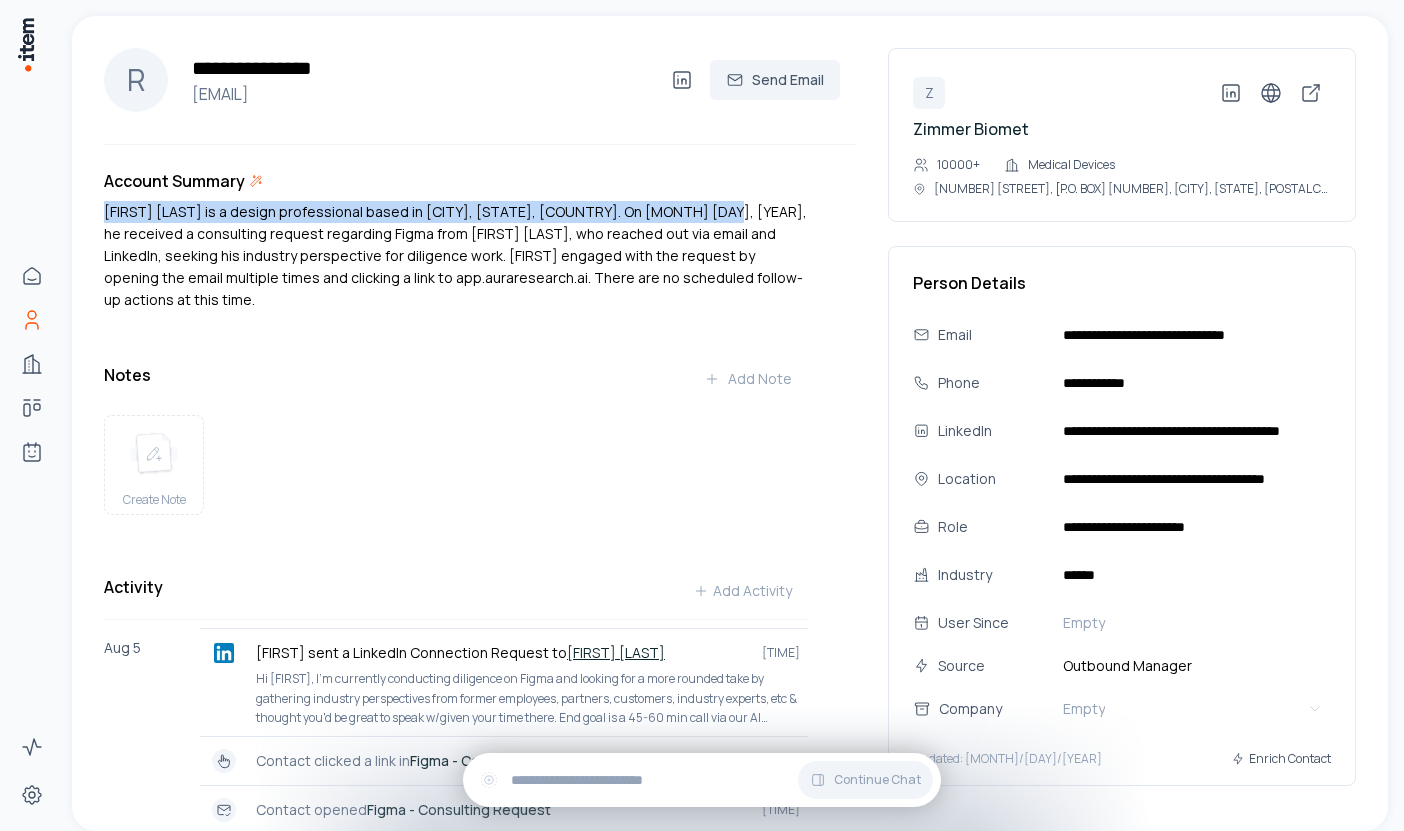 drag, startPoint x: 107, startPoint y: 211, endPoint x: 694, endPoint y: 211, distance: 587 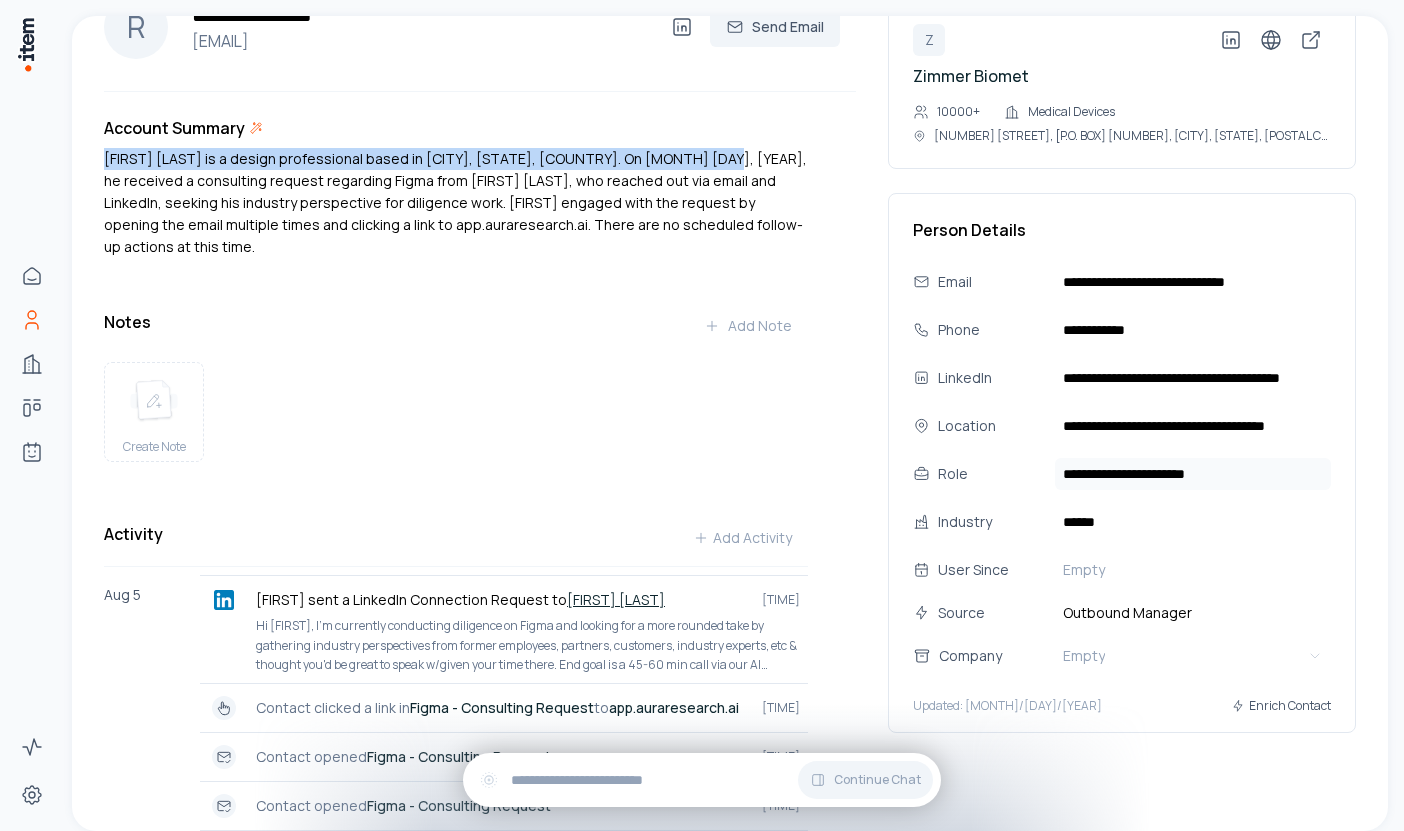 scroll, scrollTop: 56, scrollLeft: 0, axis: vertical 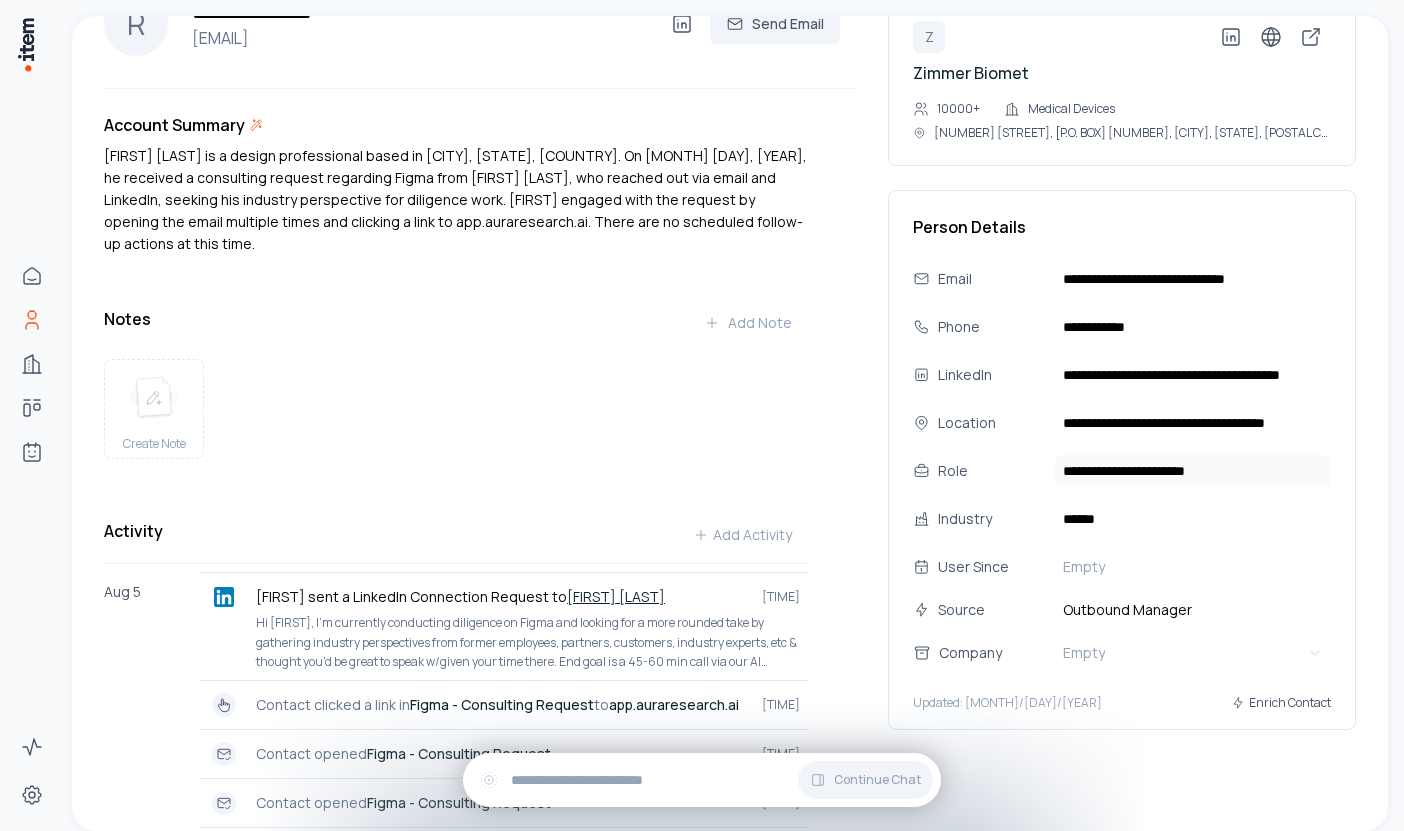 click on "**********" at bounding box center (1193, 471) 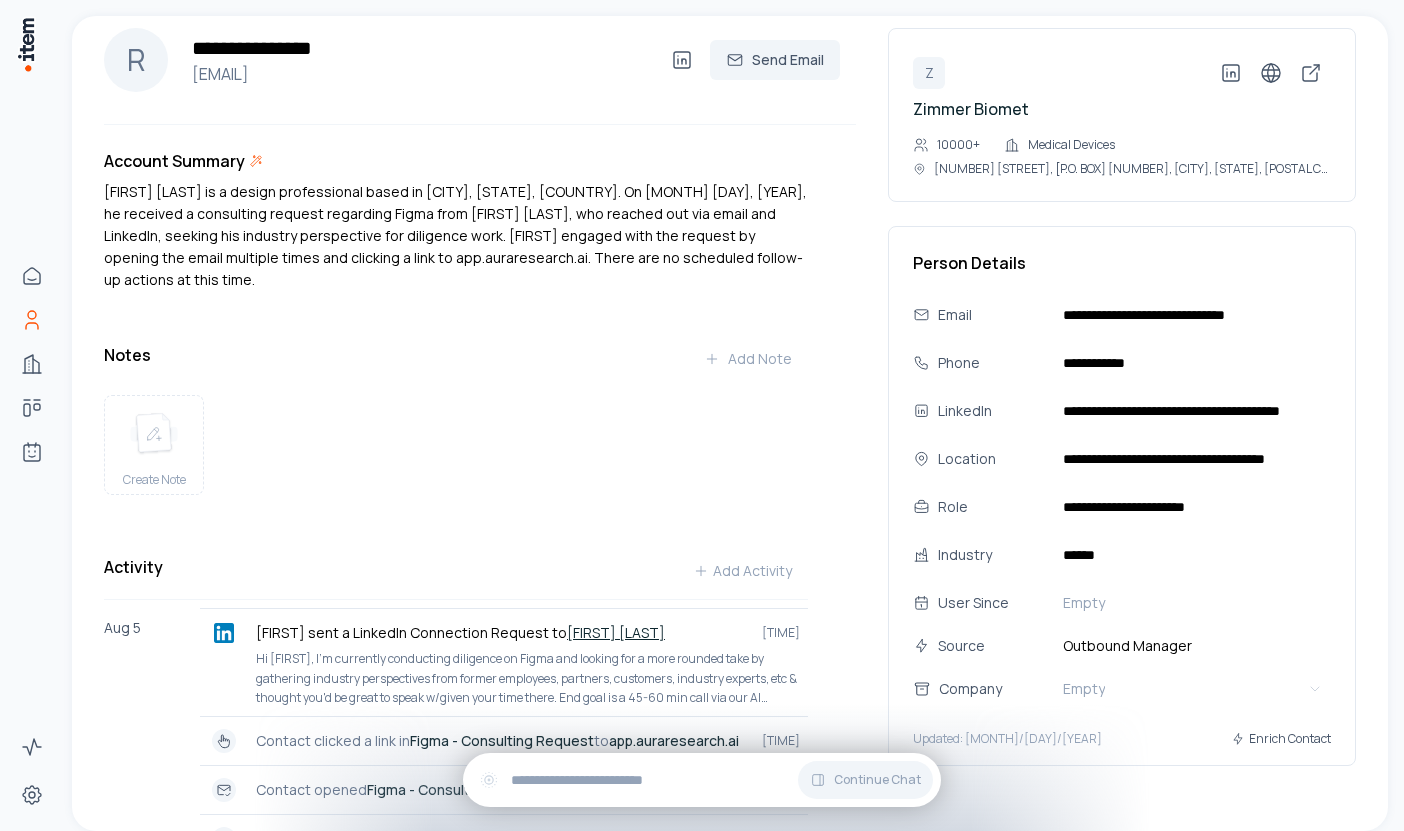 scroll, scrollTop: 0, scrollLeft: 0, axis: both 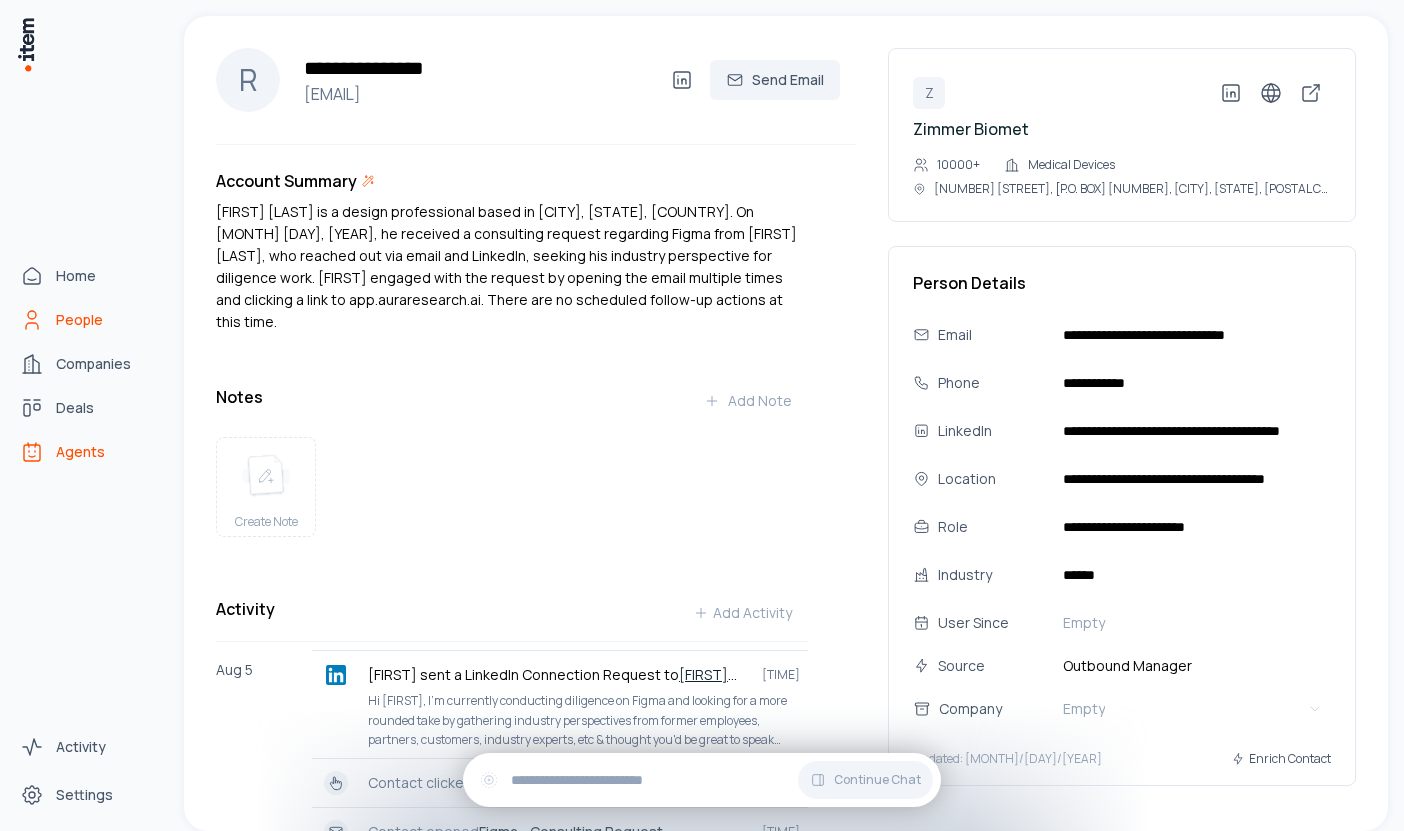 click 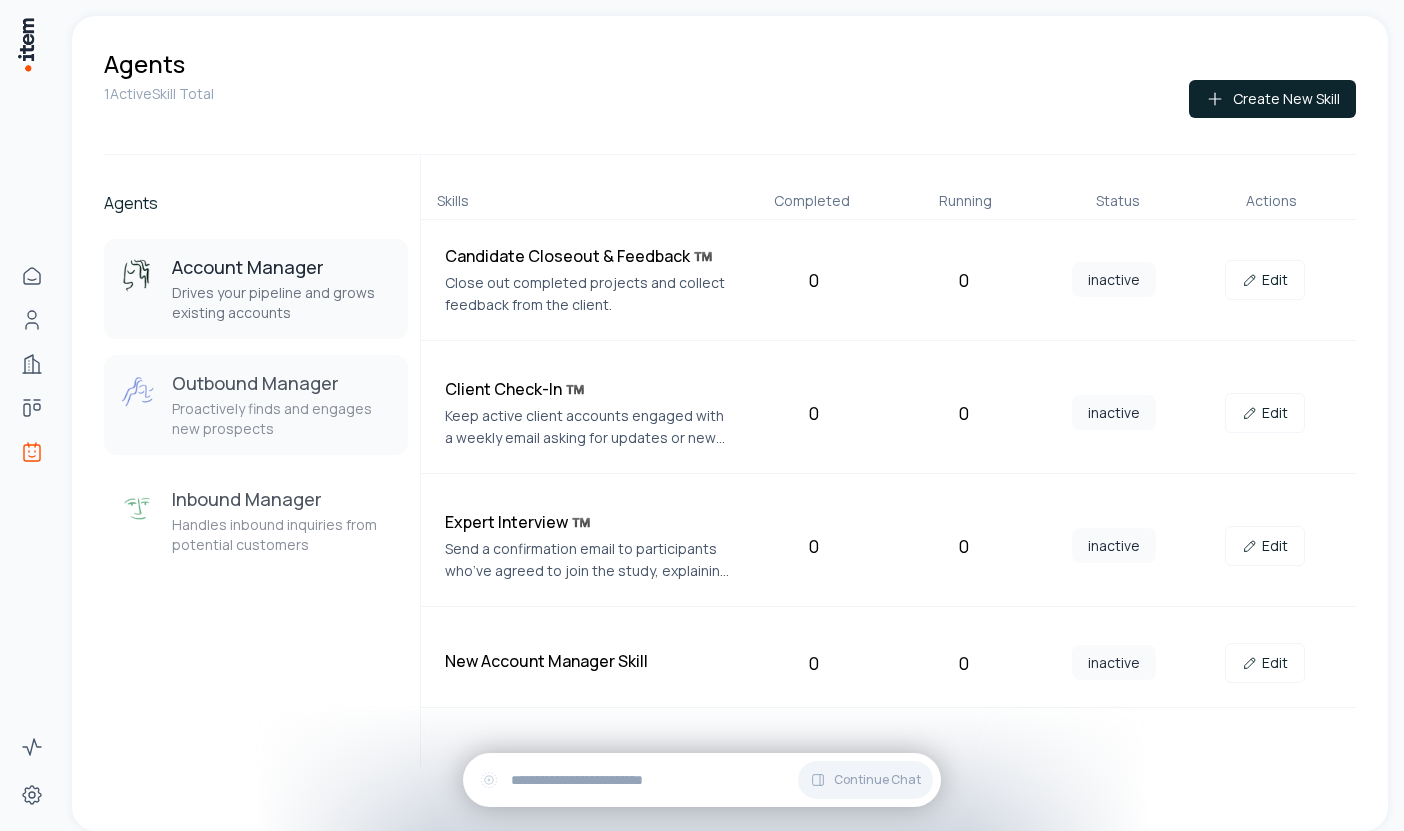 click on "Proactively finds and engages new prospects" at bounding box center (282, 419) 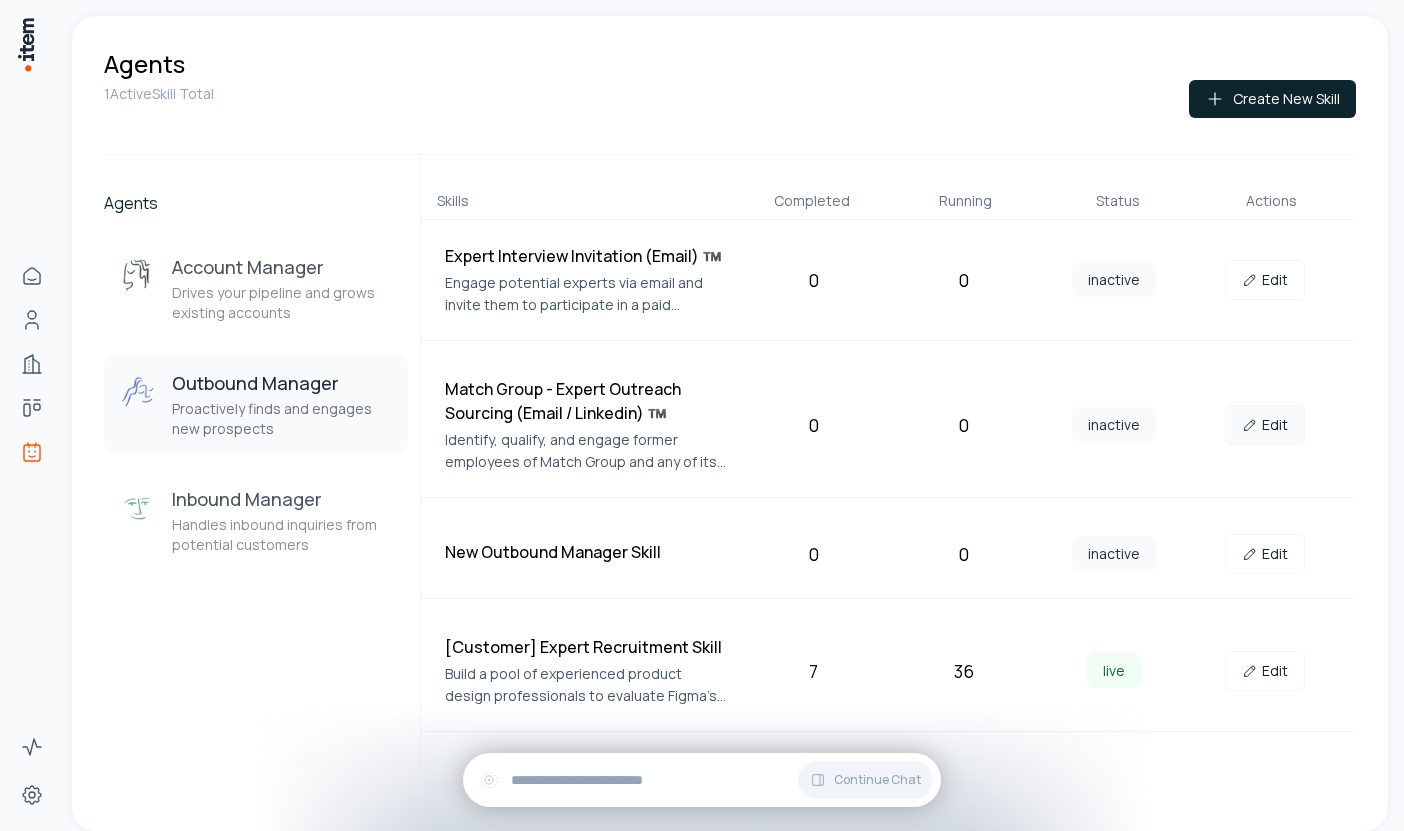 click on "Edit" at bounding box center [1265, 425] 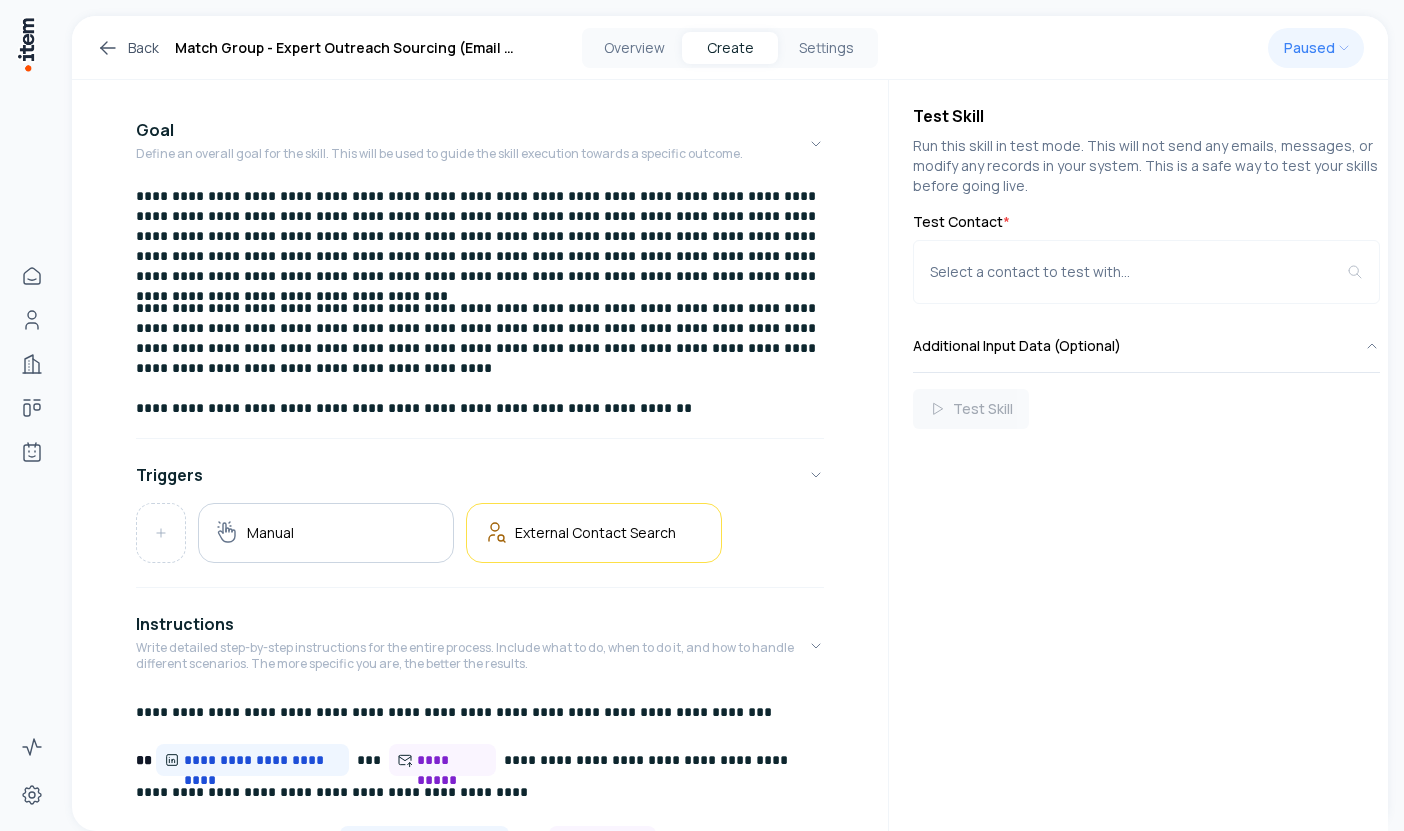 scroll, scrollTop: 203, scrollLeft: 0, axis: vertical 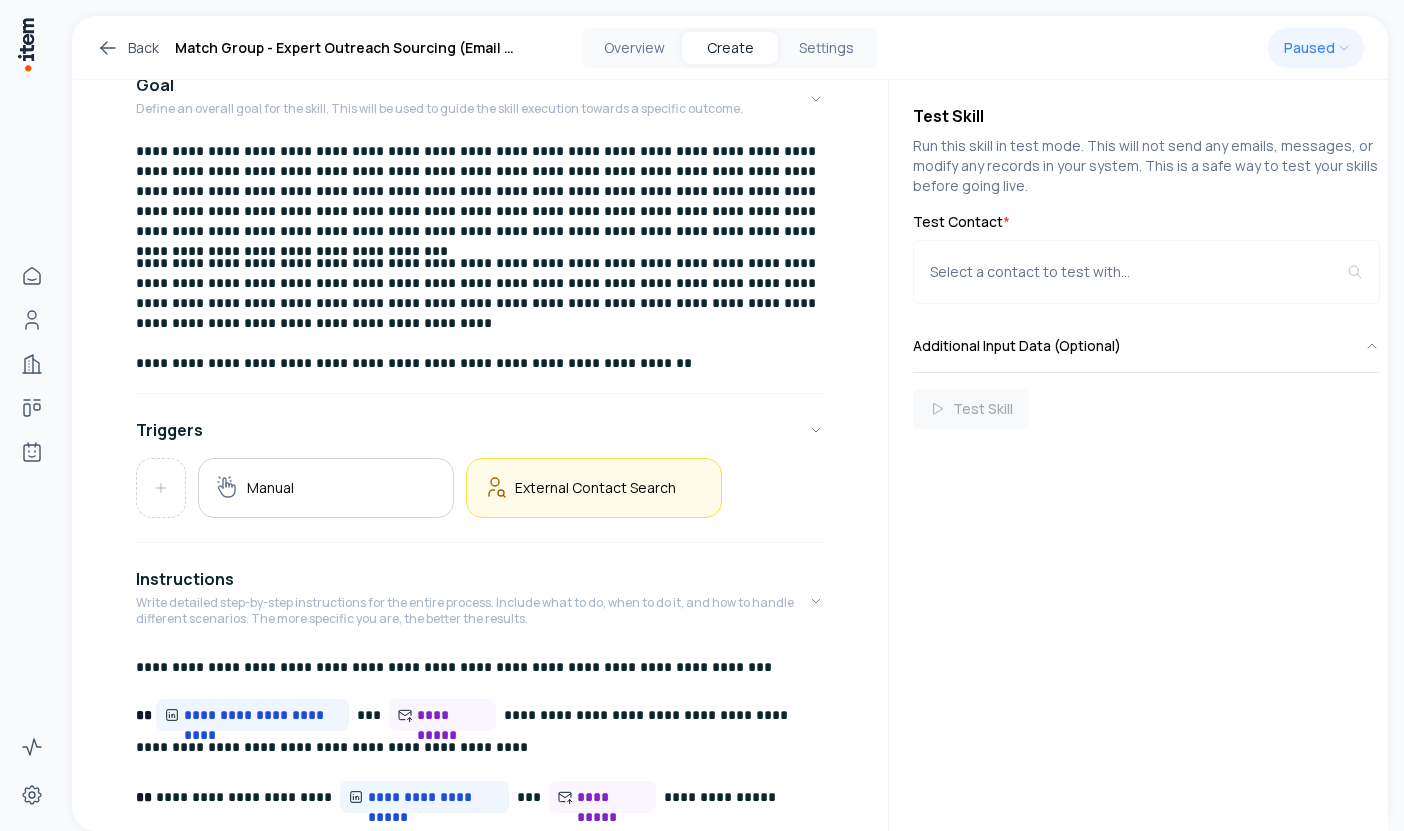 click on "External Contact Search" at bounding box center (594, 488) 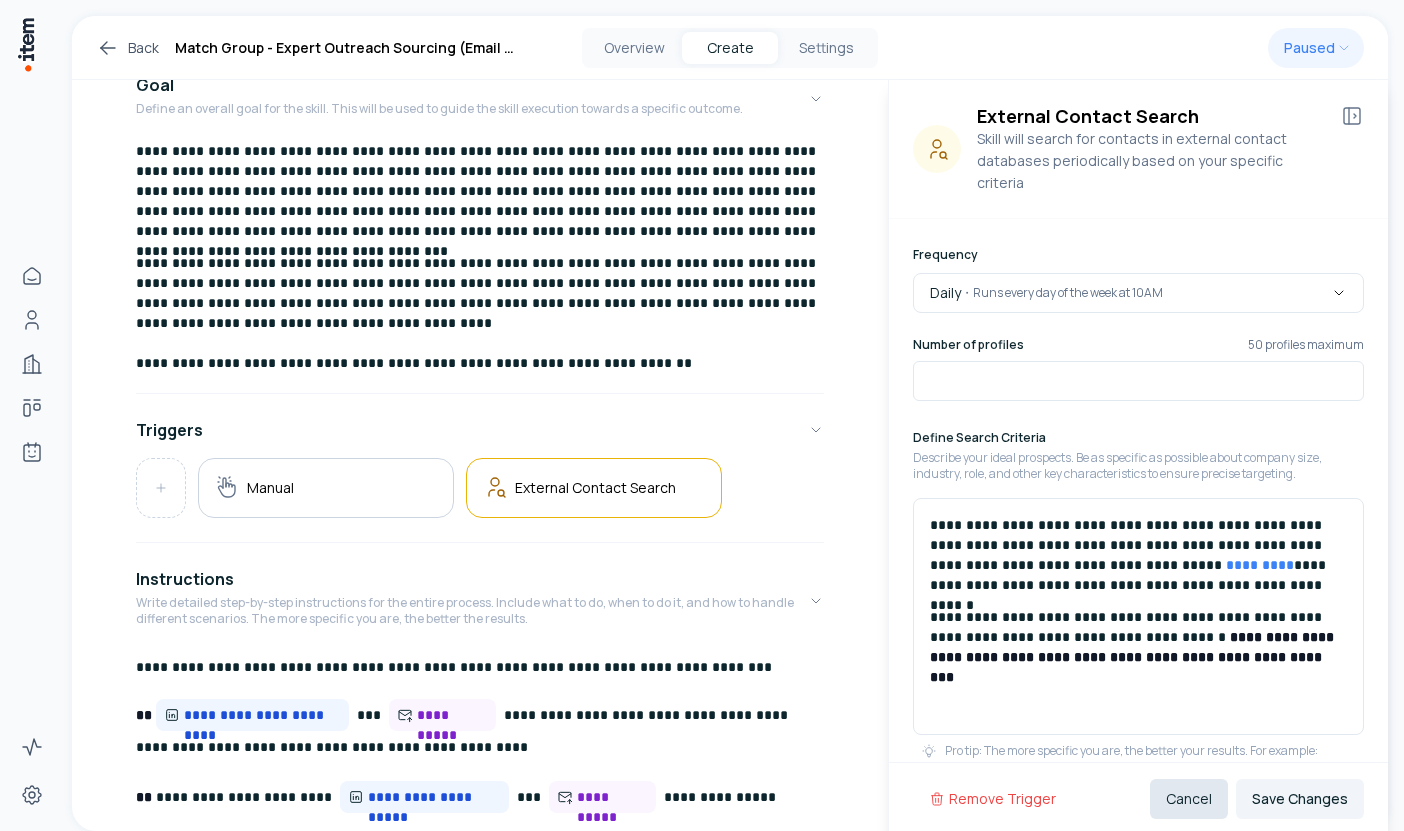 click on "Cancel" at bounding box center [1189, 799] 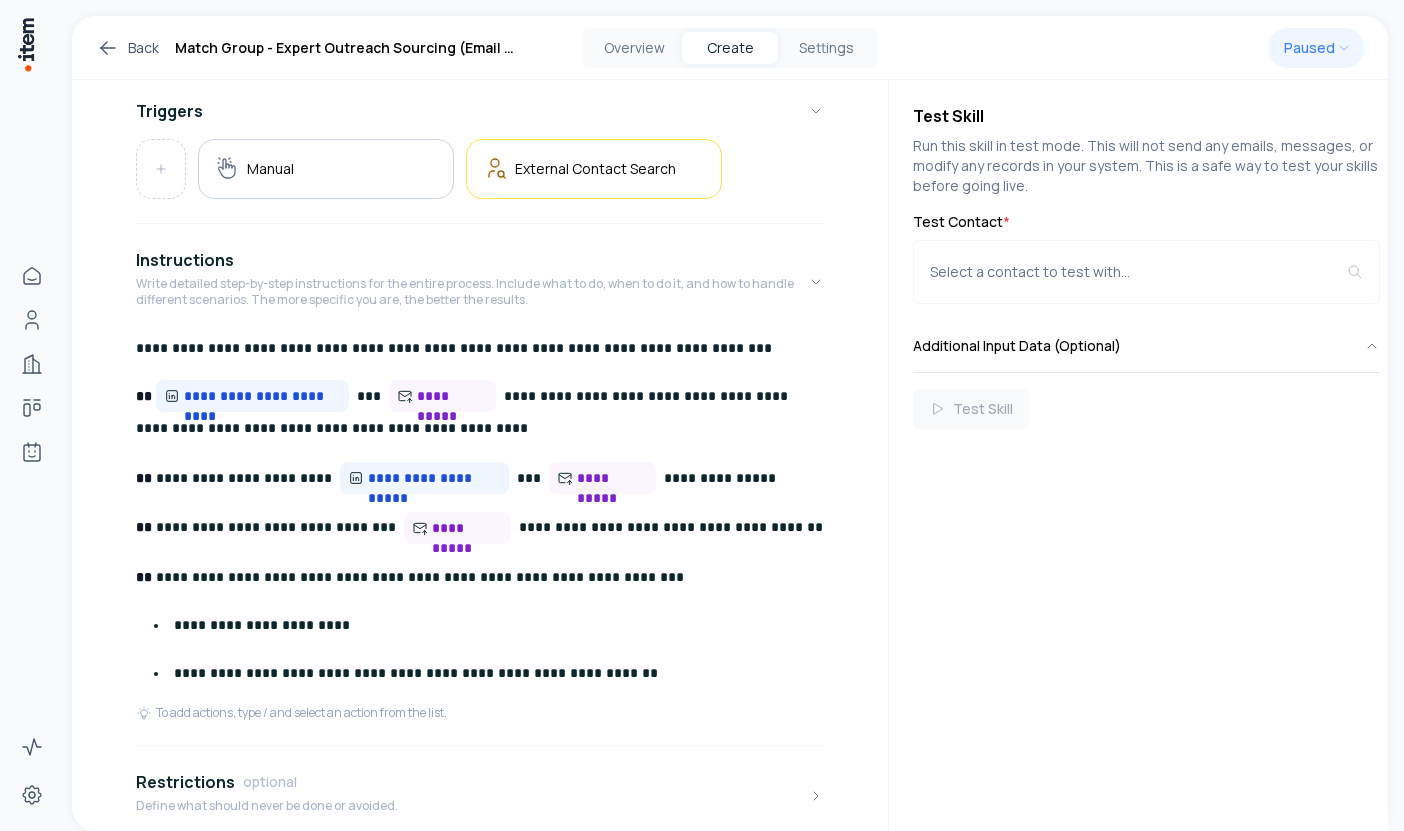 scroll, scrollTop: 569, scrollLeft: 0, axis: vertical 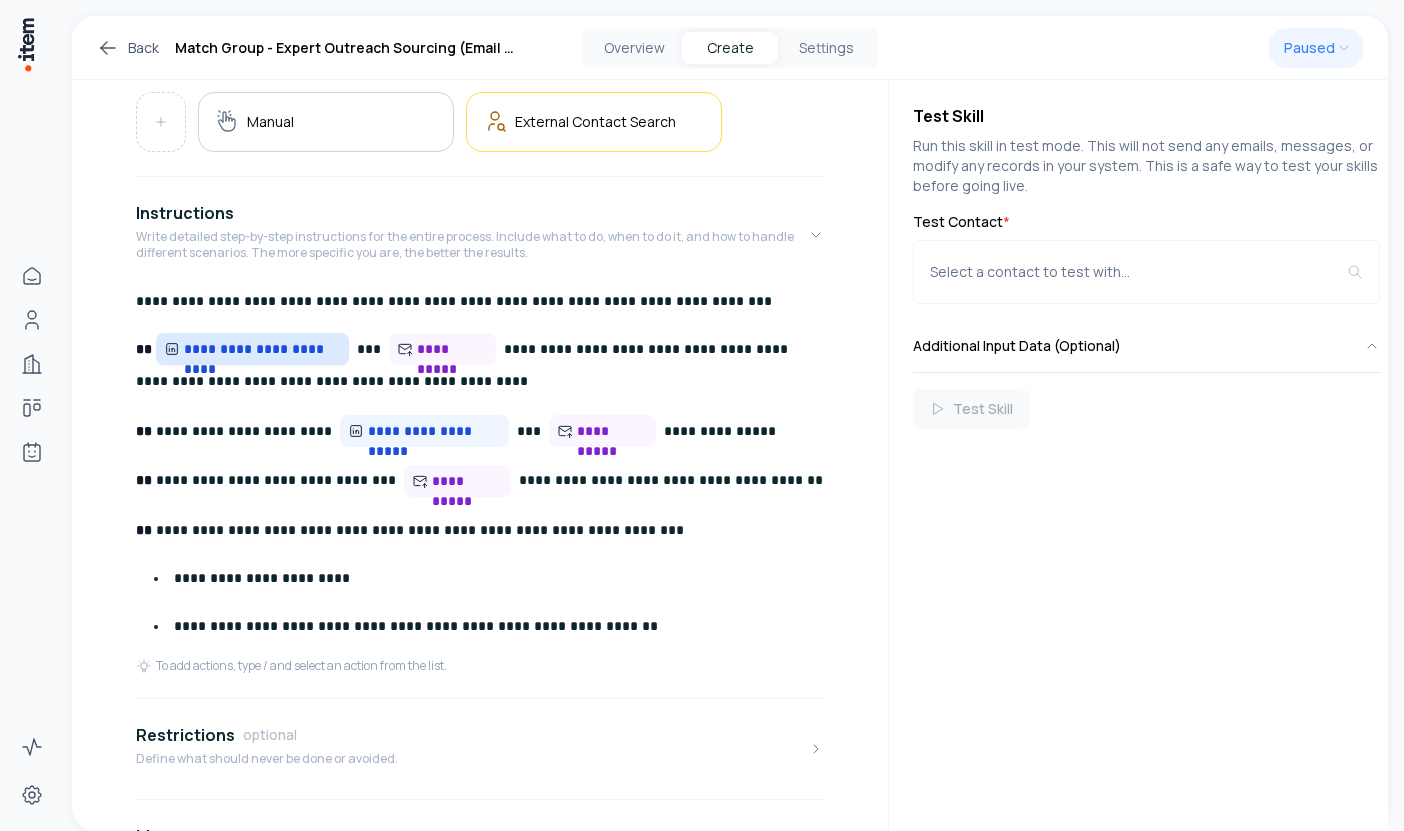 click on "**********" at bounding box center (262, 349) 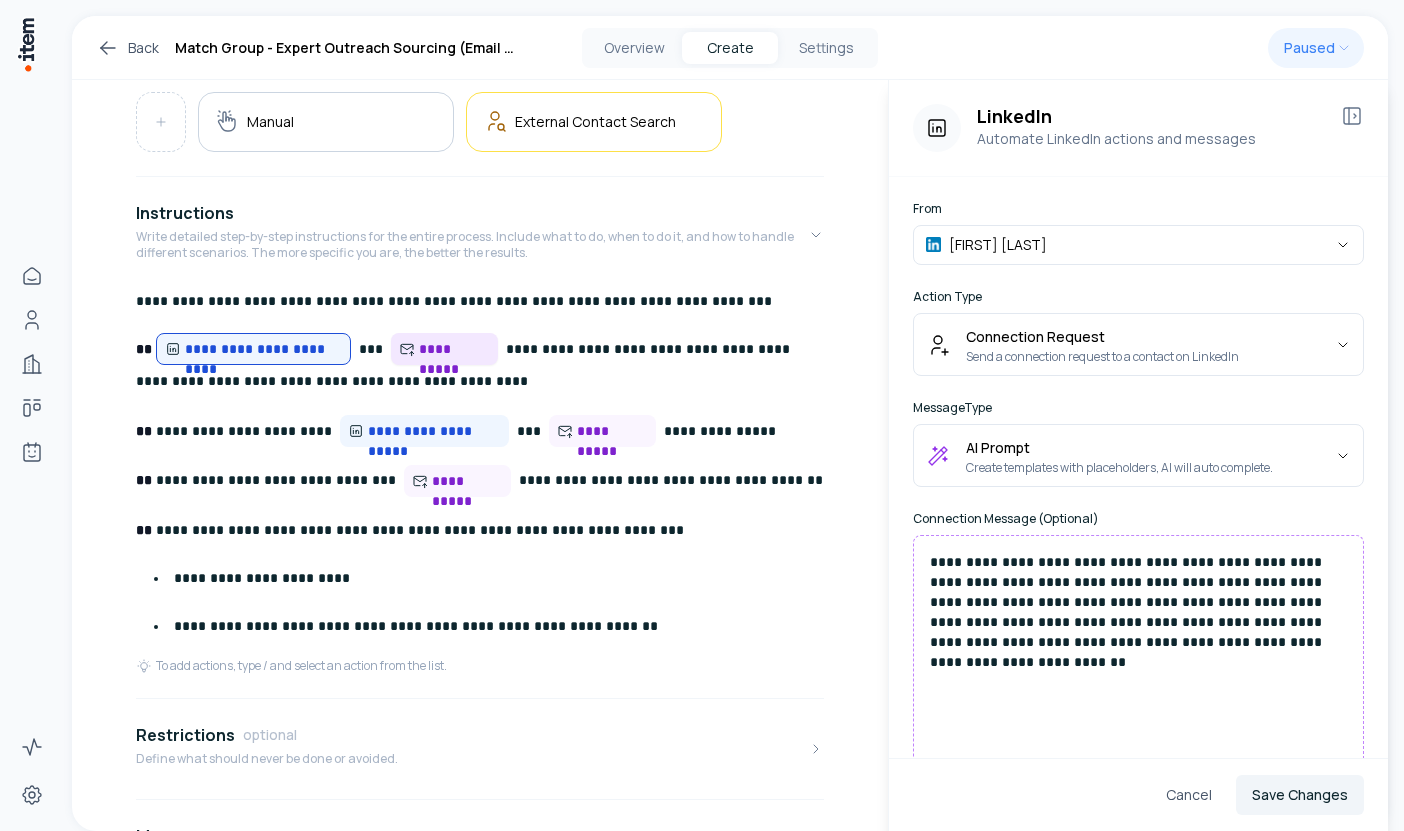 click on "**********" at bounding box center (454, 349) 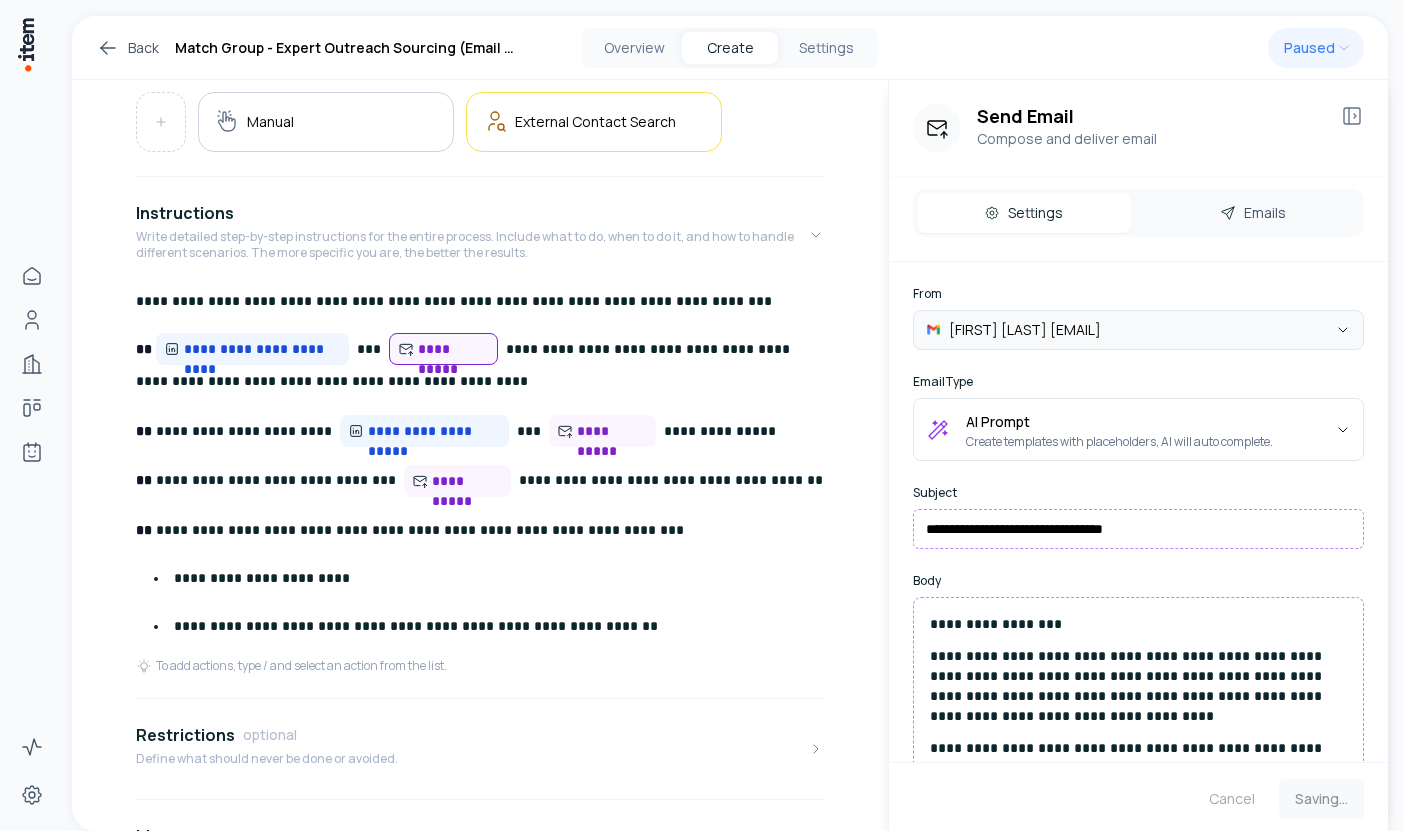 click on "Home People Companies Deals Agents Activity Settings Back Match Group - Expert Outreach Sourcing (Email / Linkedin) ™️ Overview Create Settings Paused  Last edited:  [TIME] ago   by [FIRST] [LAST]  Created:  [MONTH] [DAY], [YEAR]   Goal Define an overall goal for the skill. This will be used to guide the skill execution towards a specific outcome.  Triggers Manual ** *** **" at bounding box center (702, 415) 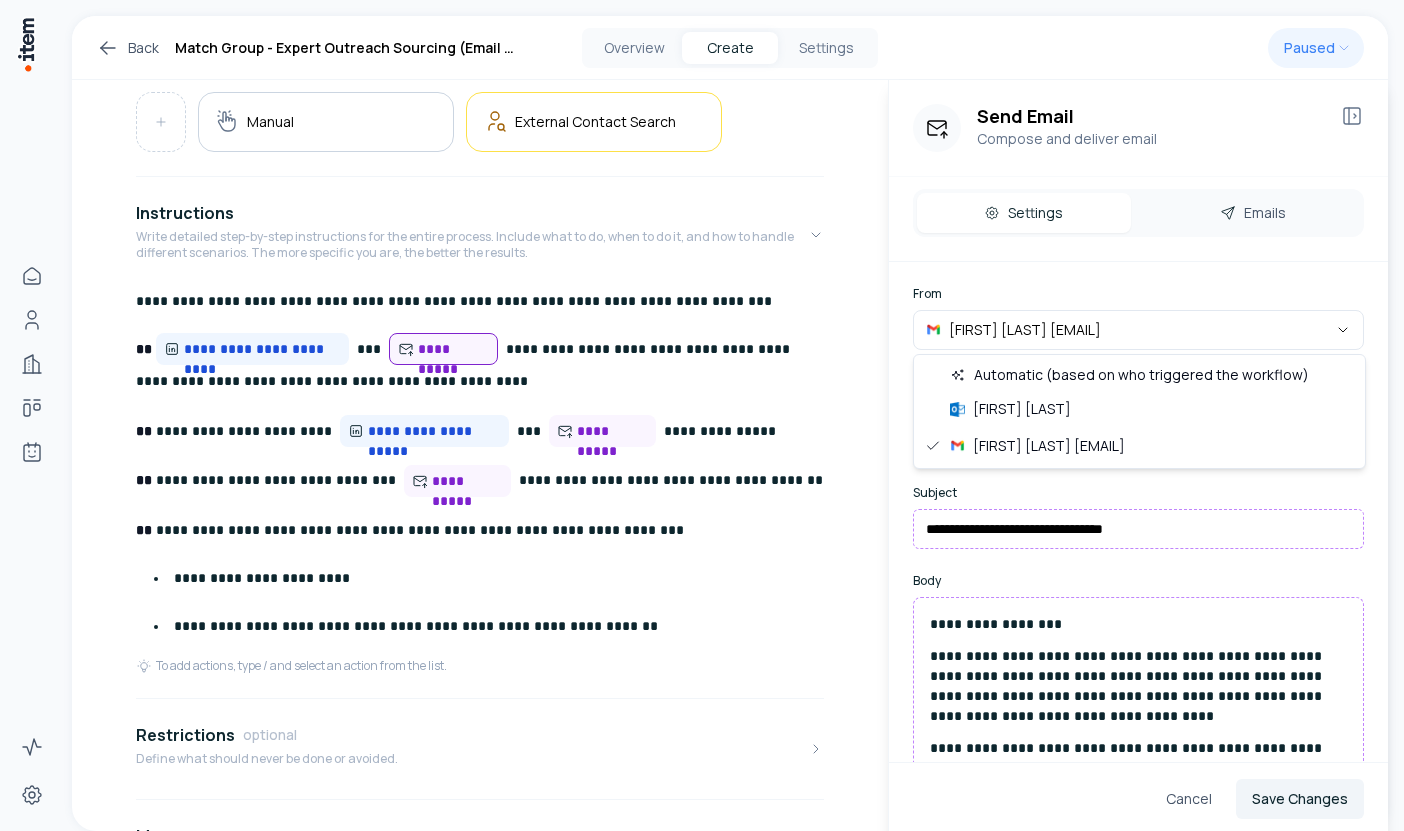 click on "Home People Companies Deals Agents Activity Settings Back Match Group - Expert Outreach Sourcing (Email / Linkedin) ™️ Overview Create Settings Paused  Last edited:  [TIME] ago   by [FIRST] [LAST]  Created:  [MONTH] [DAY], [YEAR]   Goal Define an overall goal for the skill. This will be used to guide the skill execution towards a specific outcome.  Triggers Manual ** *** **" at bounding box center [702, 415] 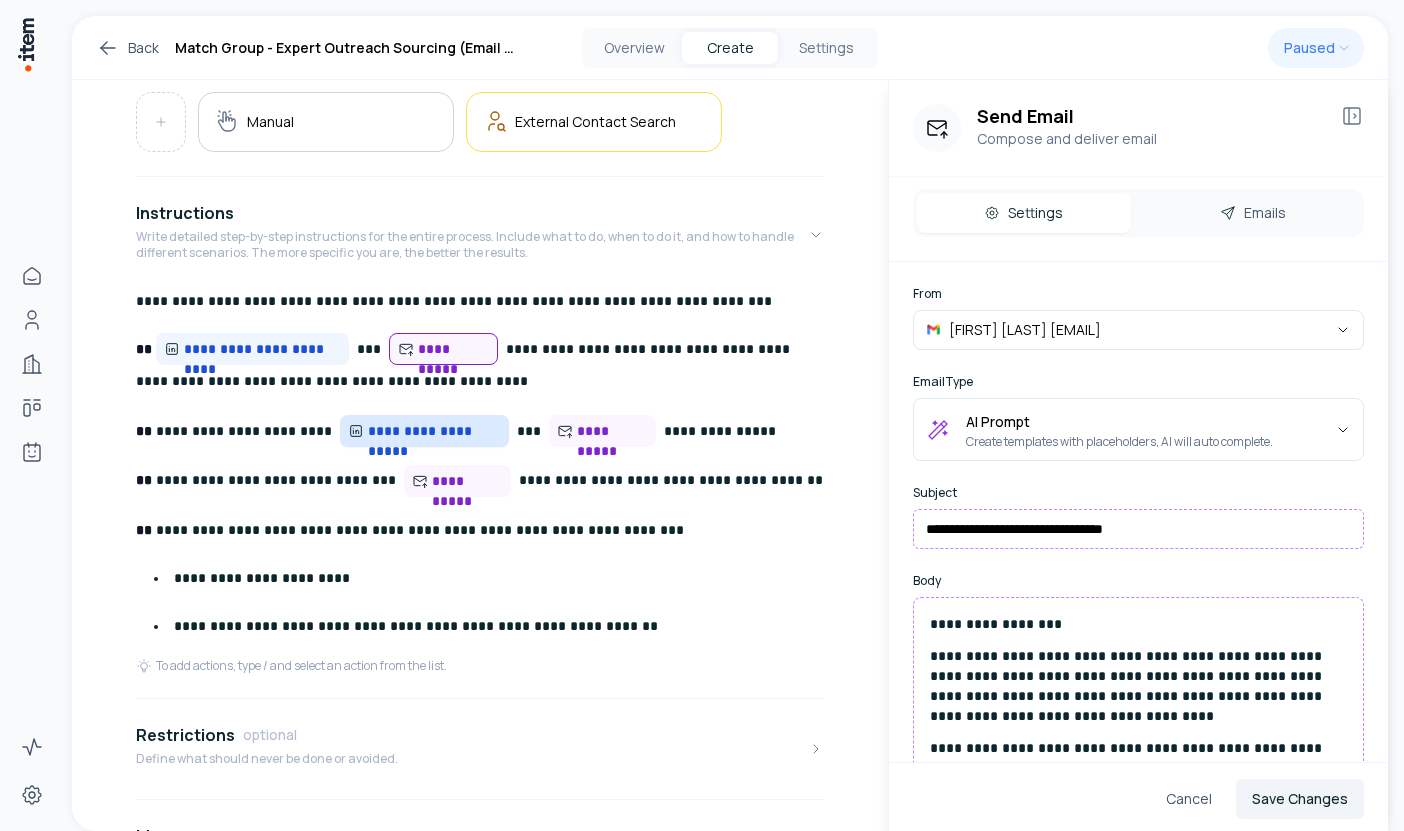 click on "**********" at bounding box center [434, 431] 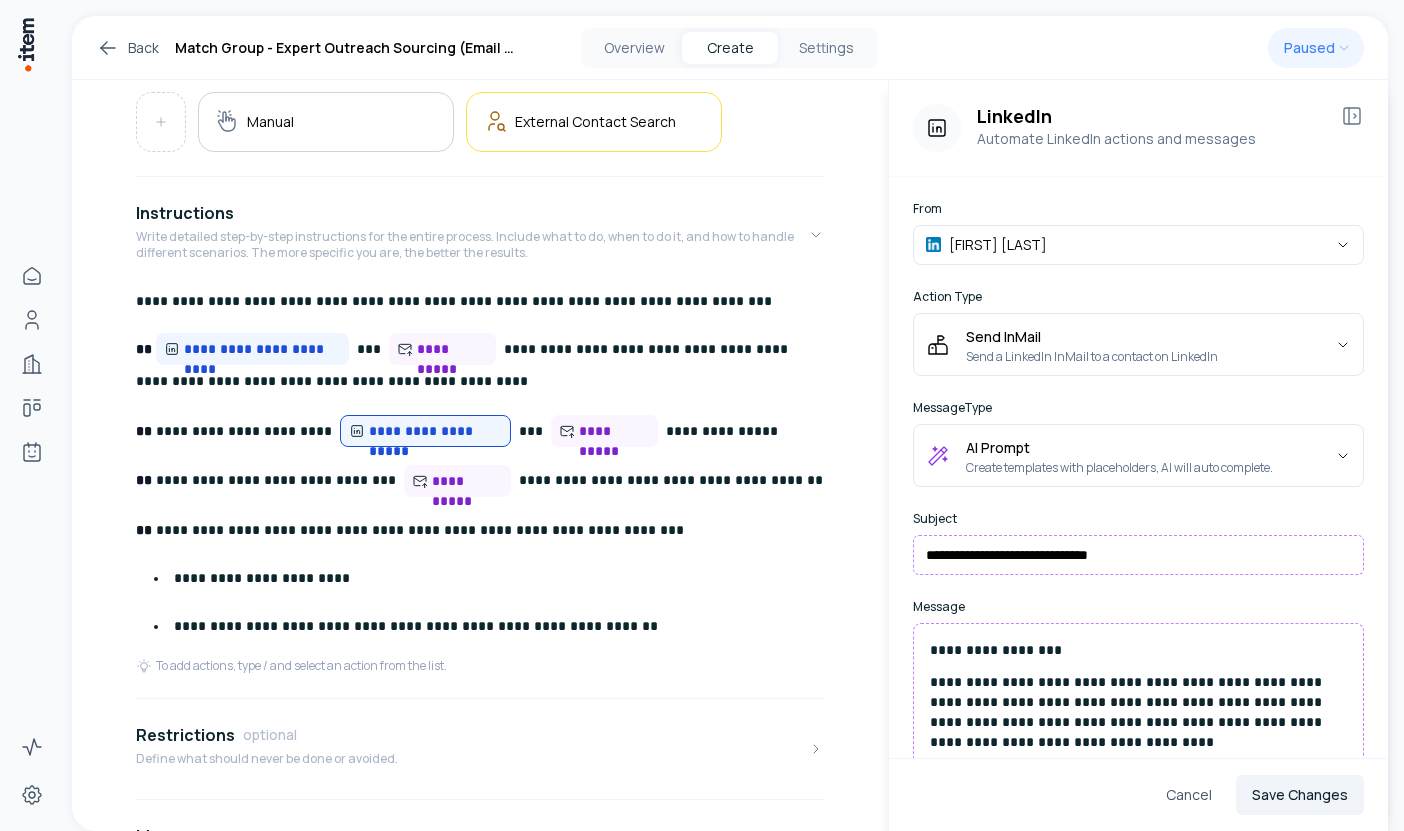 click 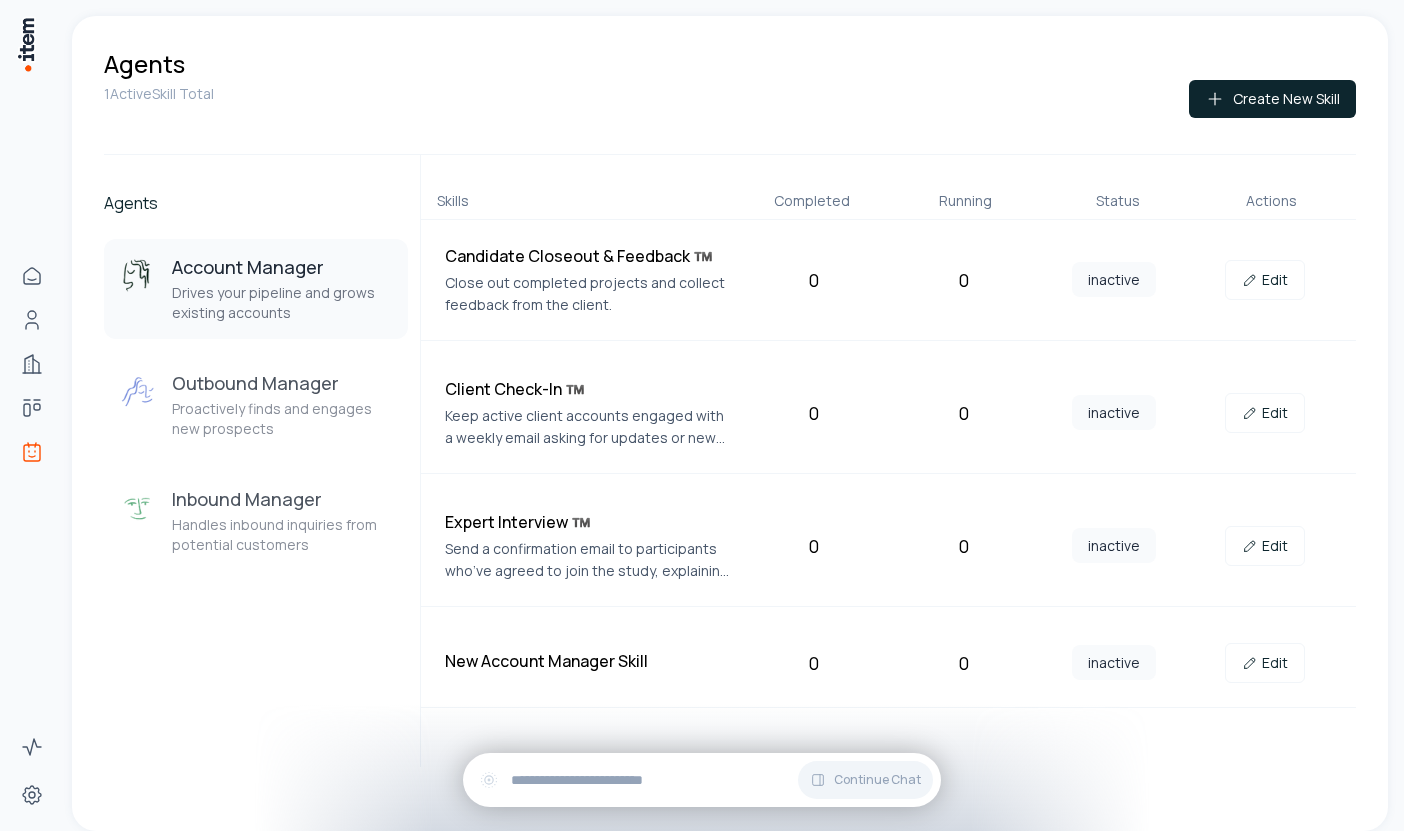 click on "Account Manager Drives your pipeline and grows existing accounts   Outbound Manager Proactively finds and engages new prospects   Inbound Manager Handles inbound inquiries from potential customers" at bounding box center (256, 405) 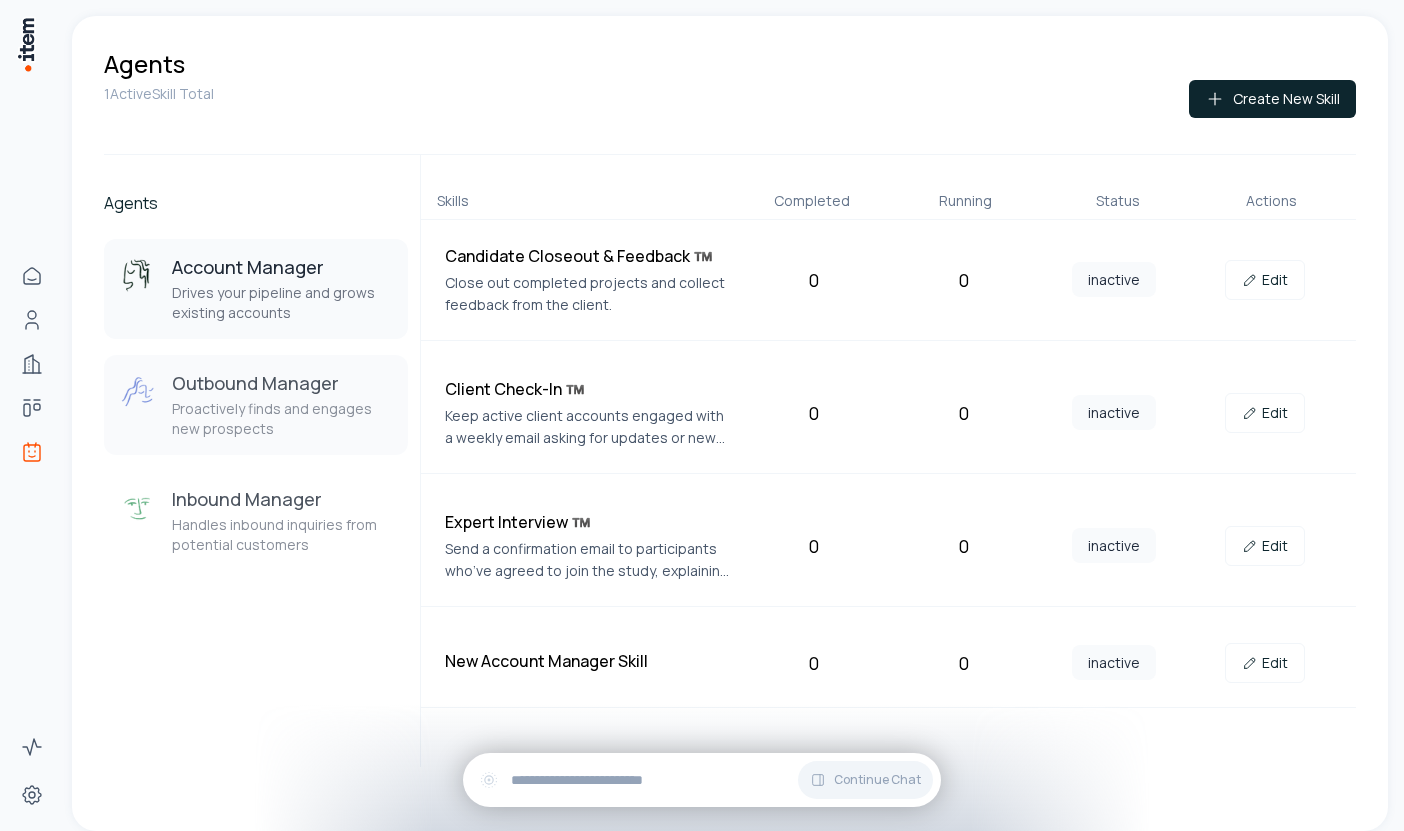 click on "Proactively finds and engages new prospects" at bounding box center [282, 419] 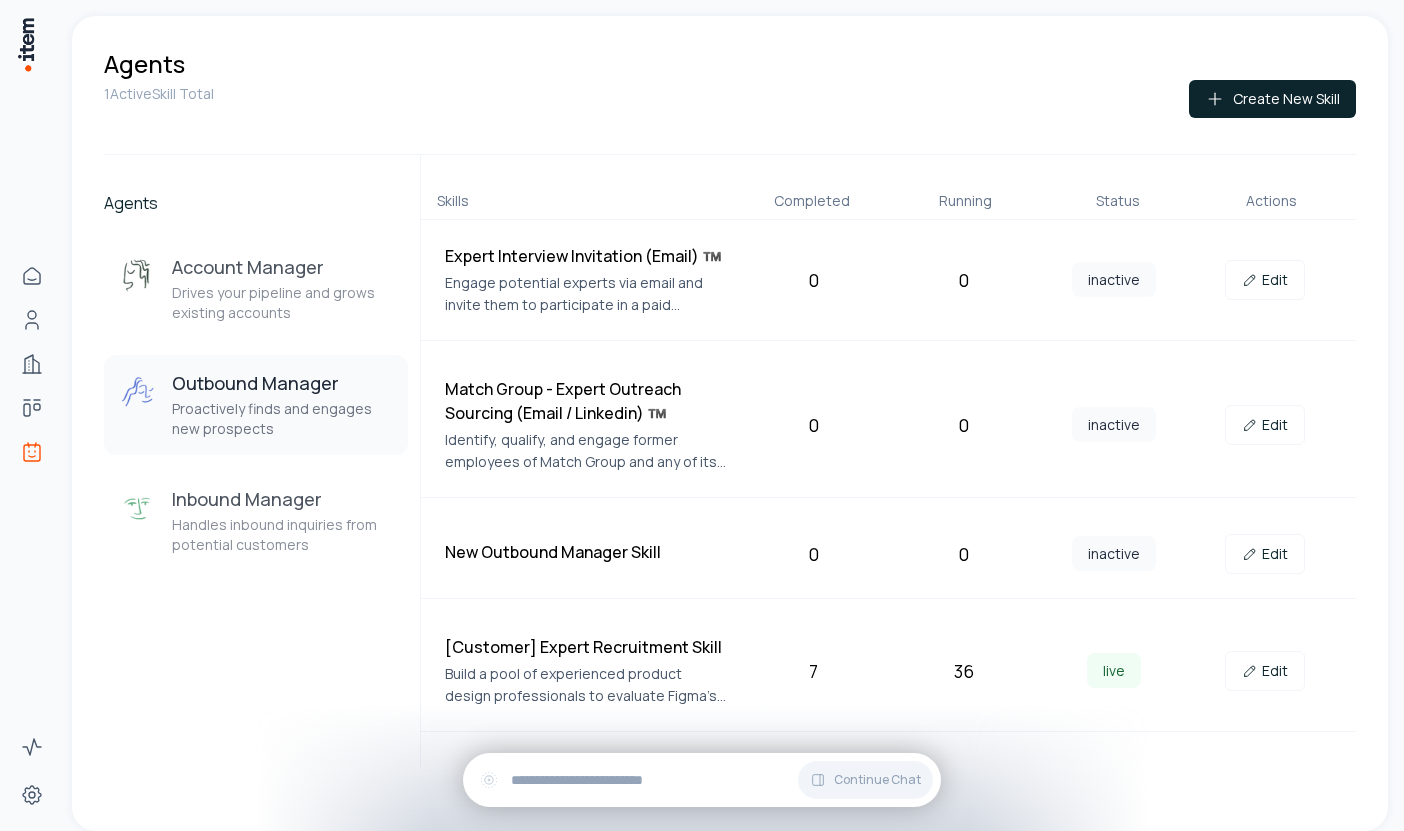 click on "Agents Account Manager Drives your pipeline and grows existing accounts   Outbound Manager Proactively finds and engages new prospects   Inbound Manager Handles inbound inquiries from potential customers" at bounding box center [256, 461] 